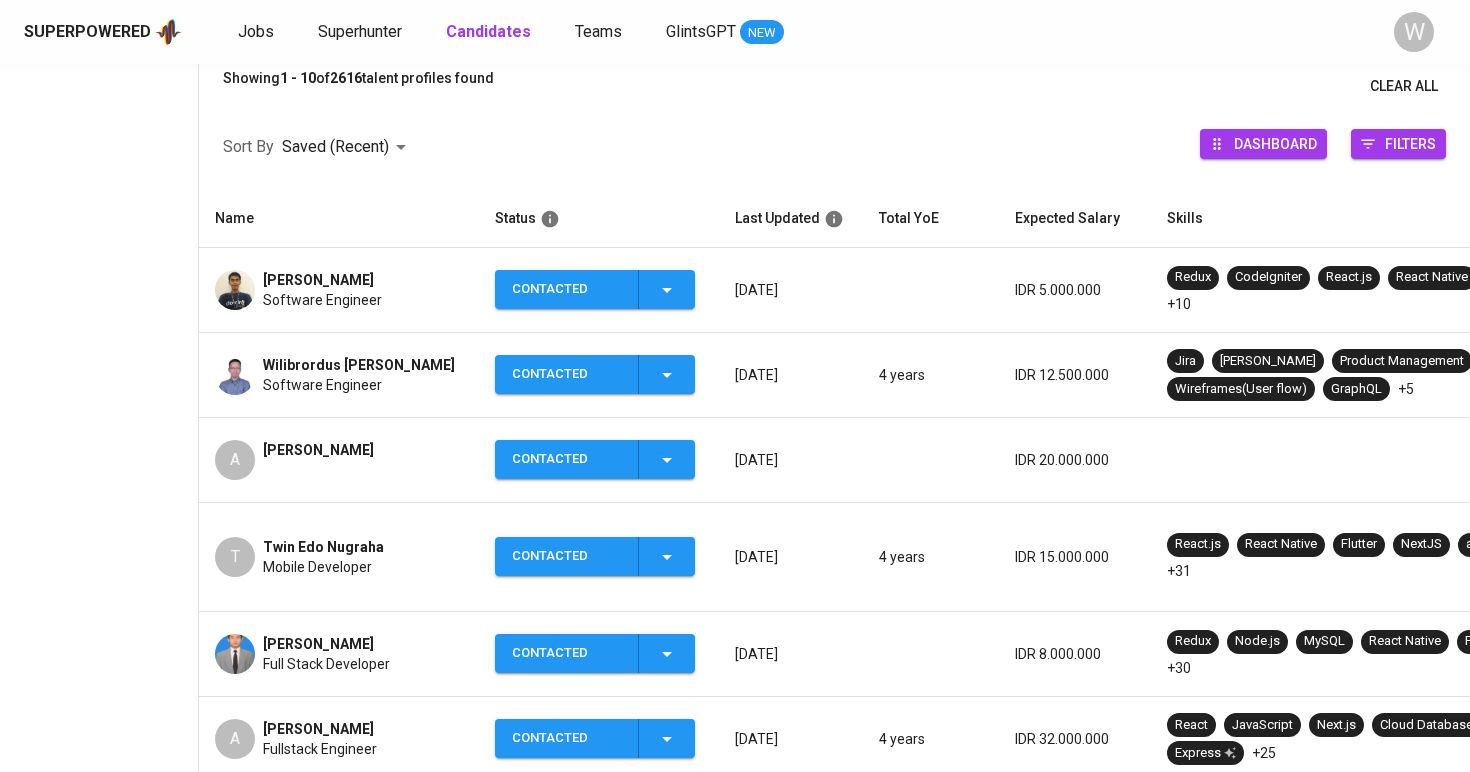scroll, scrollTop: 297, scrollLeft: 0, axis: vertical 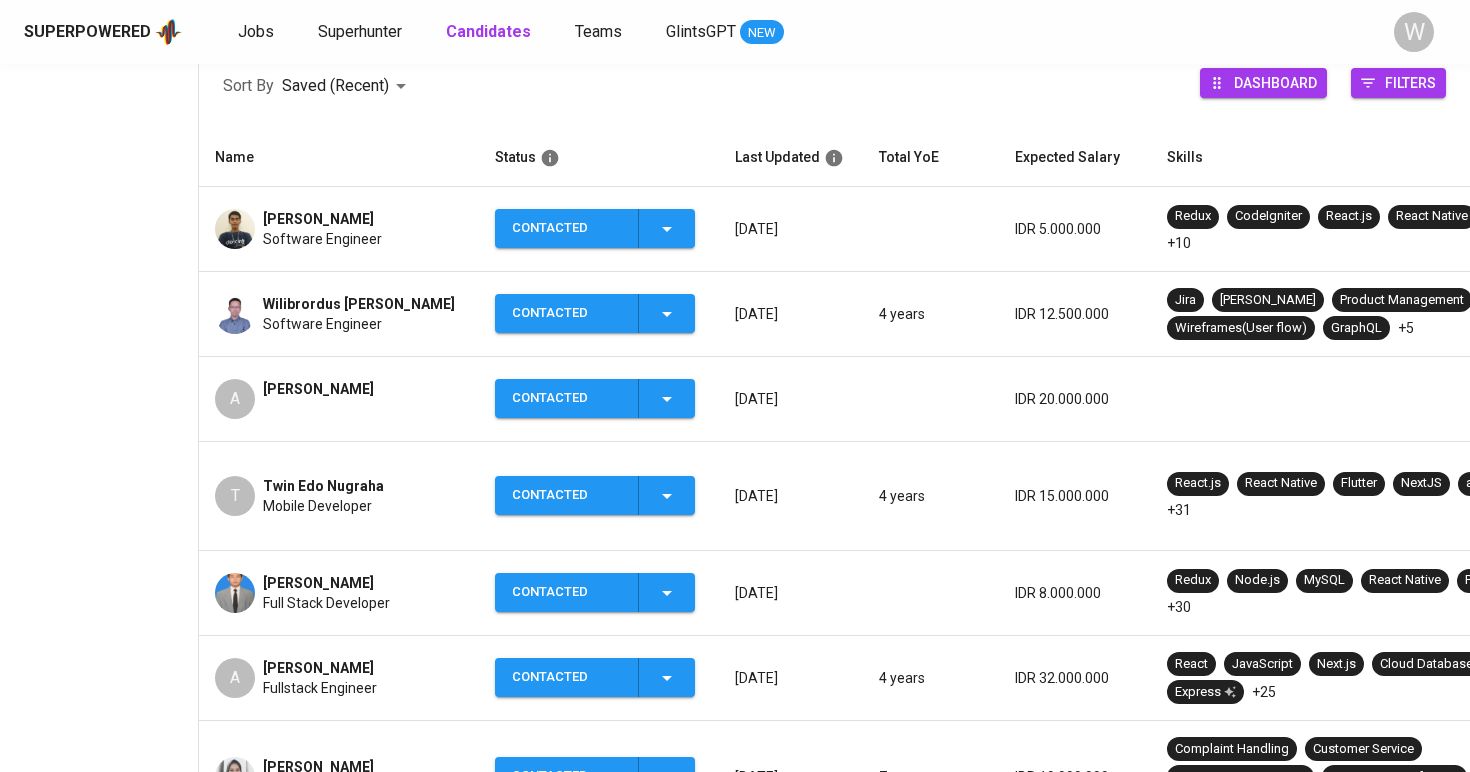 click on "Fullstack Engineer" at bounding box center [320, 688] 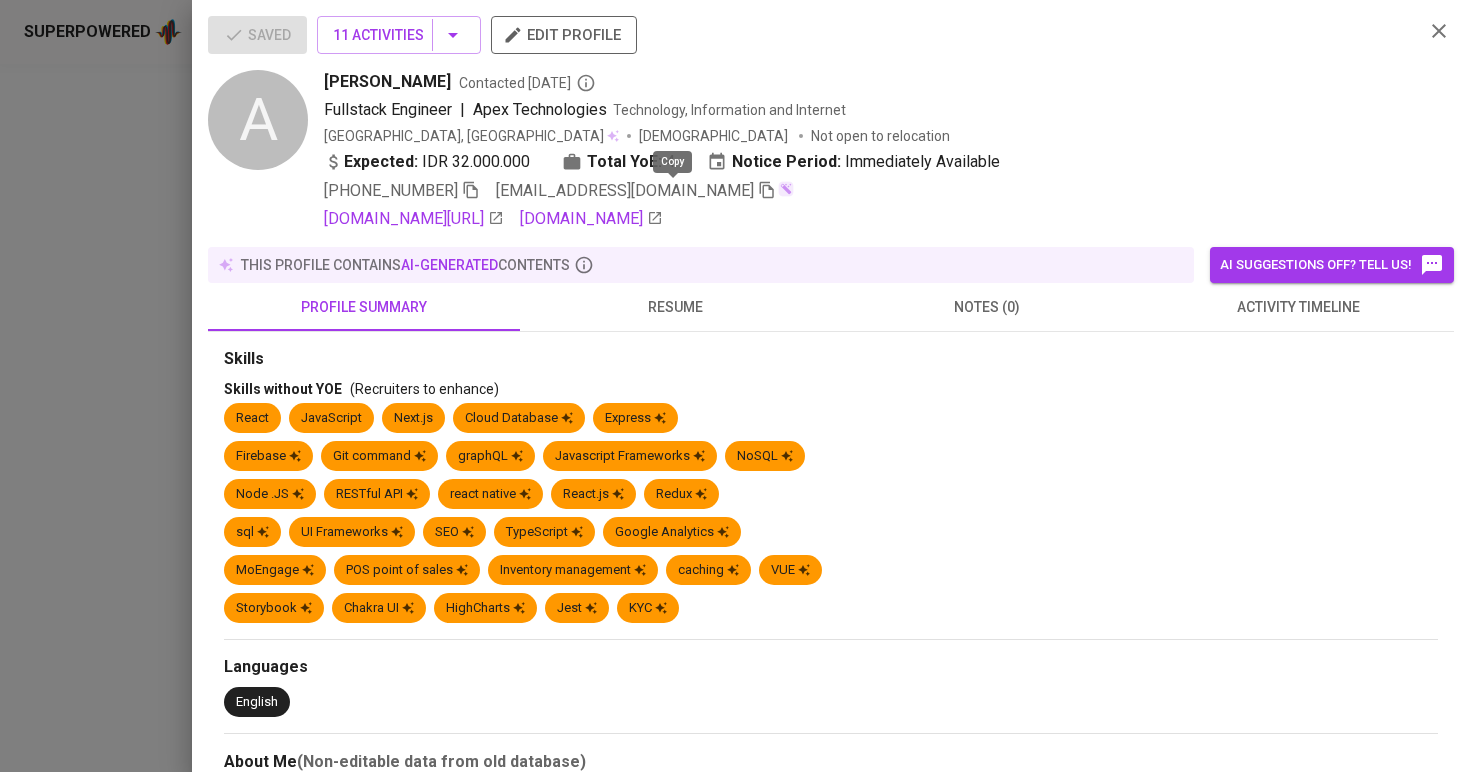 click 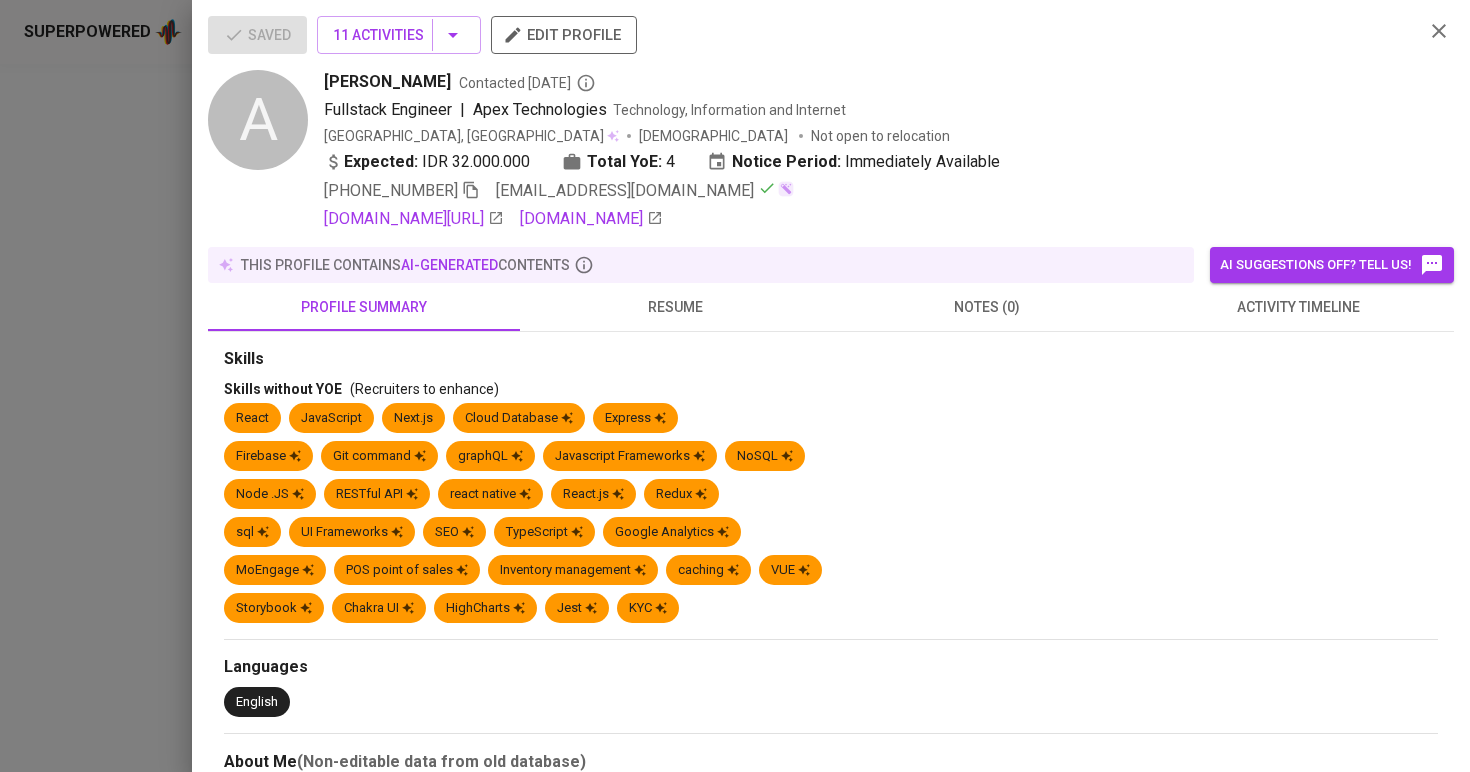 click at bounding box center (735, 386) 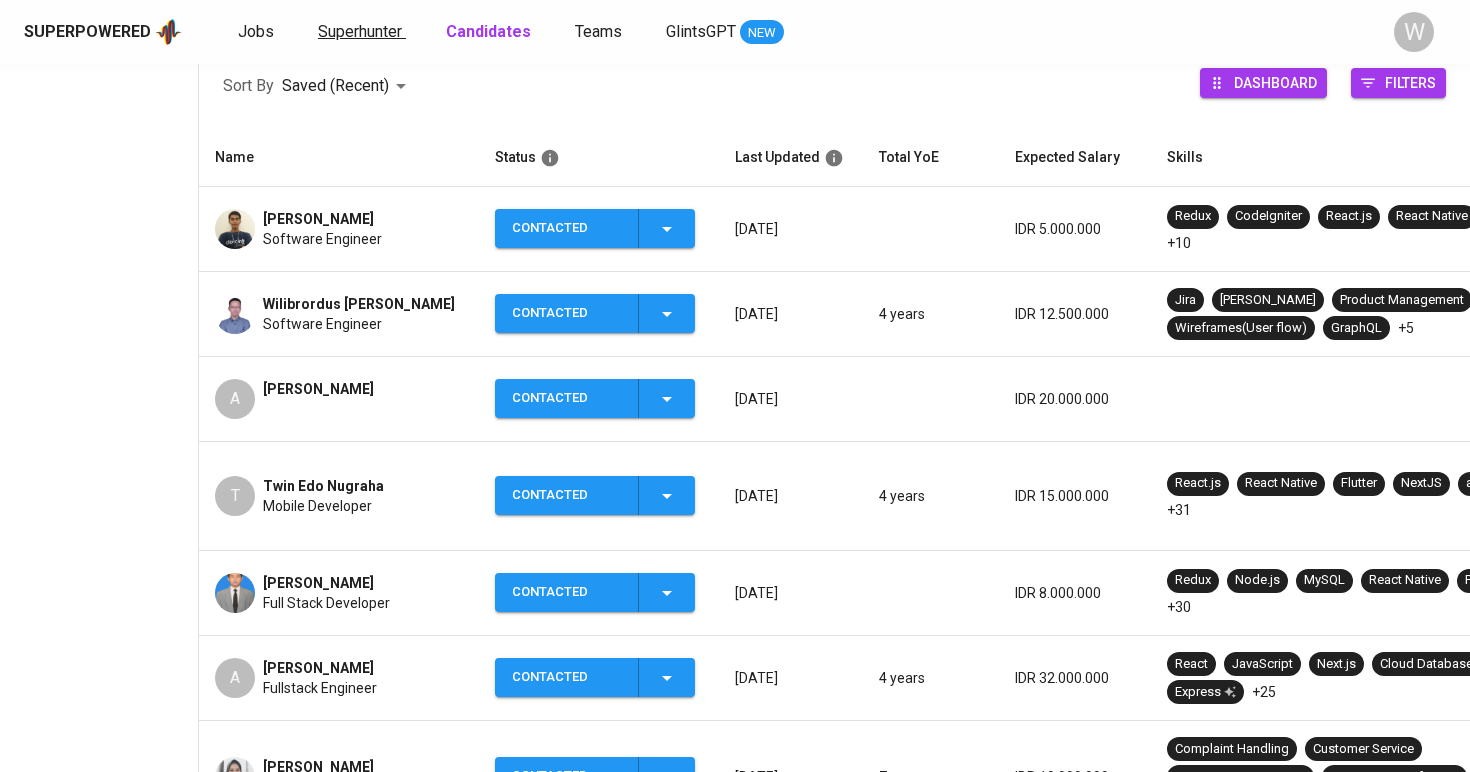 click on "Superhunter" at bounding box center [360, 31] 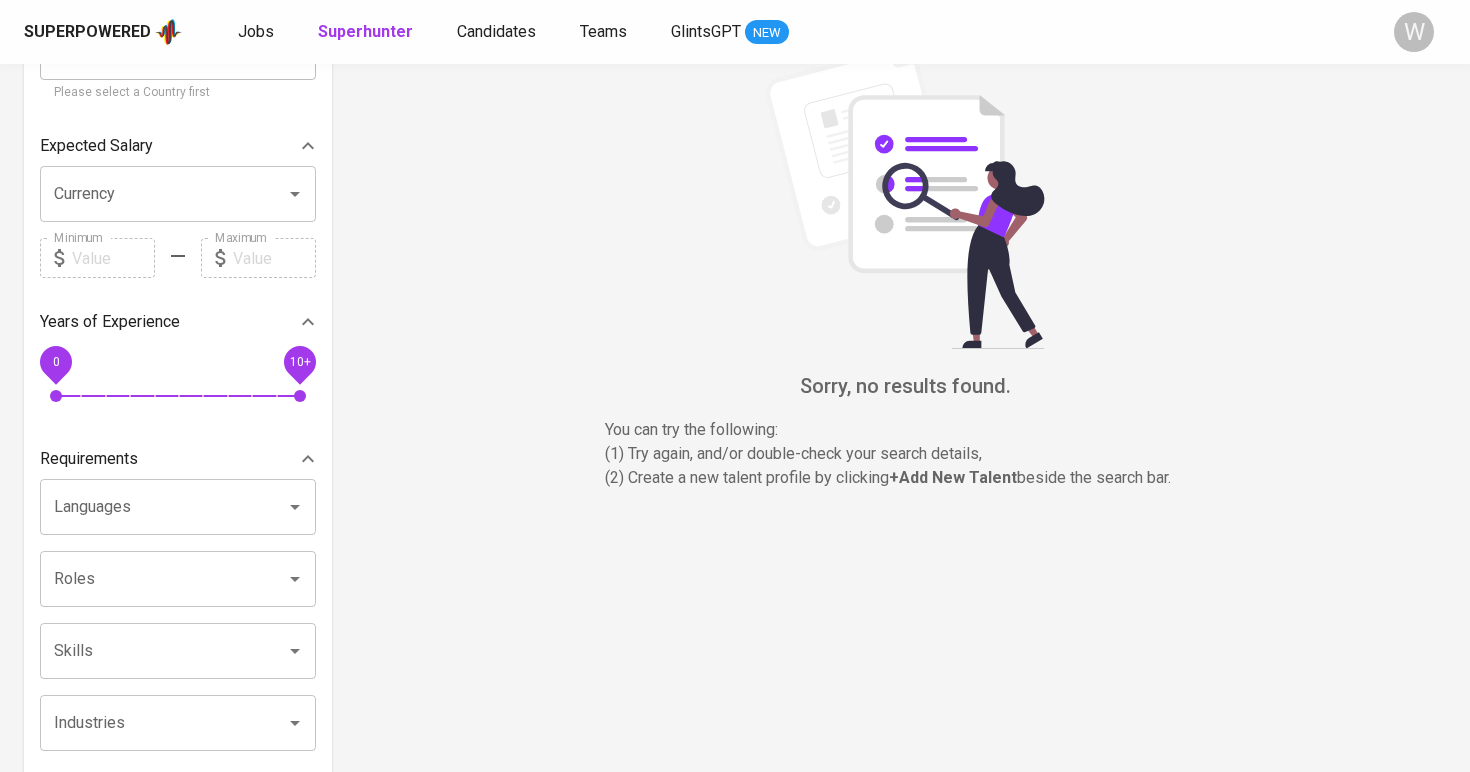 scroll, scrollTop: 0, scrollLeft: 0, axis: both 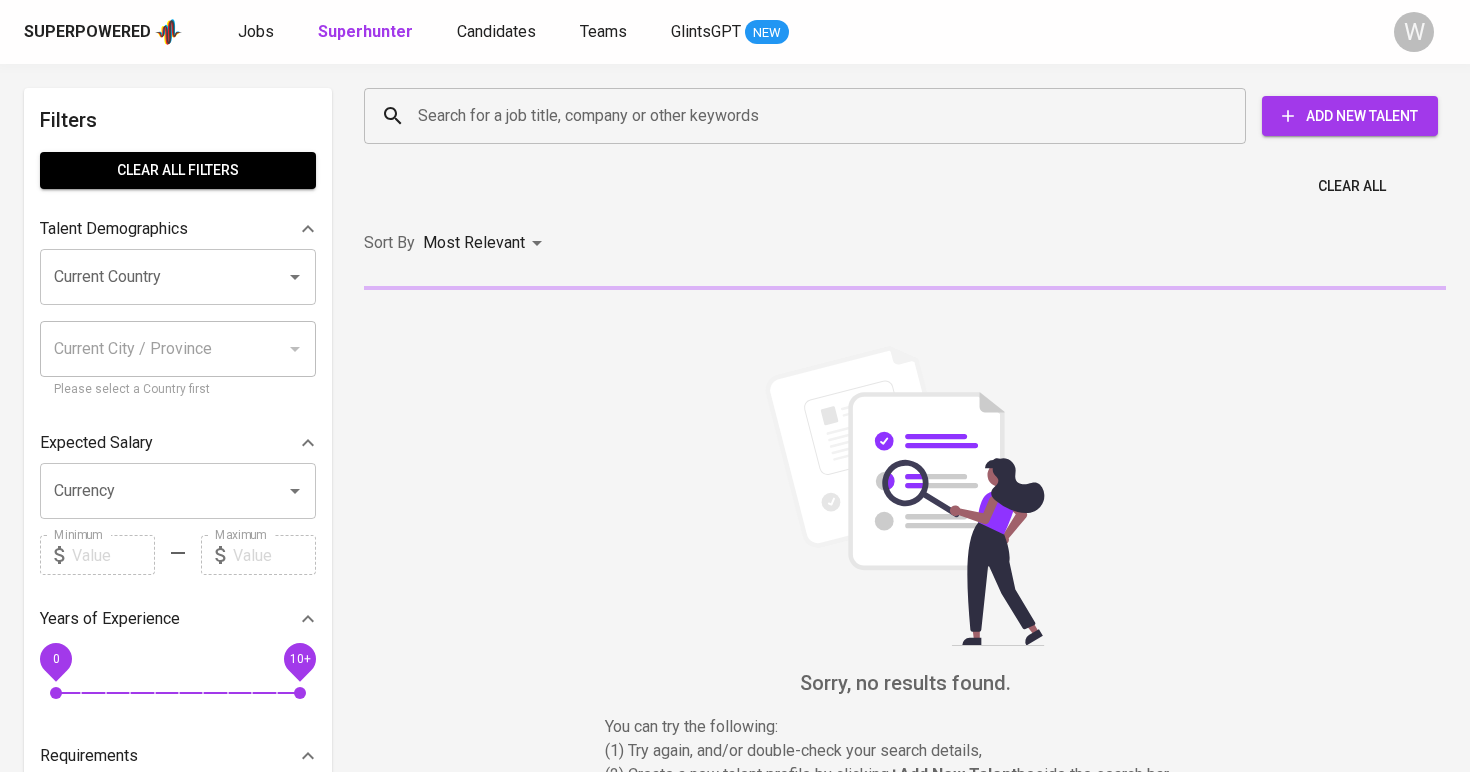 click on "Search for a job title, company or other keywords" at bounding box center [810, 116] 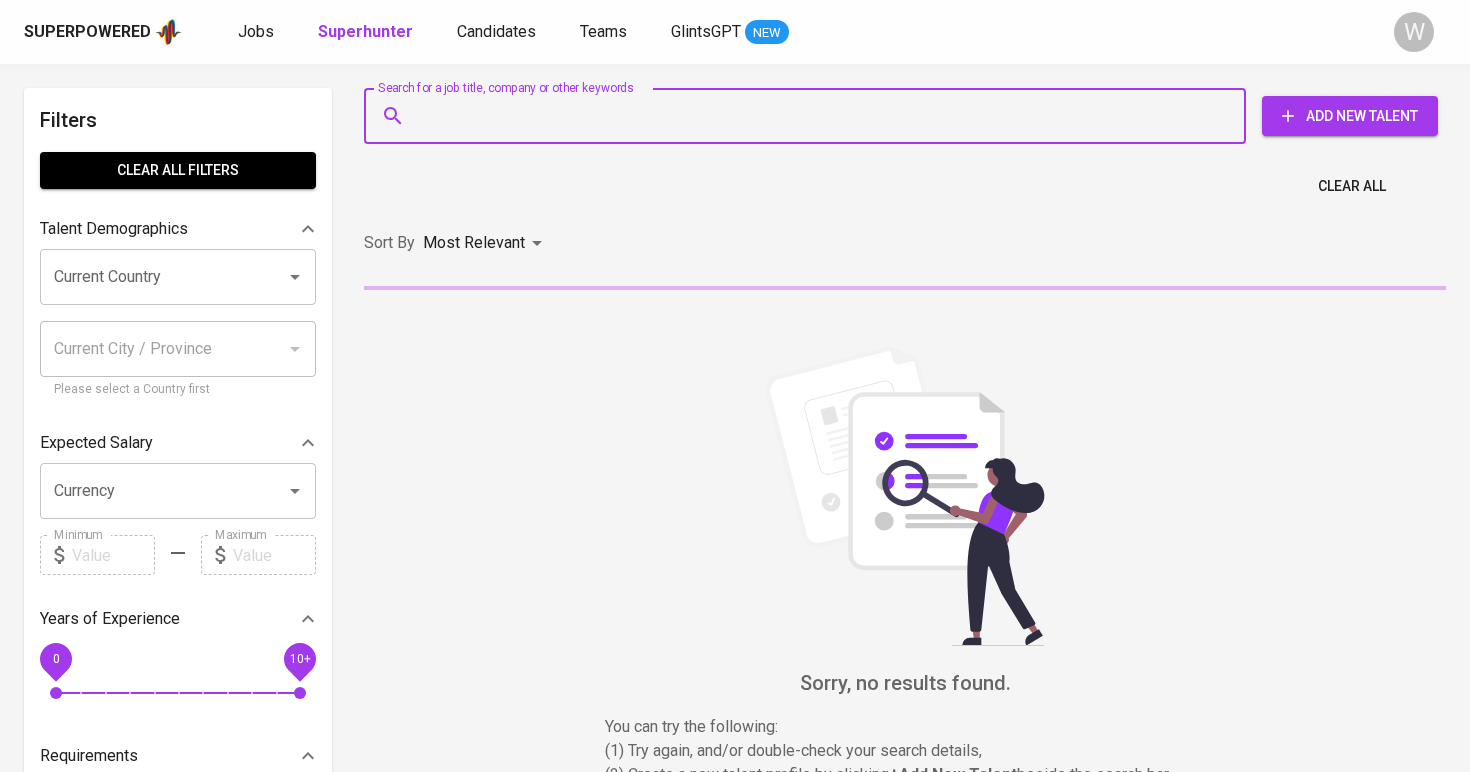 paste on "abdulrcs1@gmail.com" 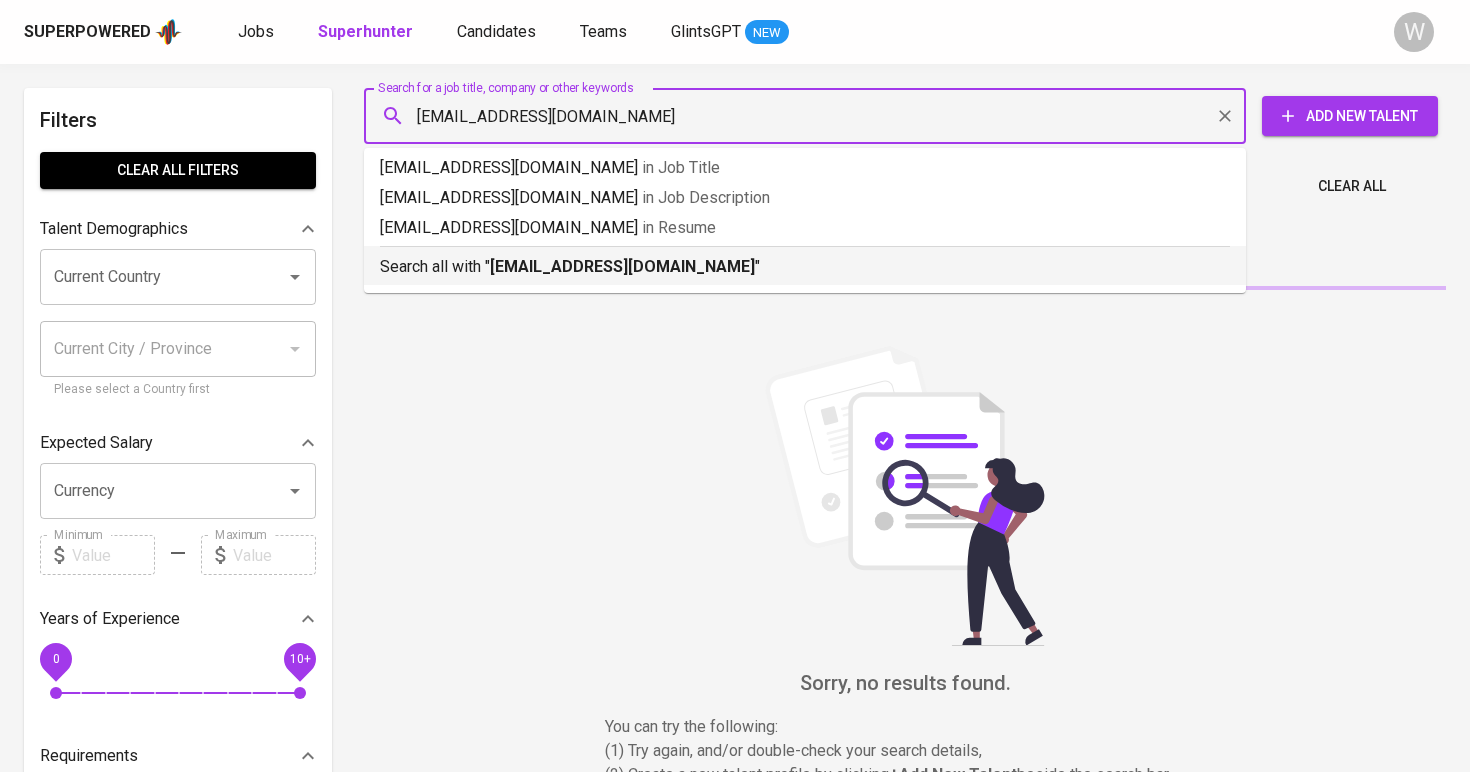 click on "Search all with " abdulrcs1@gmail.com "" at bounding box center (805, 267) 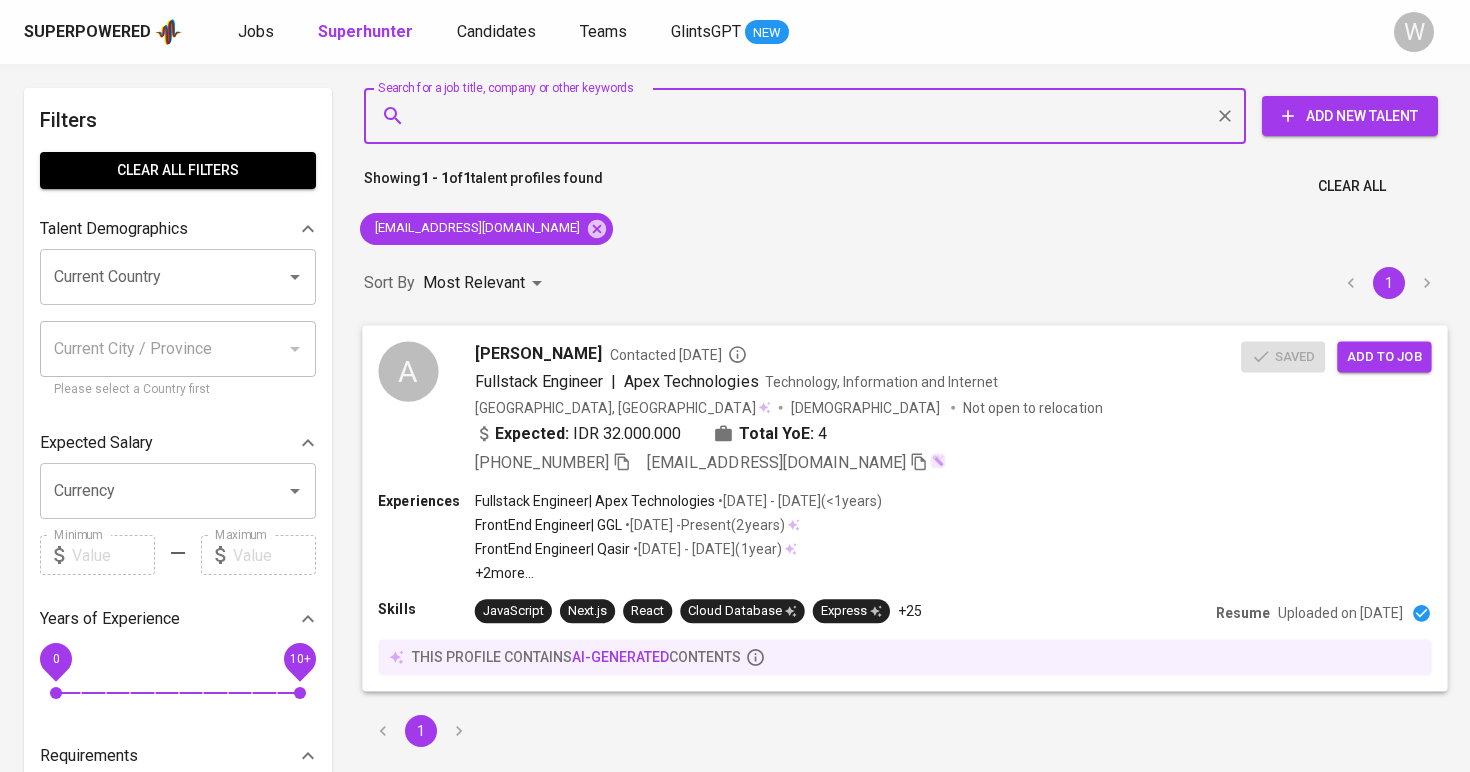 click on "Add to job" at bounding box center [1384, 356] 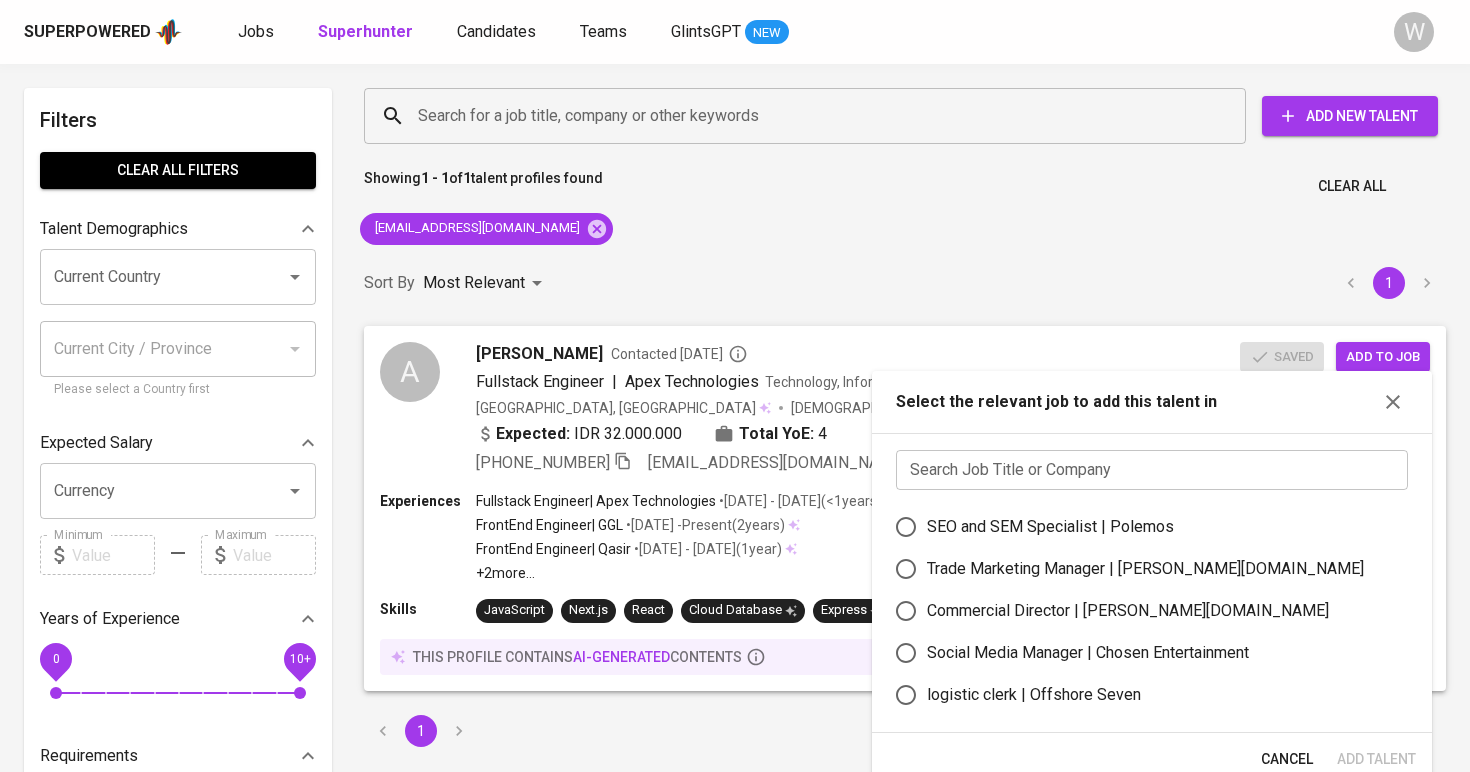 click at bounding box center [1152, 470] 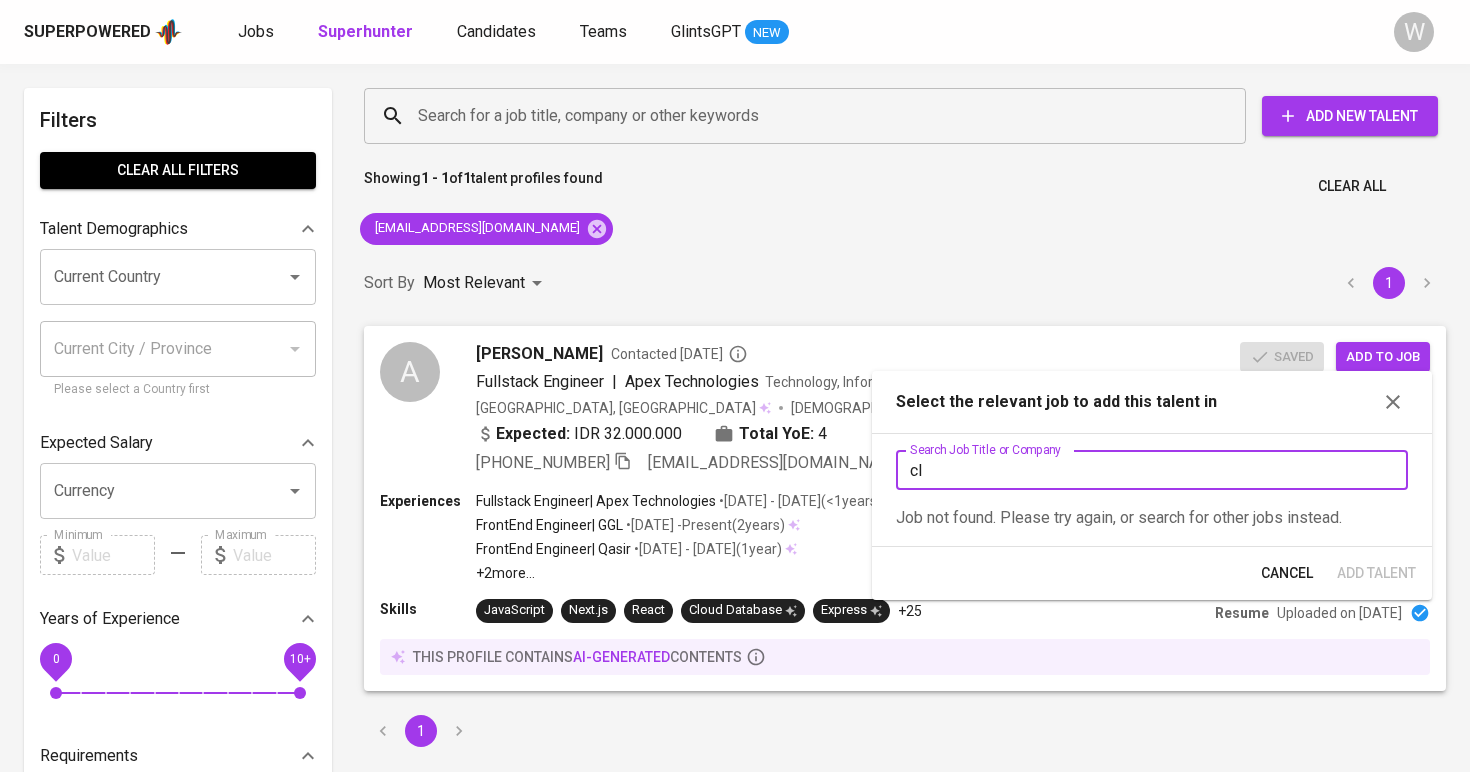 type on "c" 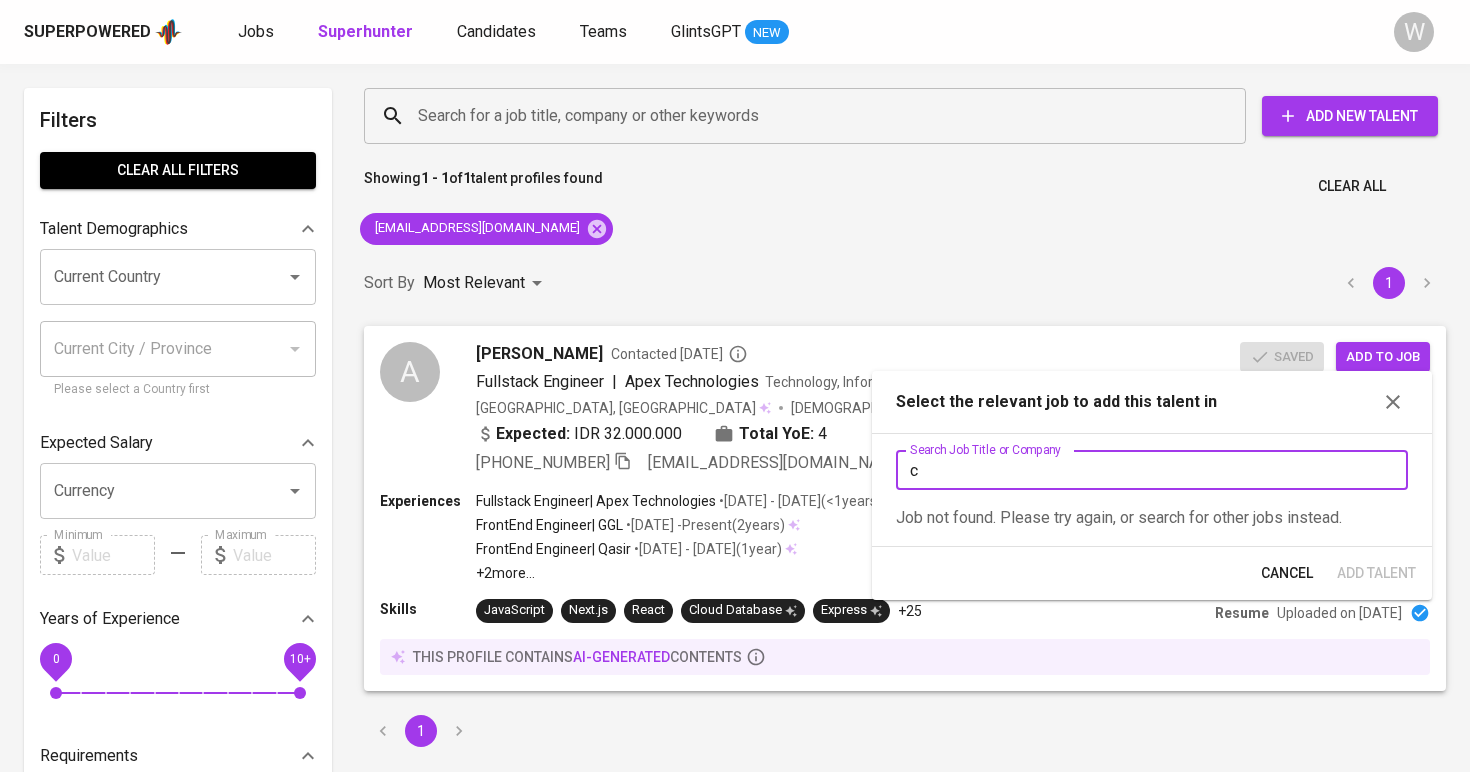 type 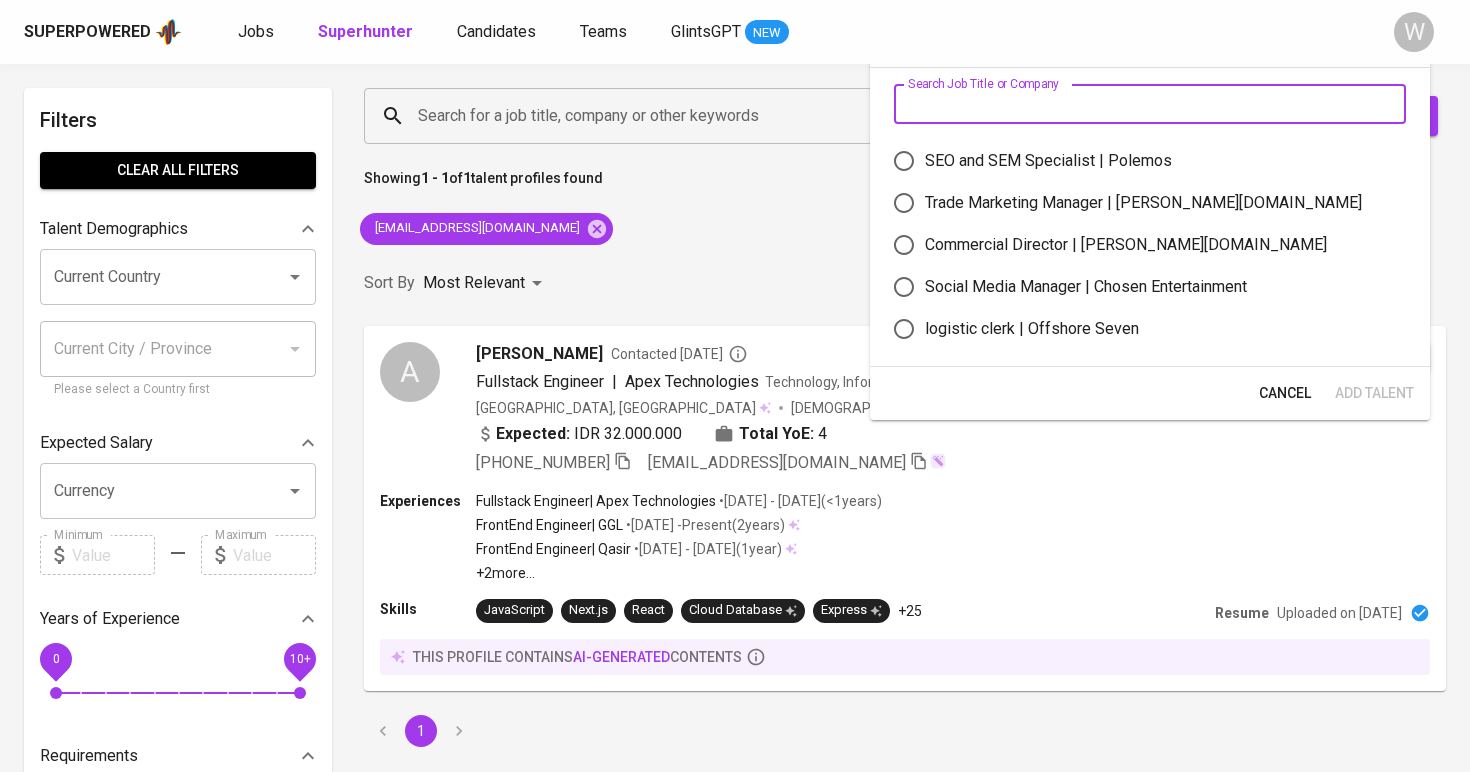 click on "Sort By Most Relevant MOST_RELEVANT 1" at bounding box center (905, 283) 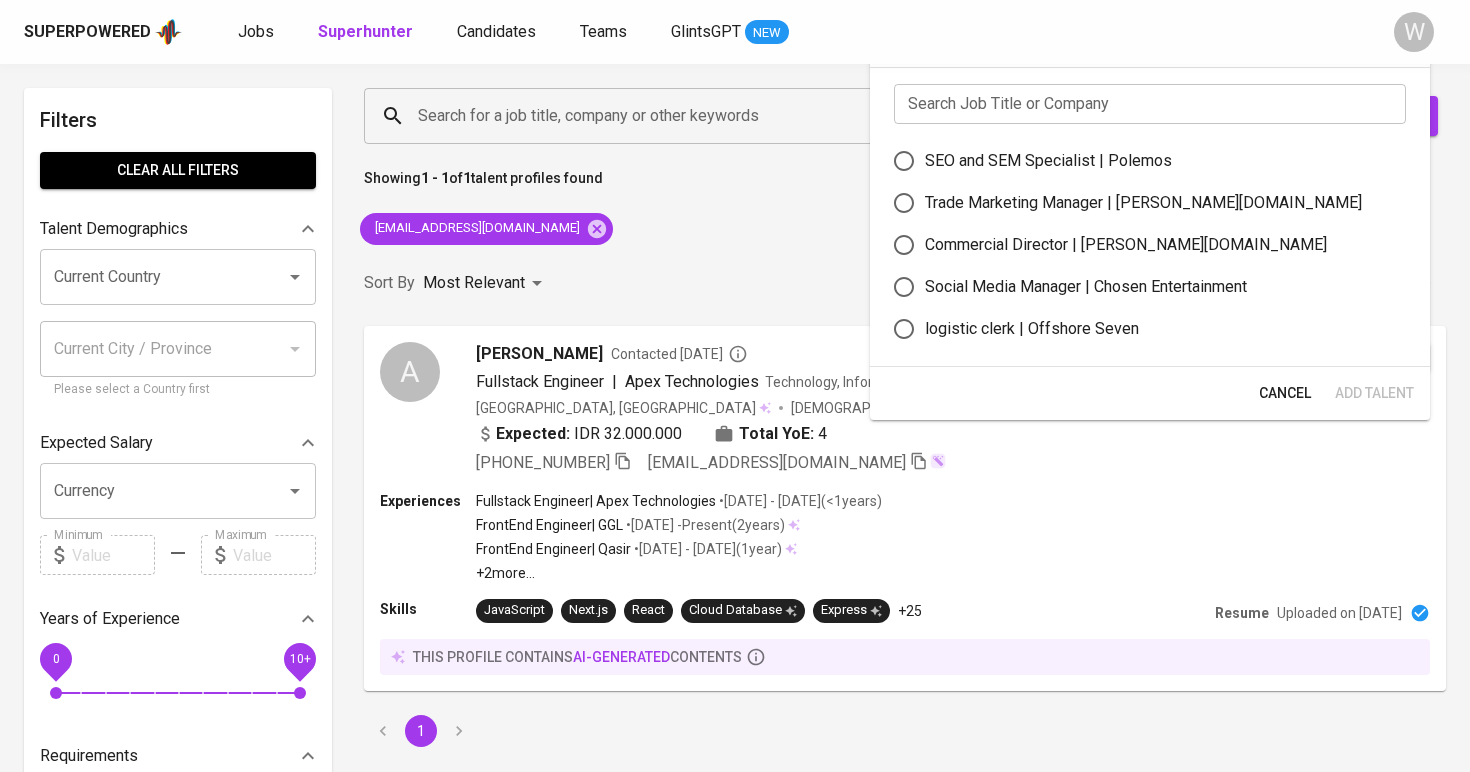 click on "Search for a job title, company or other keywords Search for a job title, company or other keywords Add New Talent" at bounding box center [901, 116] 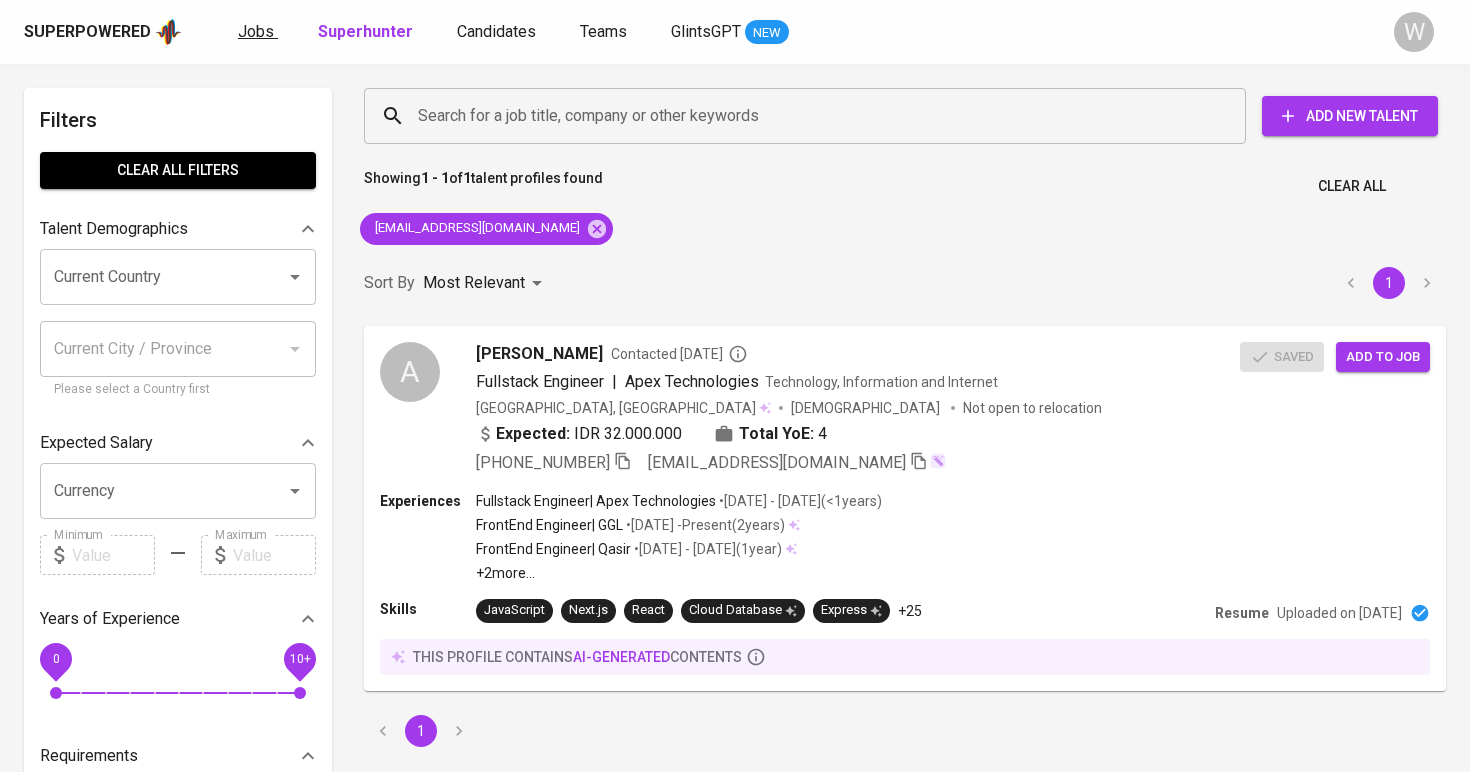 click on "Jobs" at bounding box center [256, 31] 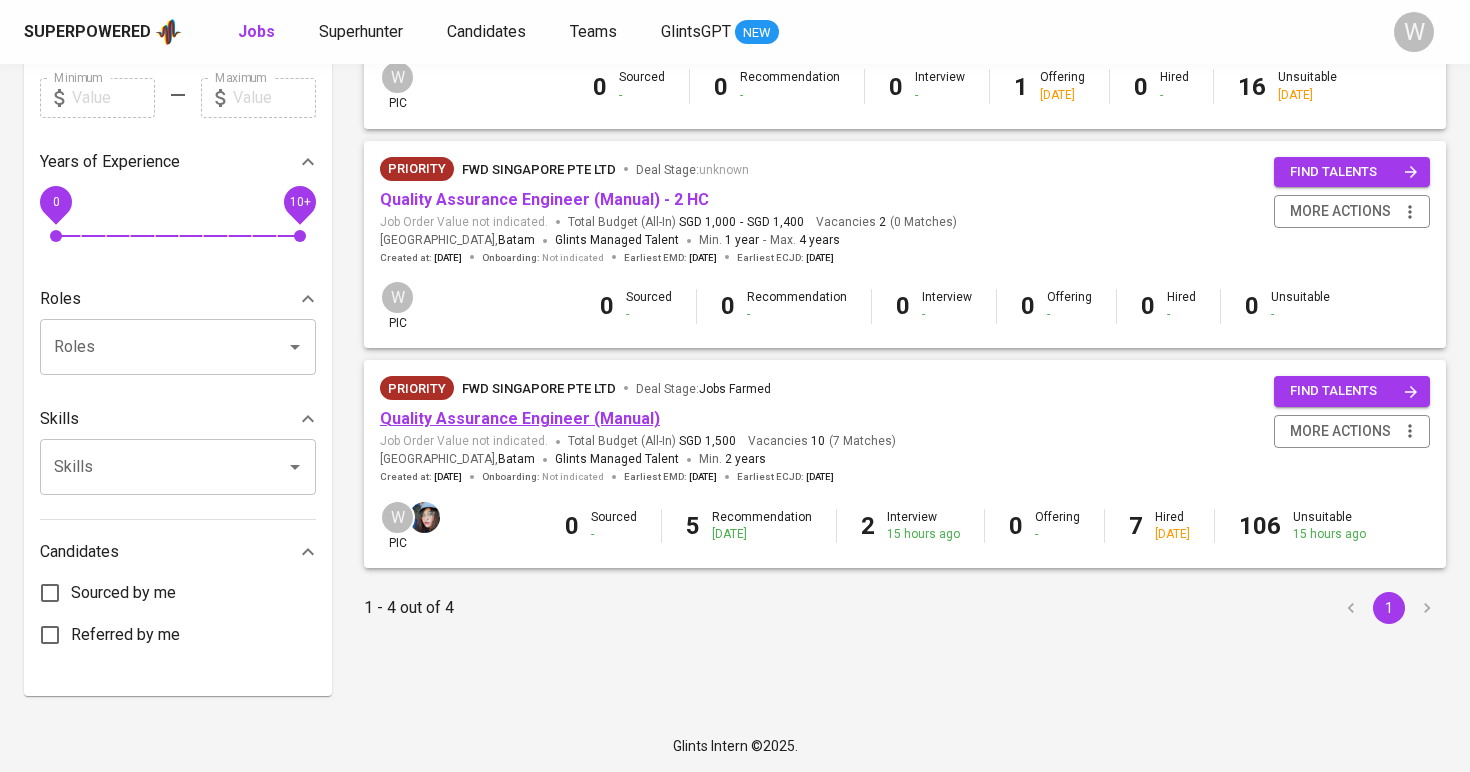 scroll, scrollTop: 592, scrollLeft: 0, axis: vertical 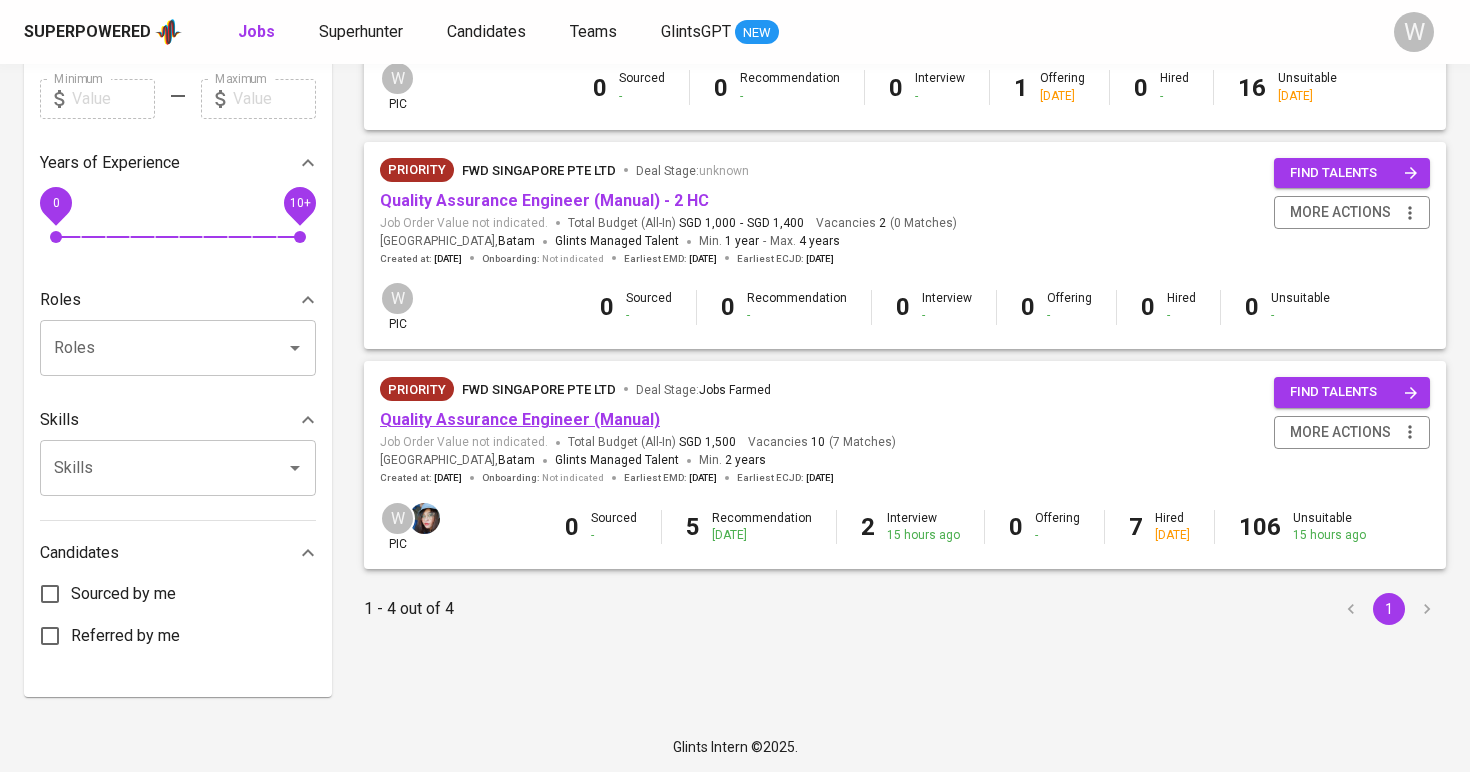 click on "Quality Assurance Engineer (Manual)" at bounding box center [520, 419] 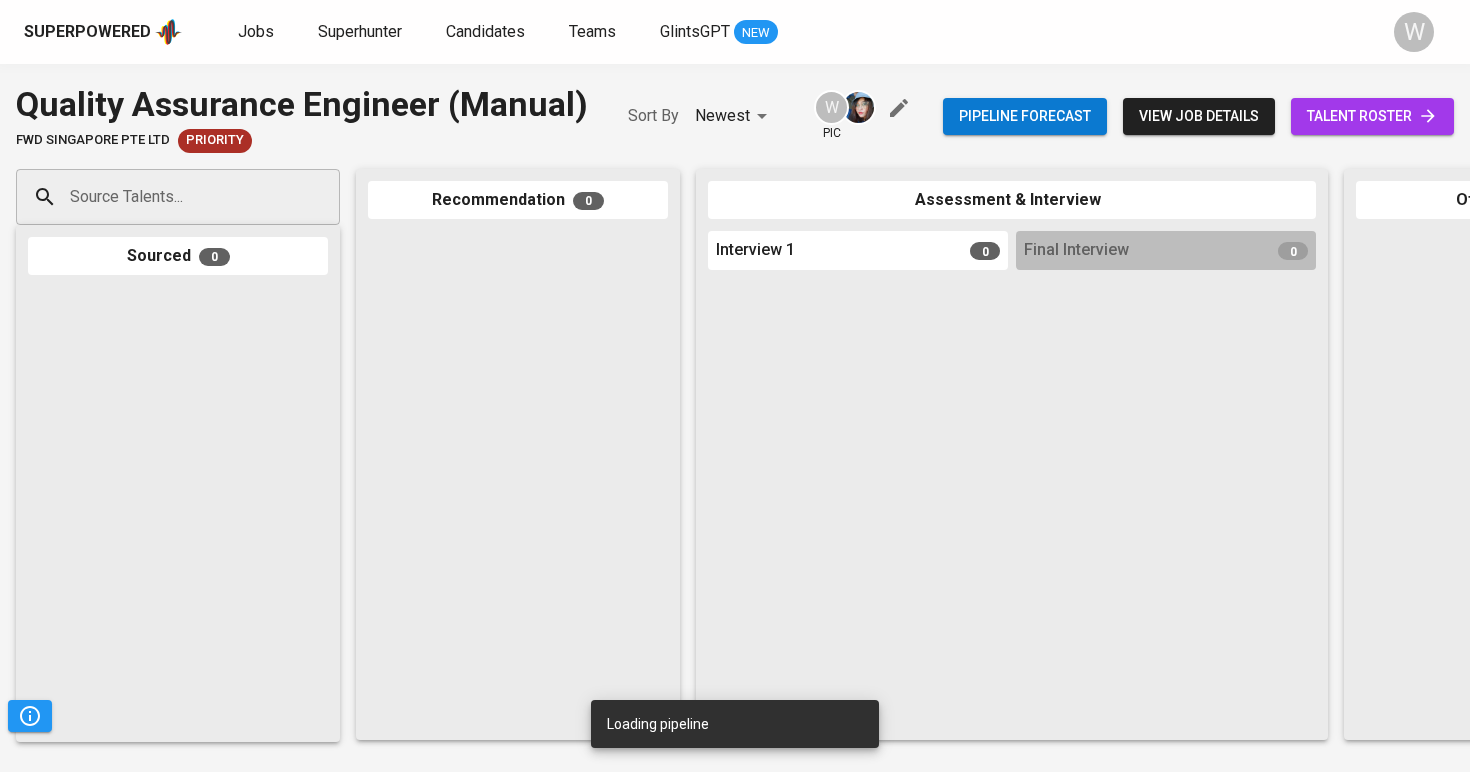 click on "Pipeline forecast view job details talent roster" at bounding box center [1198, 116] 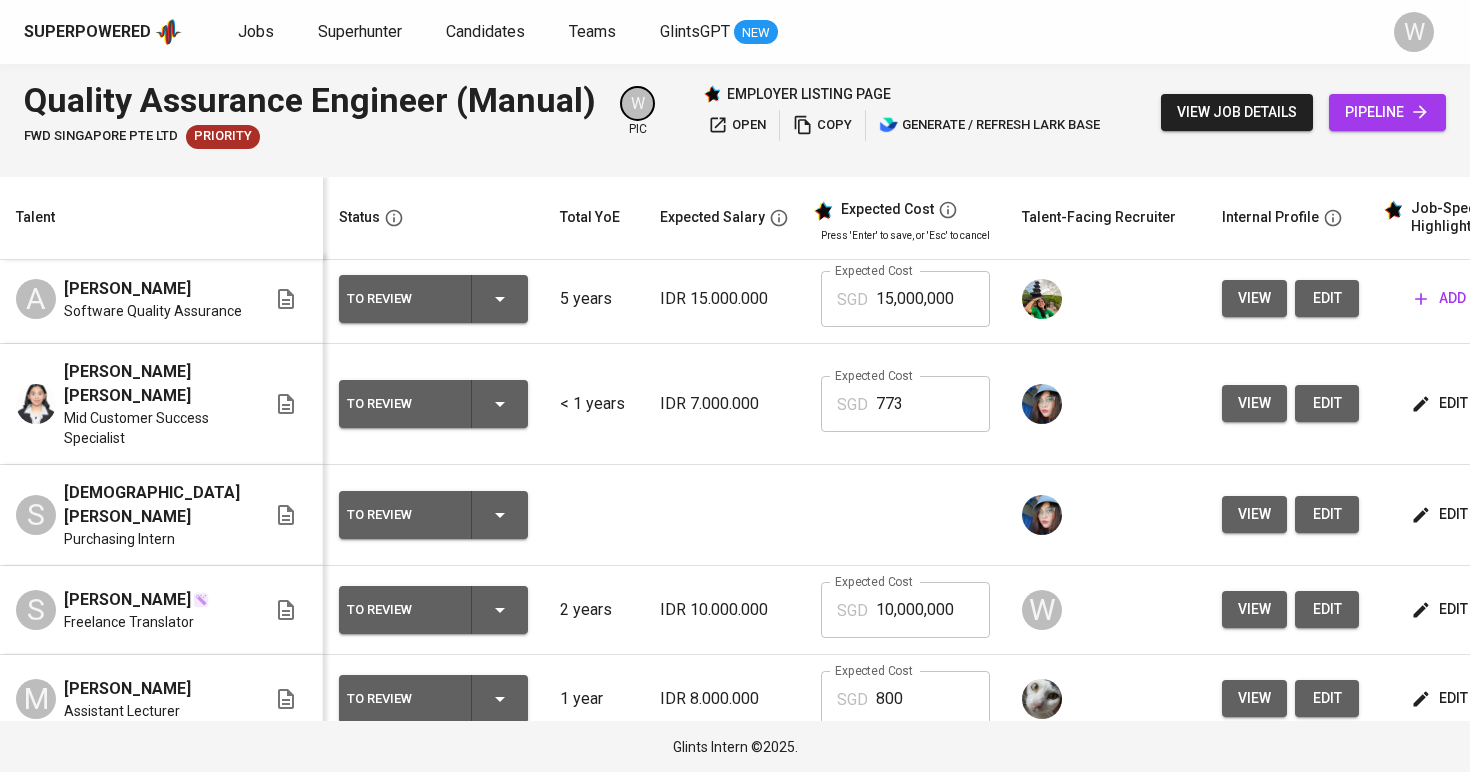 scroll, scrollTop: 6, scrollLeft: 25, axis: both 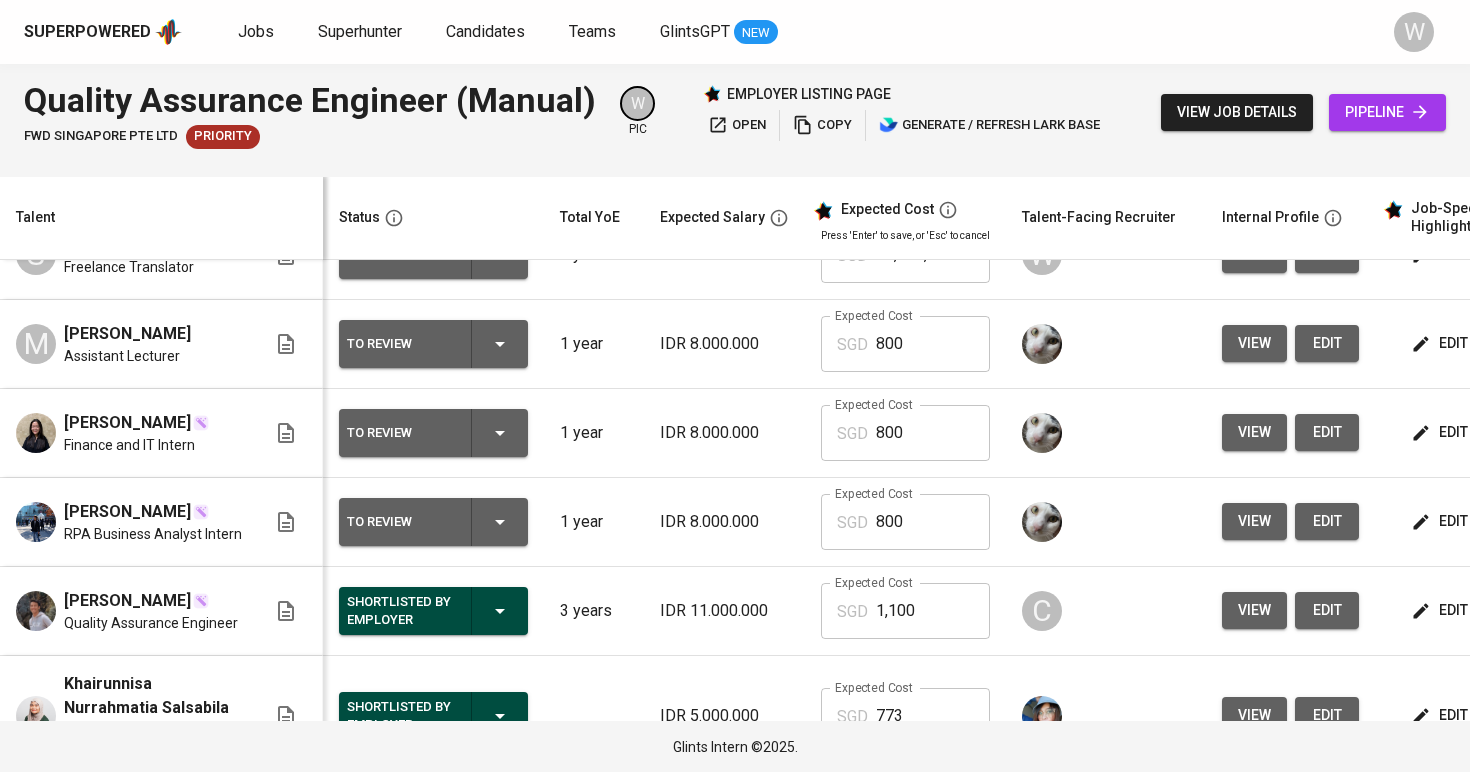 click 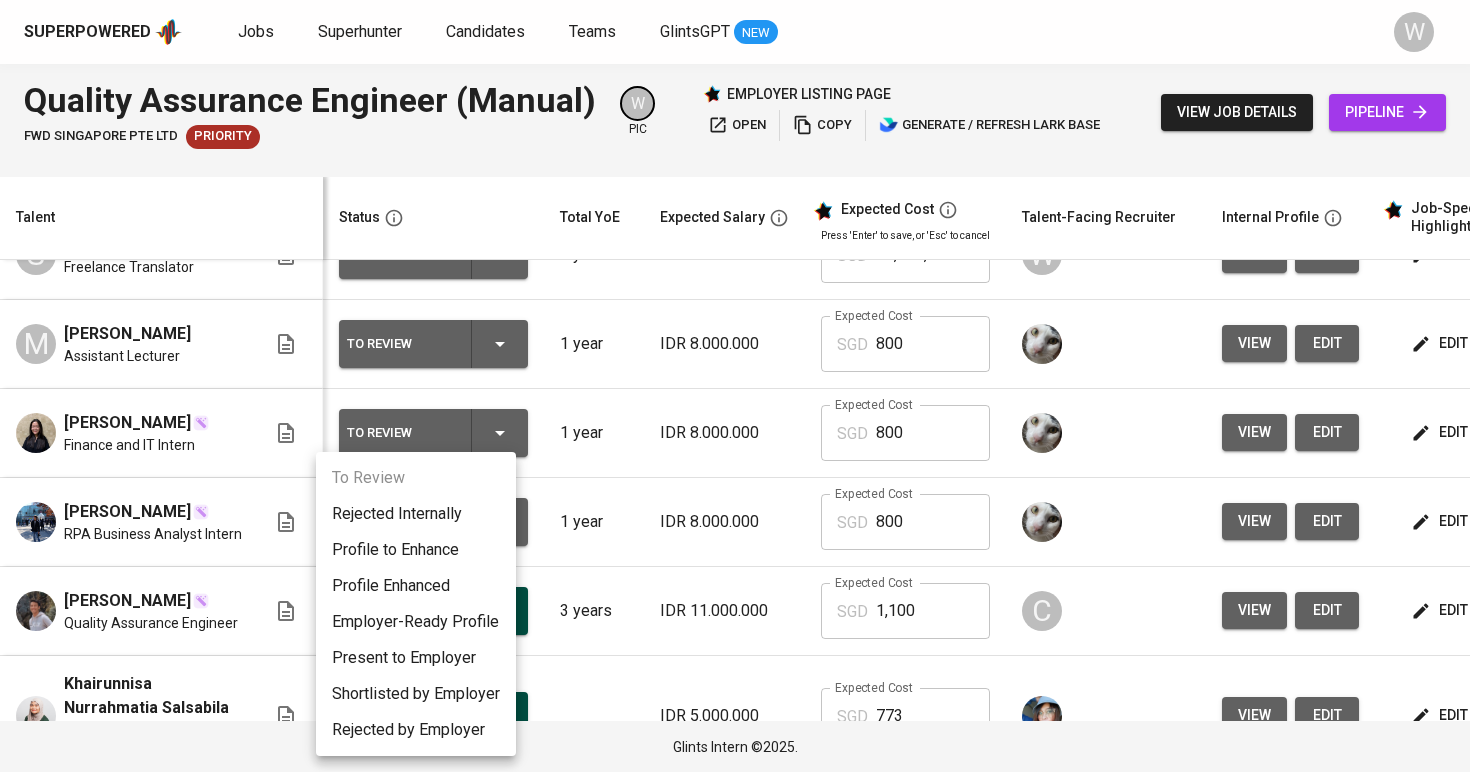 click on "Present to Employer" at bounding box center (416, 658) 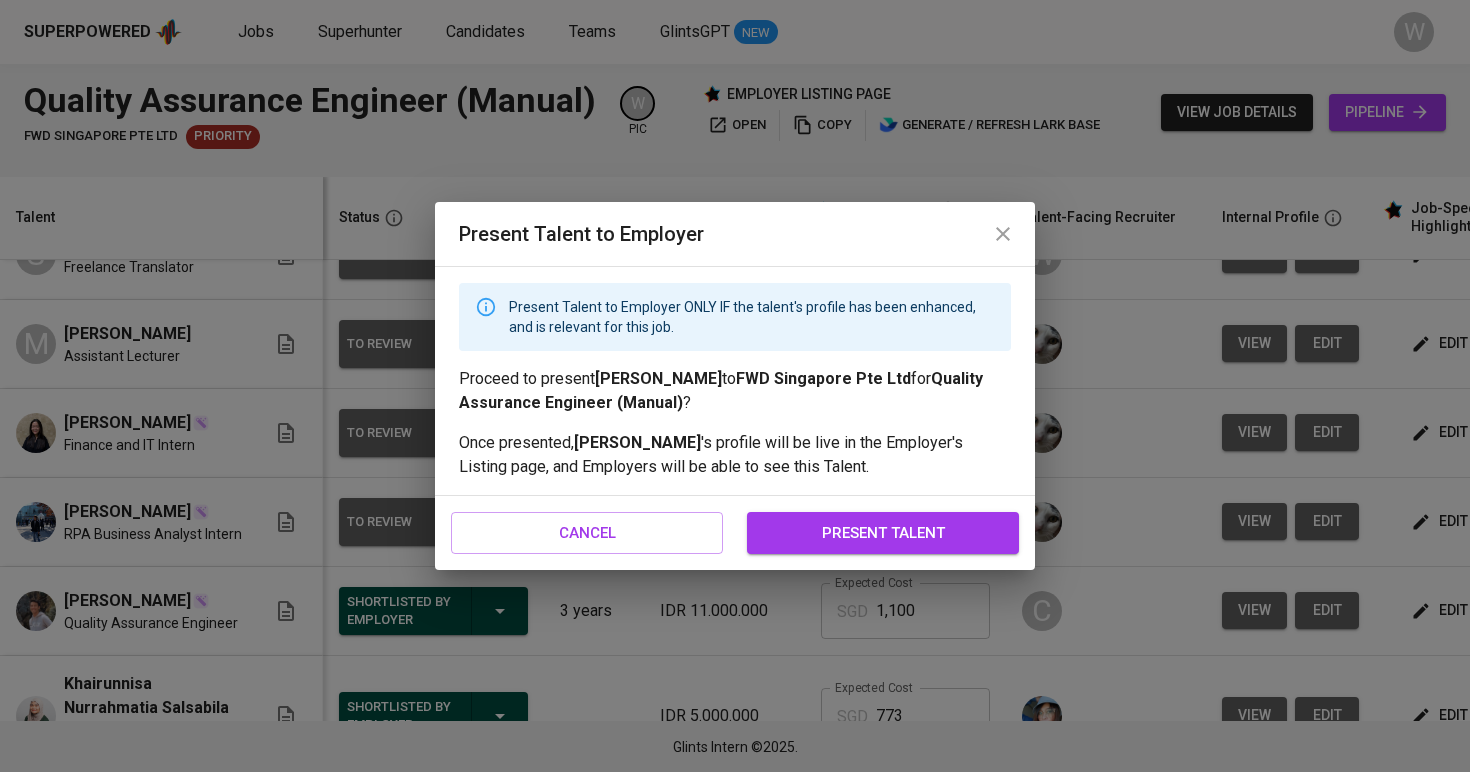 scroll, scrollTop: 0, scrollLeft: 0, axis: both 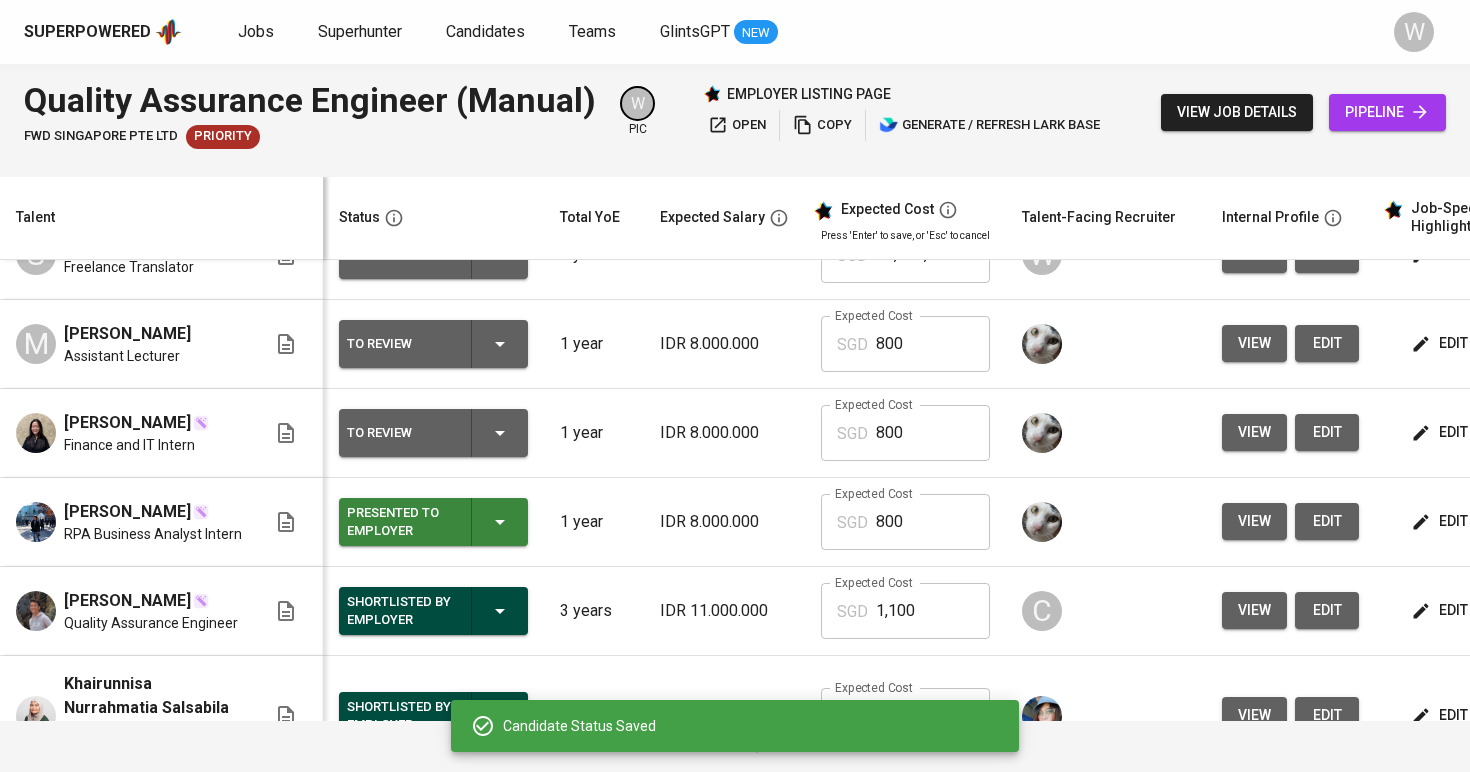 click on "800" at bounding box center [933, 522] 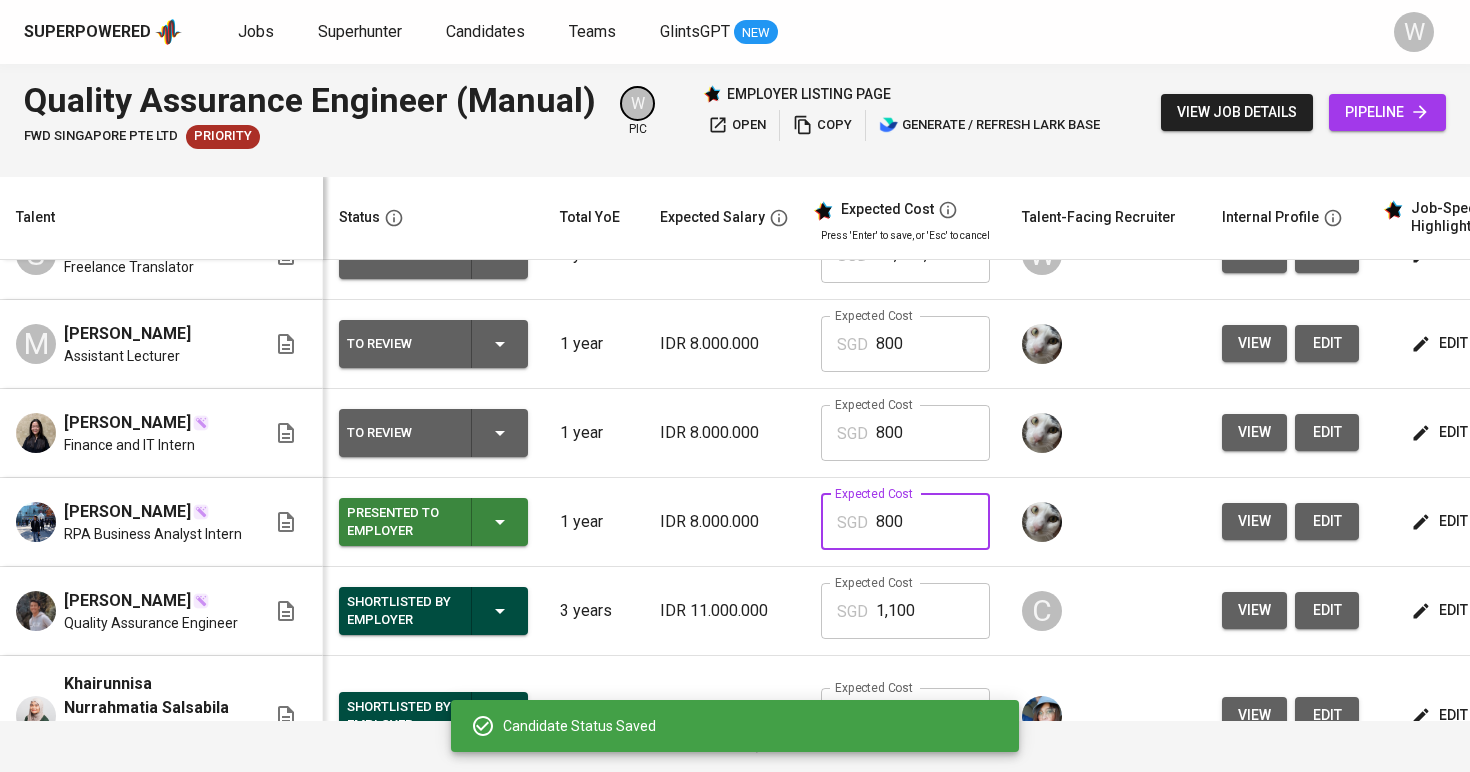 click on "Expected Cost SGD 800 Expected Cost" at bounding box center [905, 522] 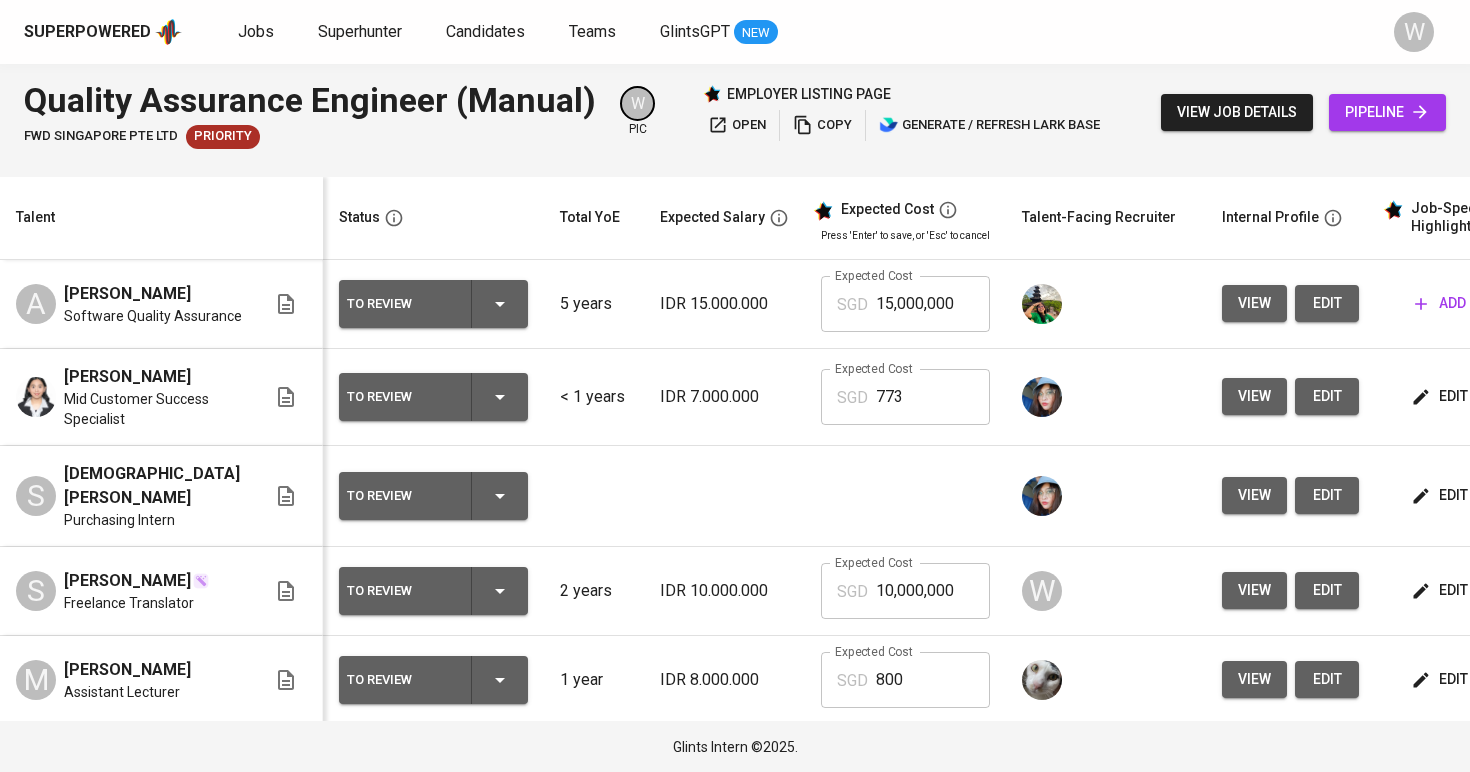 scroll, scrollTop: 0, scrollLeft: 0, axis: both 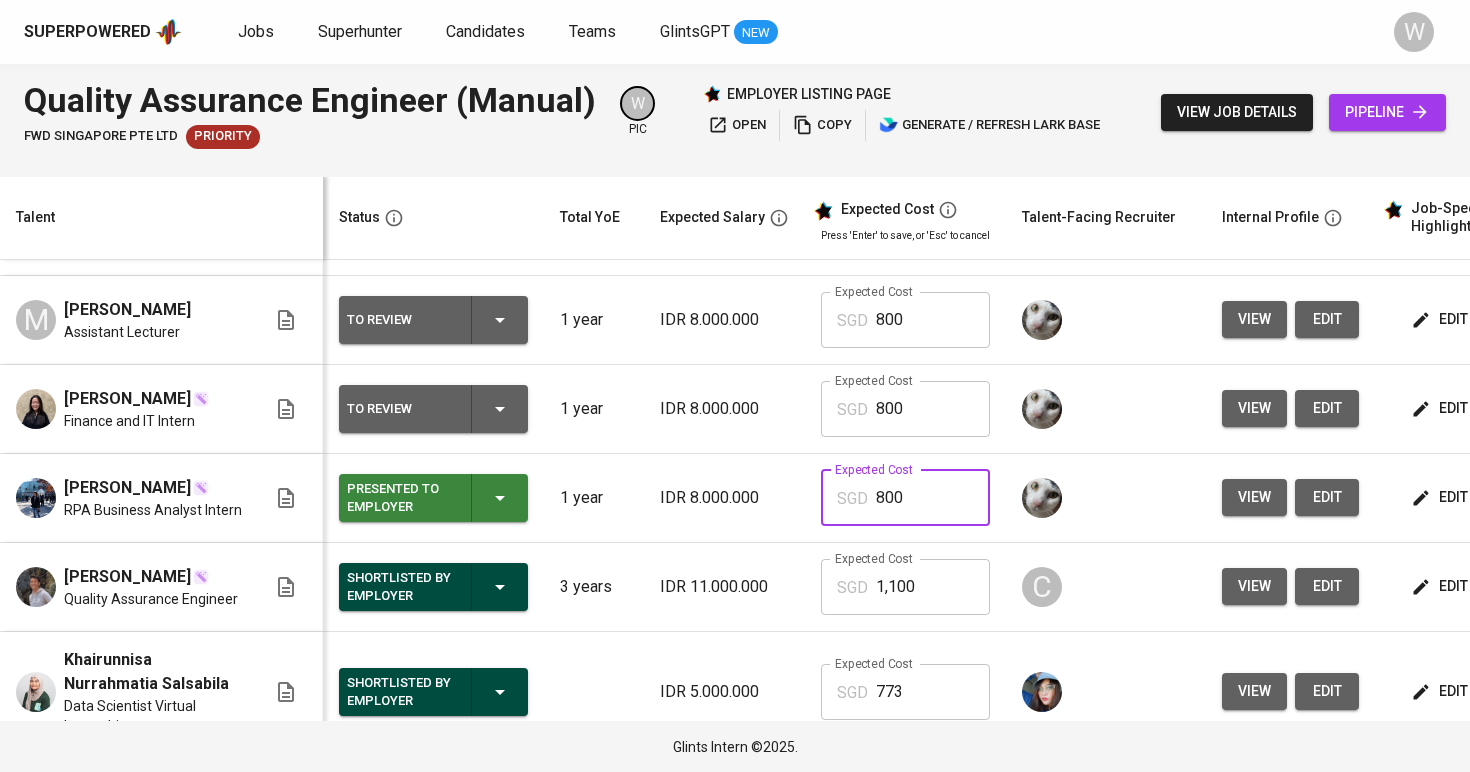 click on "IDR 8.000.000" at bounding box center (724, 498) 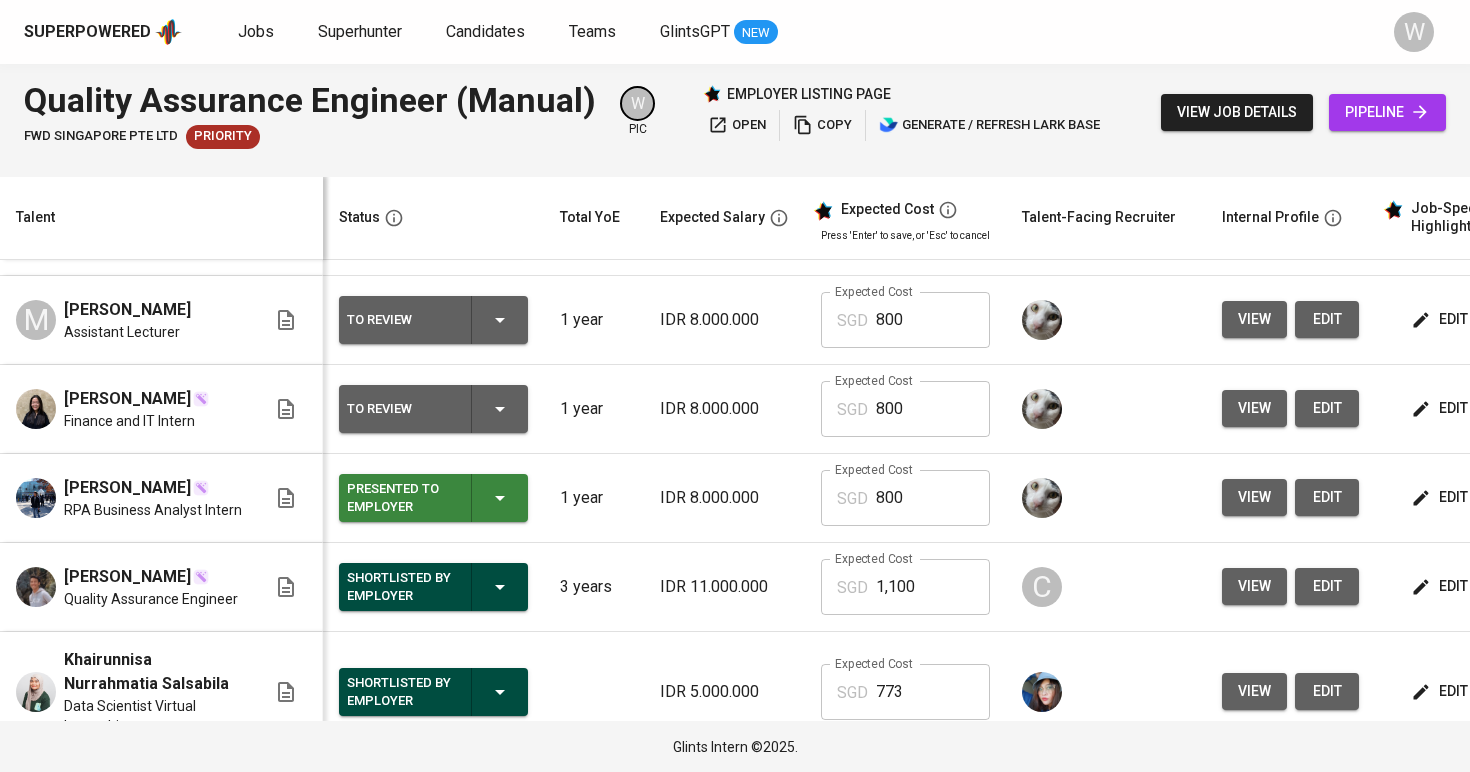 click on "To Review" at bounding box center [433, 409] 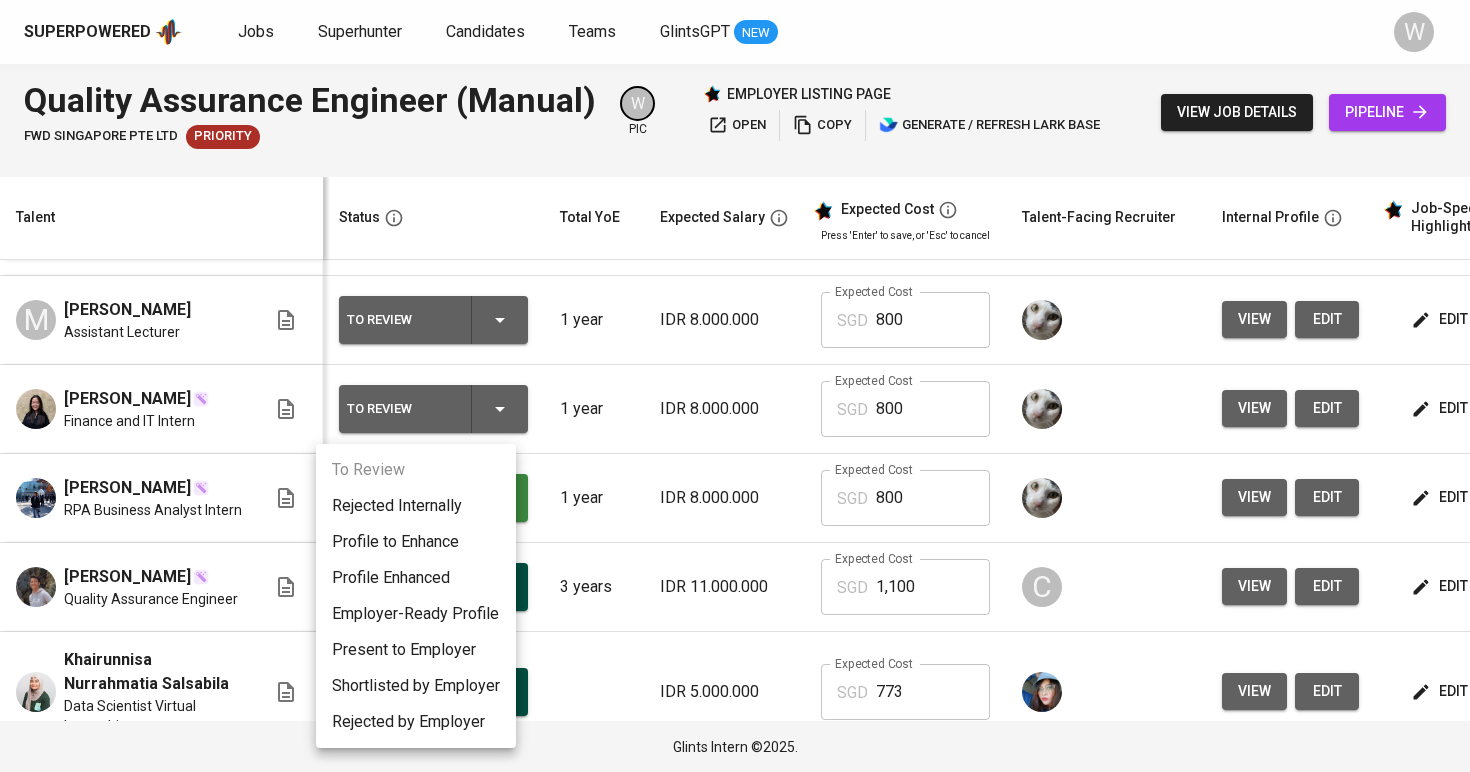 click on "Present to Employer" at bounding box center [416, 650] 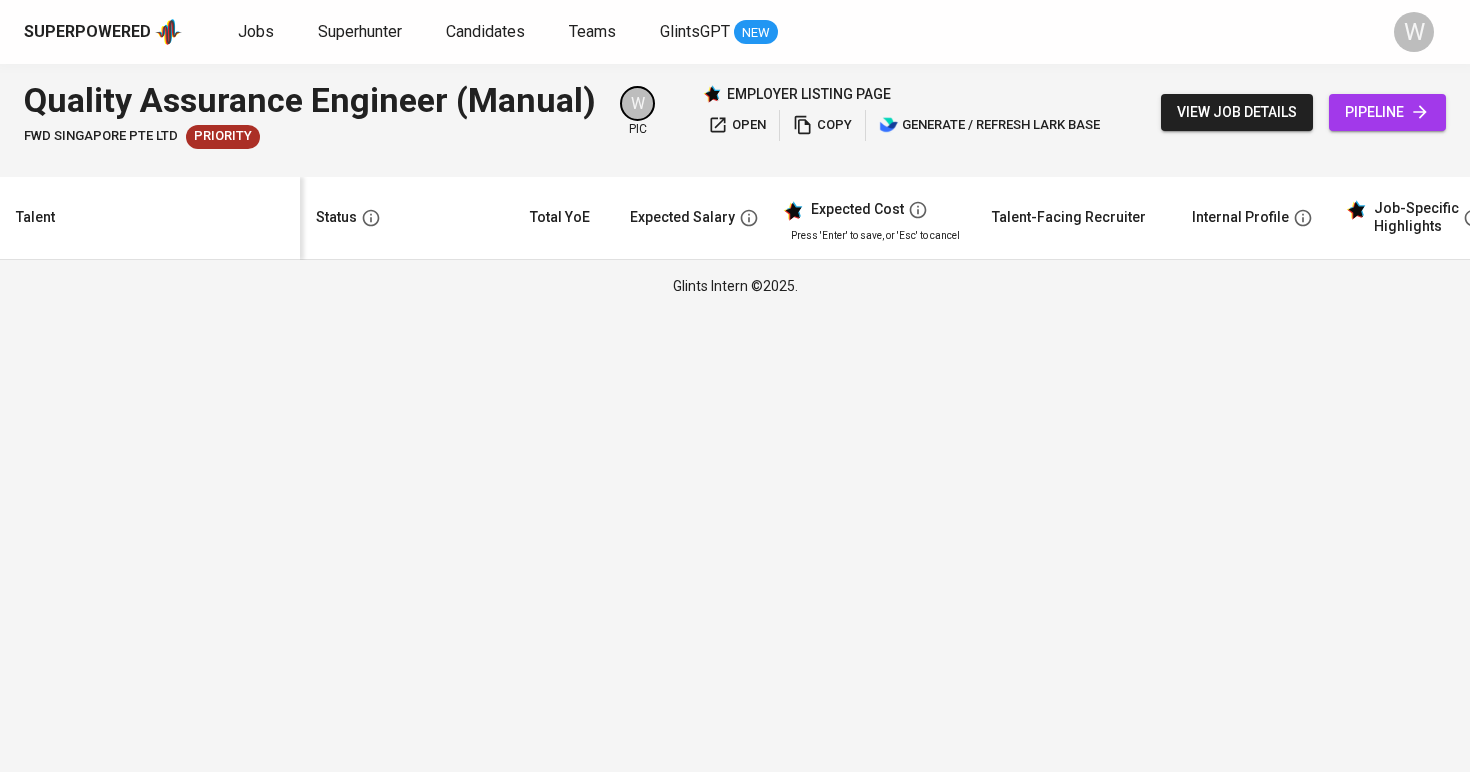scroll, scrollTop: 6, scrollLeft: 0, axis: vertical 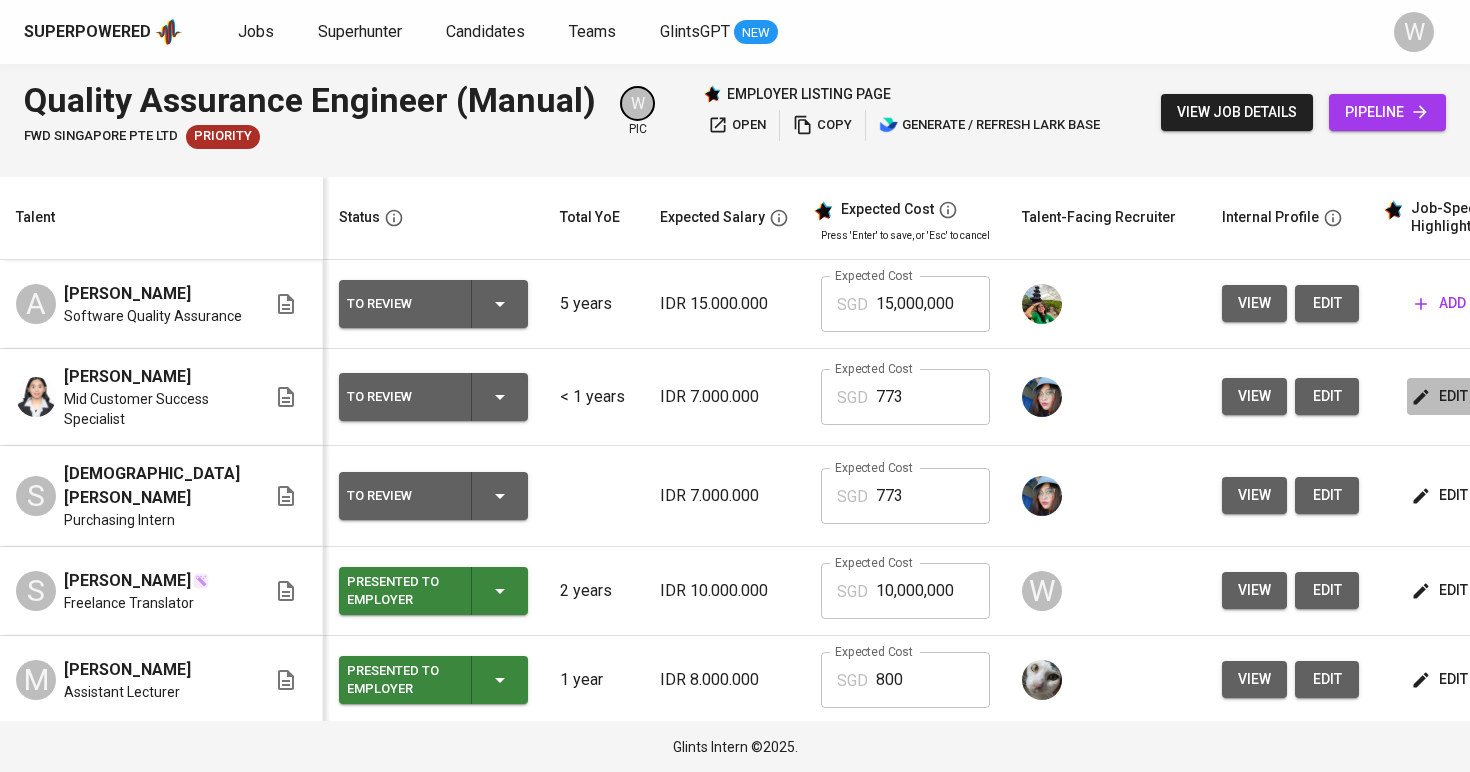 click on "edit" at bounding box center [1441, 396] 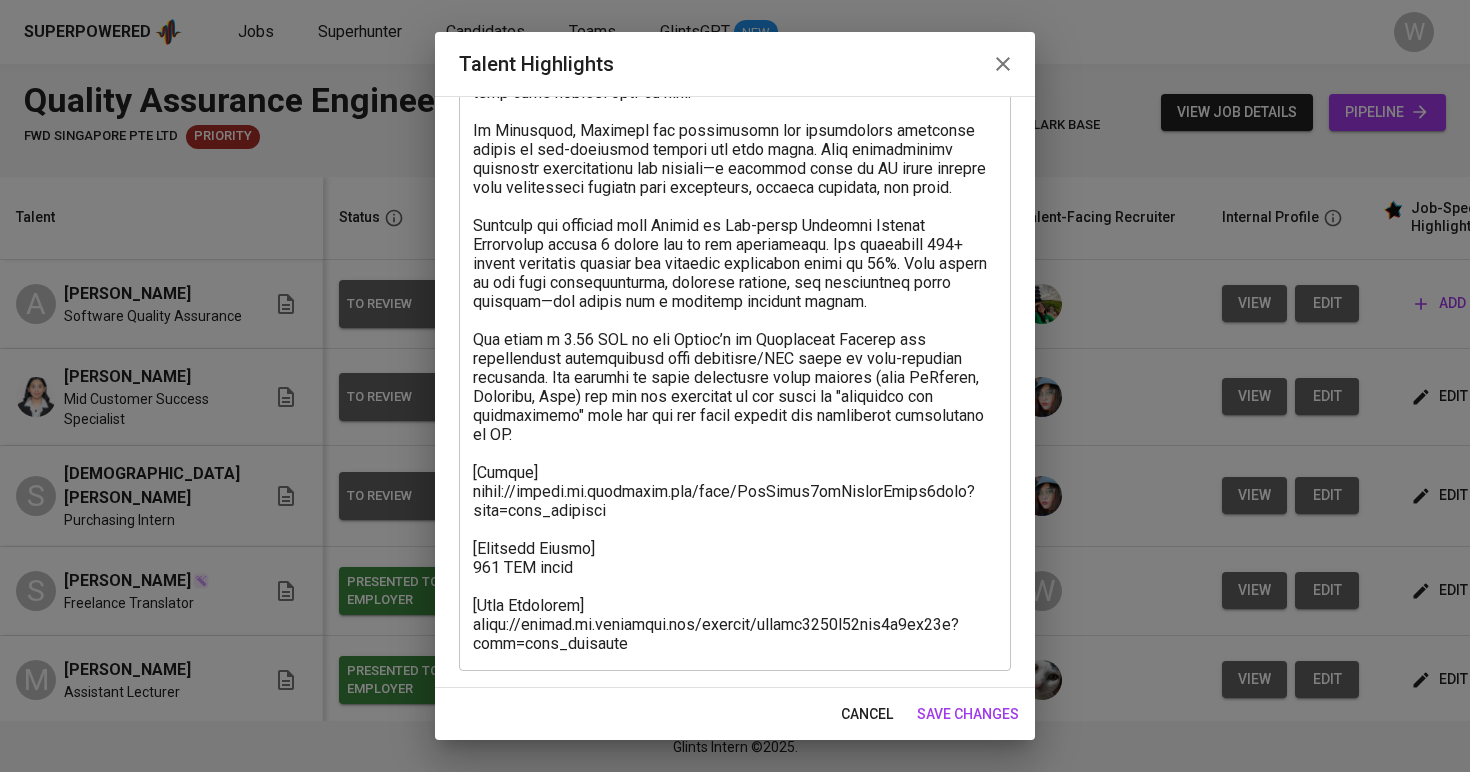 scroll, scrollTop: 468, scrollLeft: 0, axis: vertical 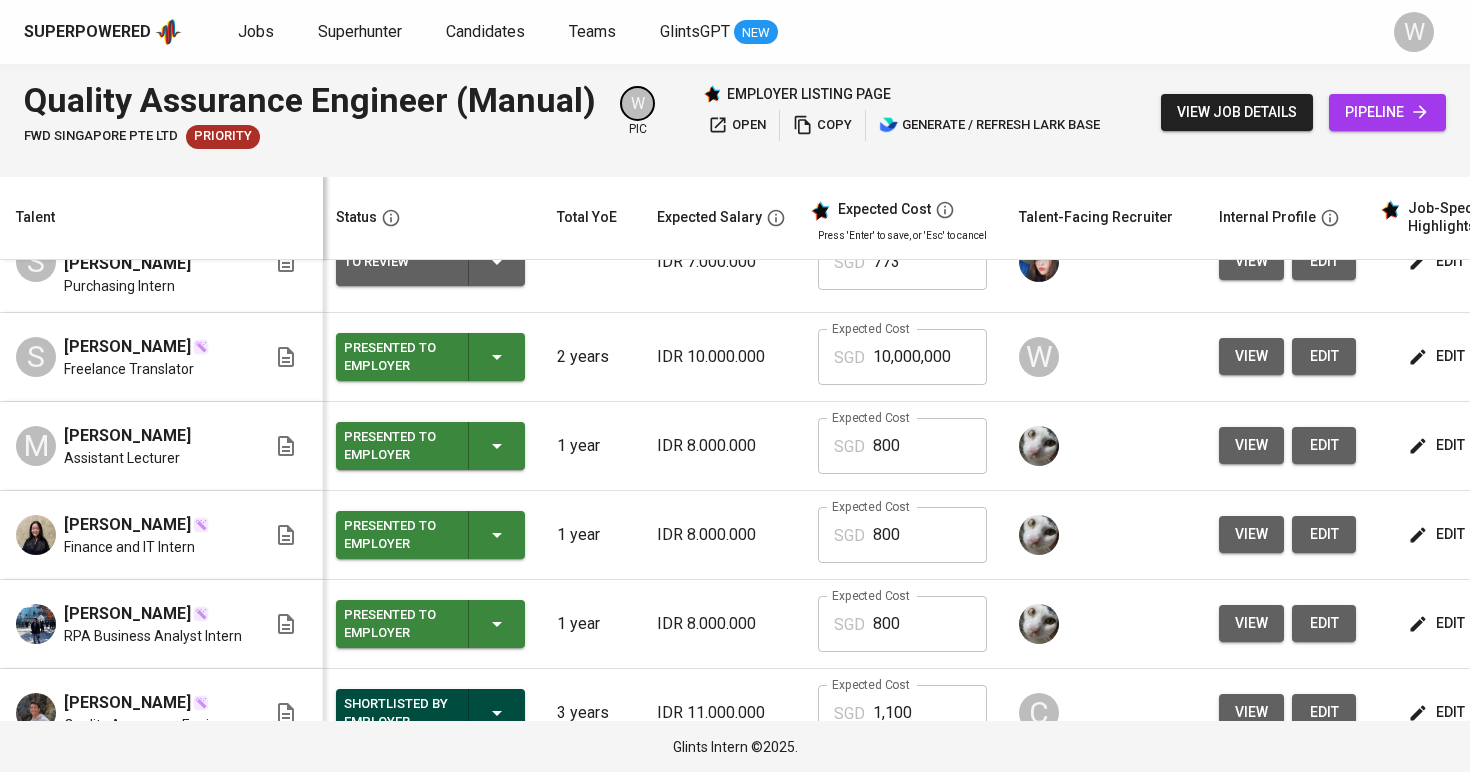 click 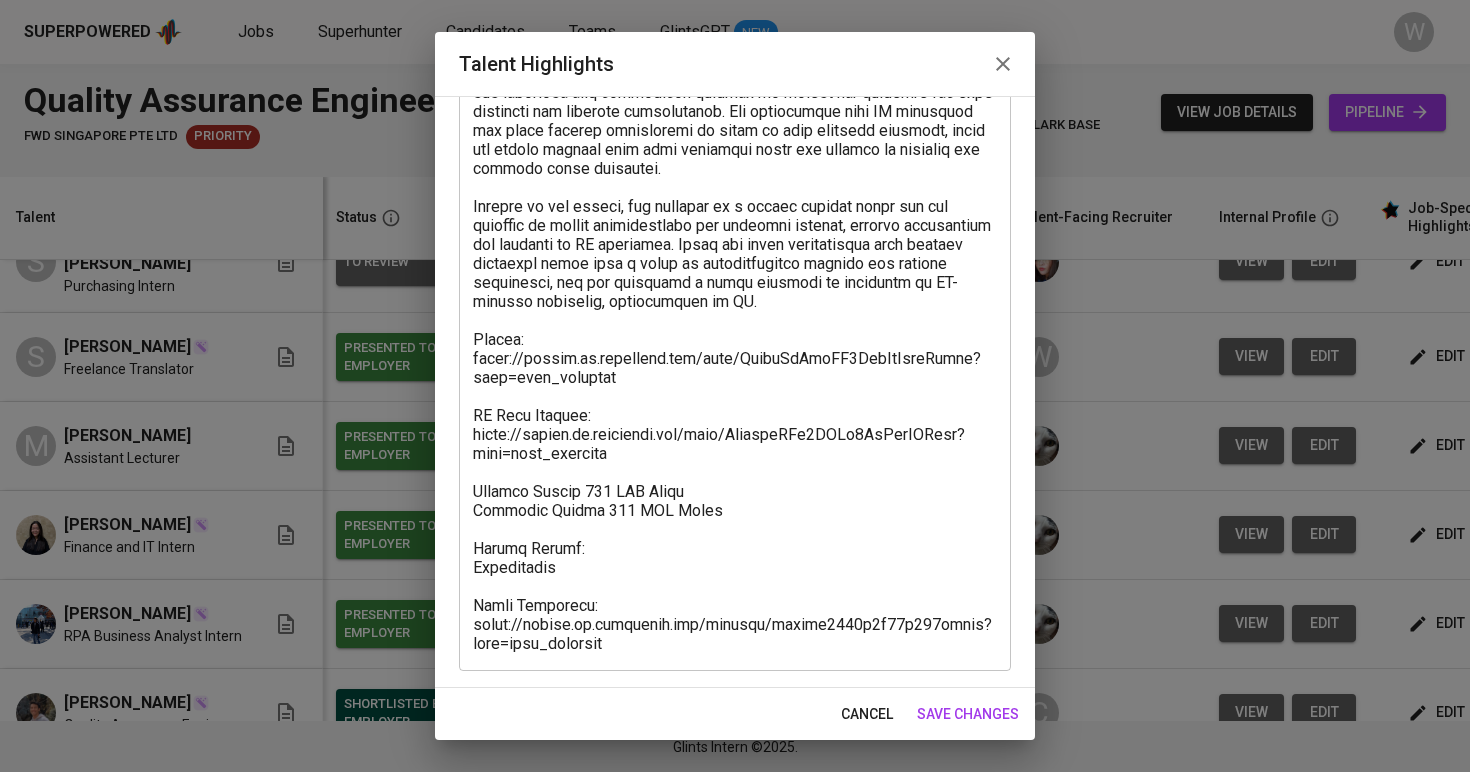 scroll, scrollTop: 373, scrollLeft: 0, axis: vertical 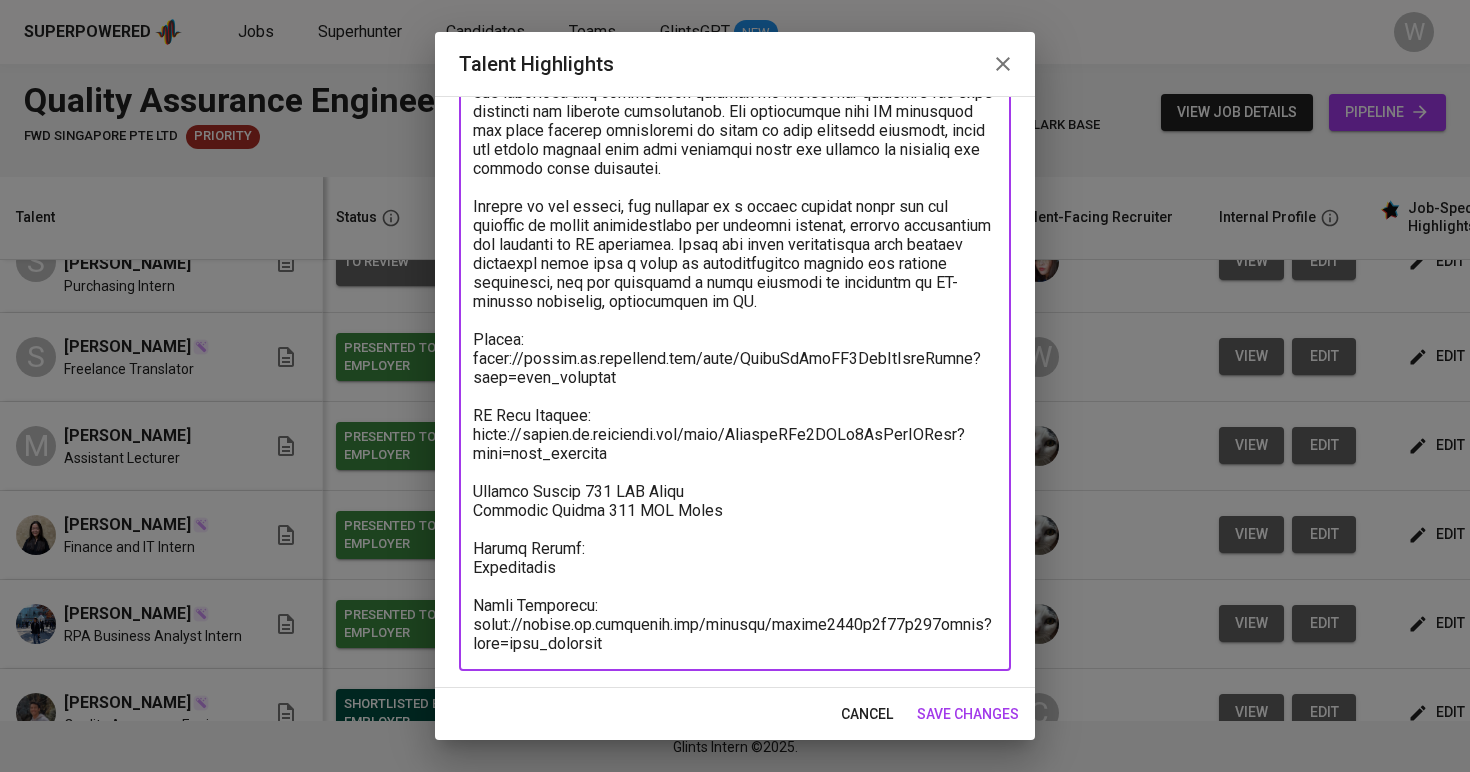 click on "save changes" at bounding box center (968, 714) 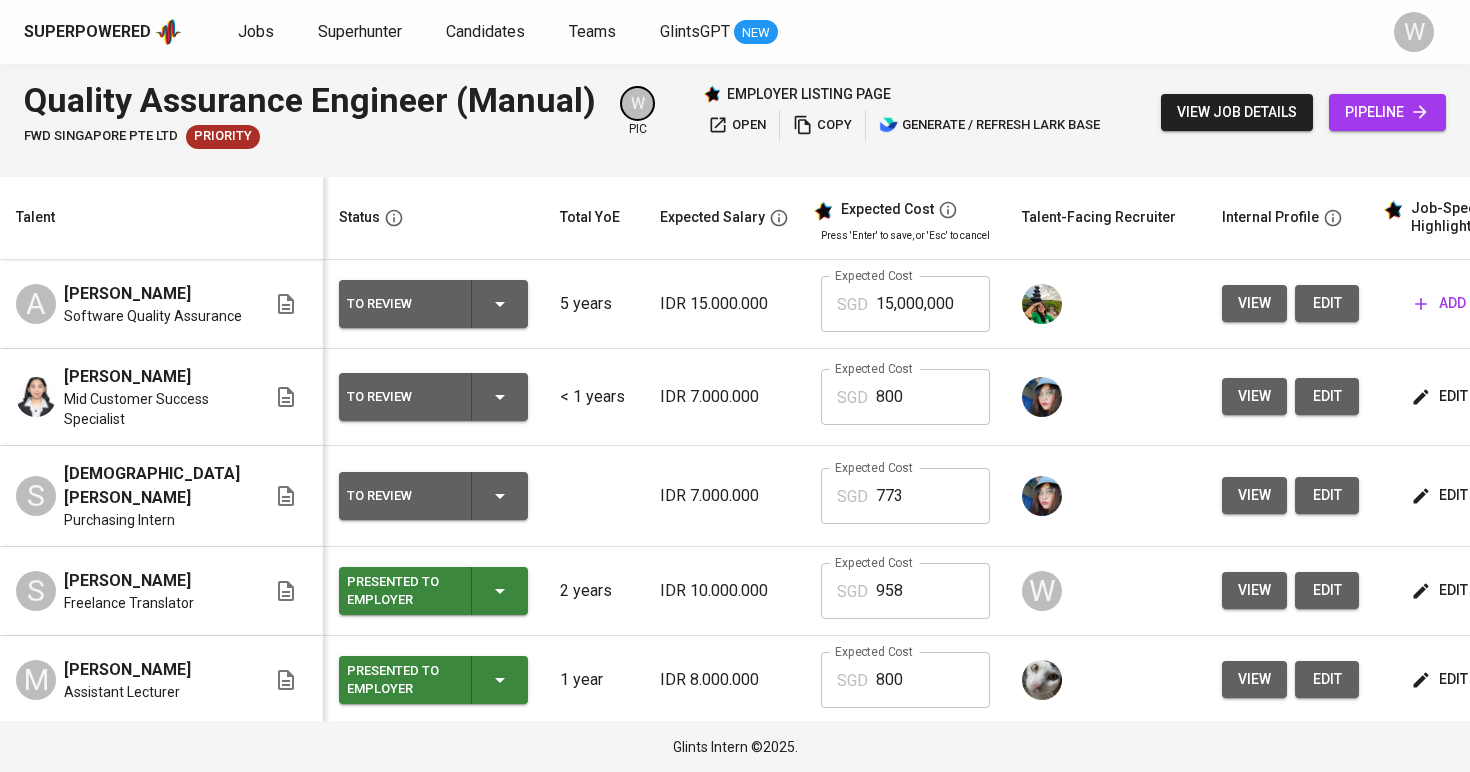 scroll, scrollTop: 0, scrollLeft: 0, axis: both 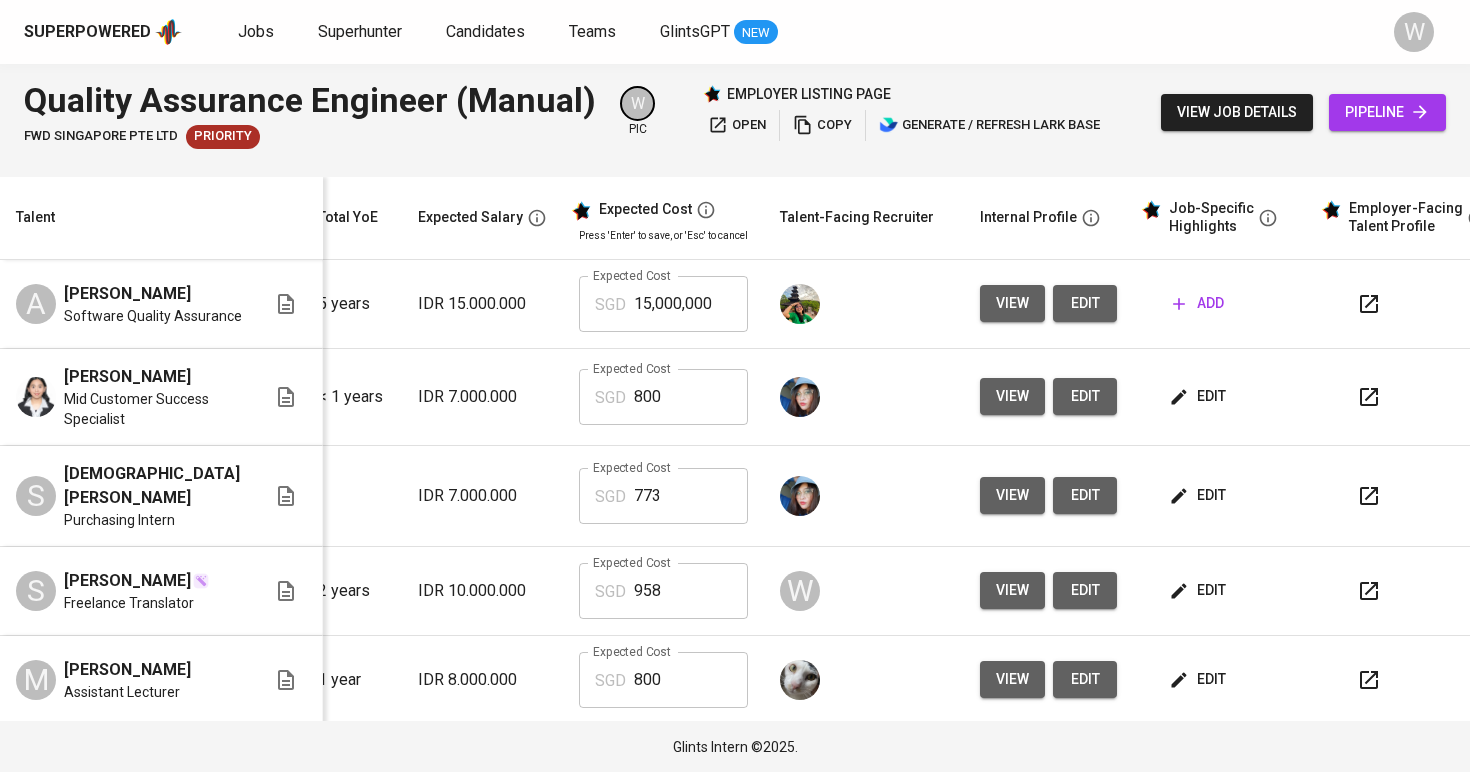click 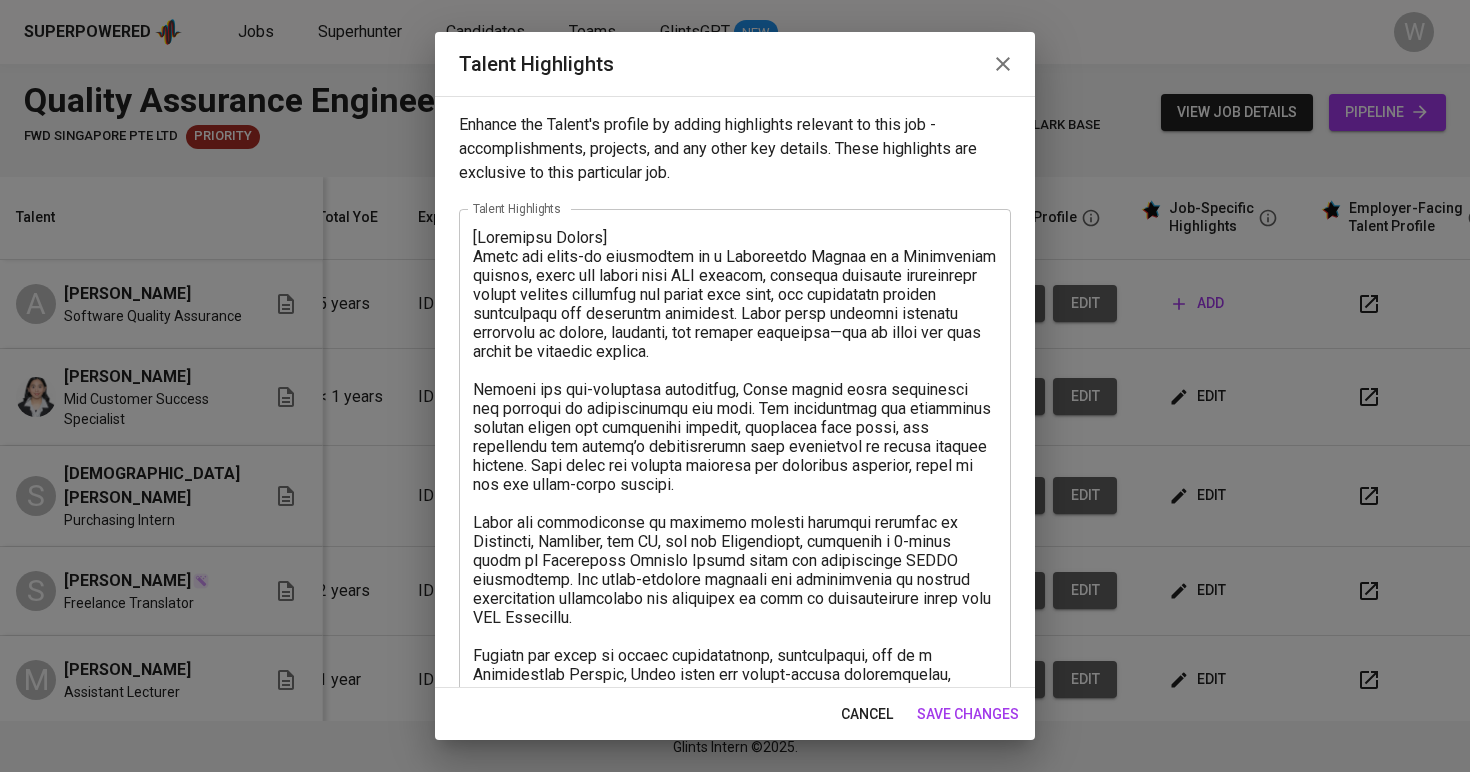 scroll, scrollTop: 207, scrollLeft: 242, axis: both 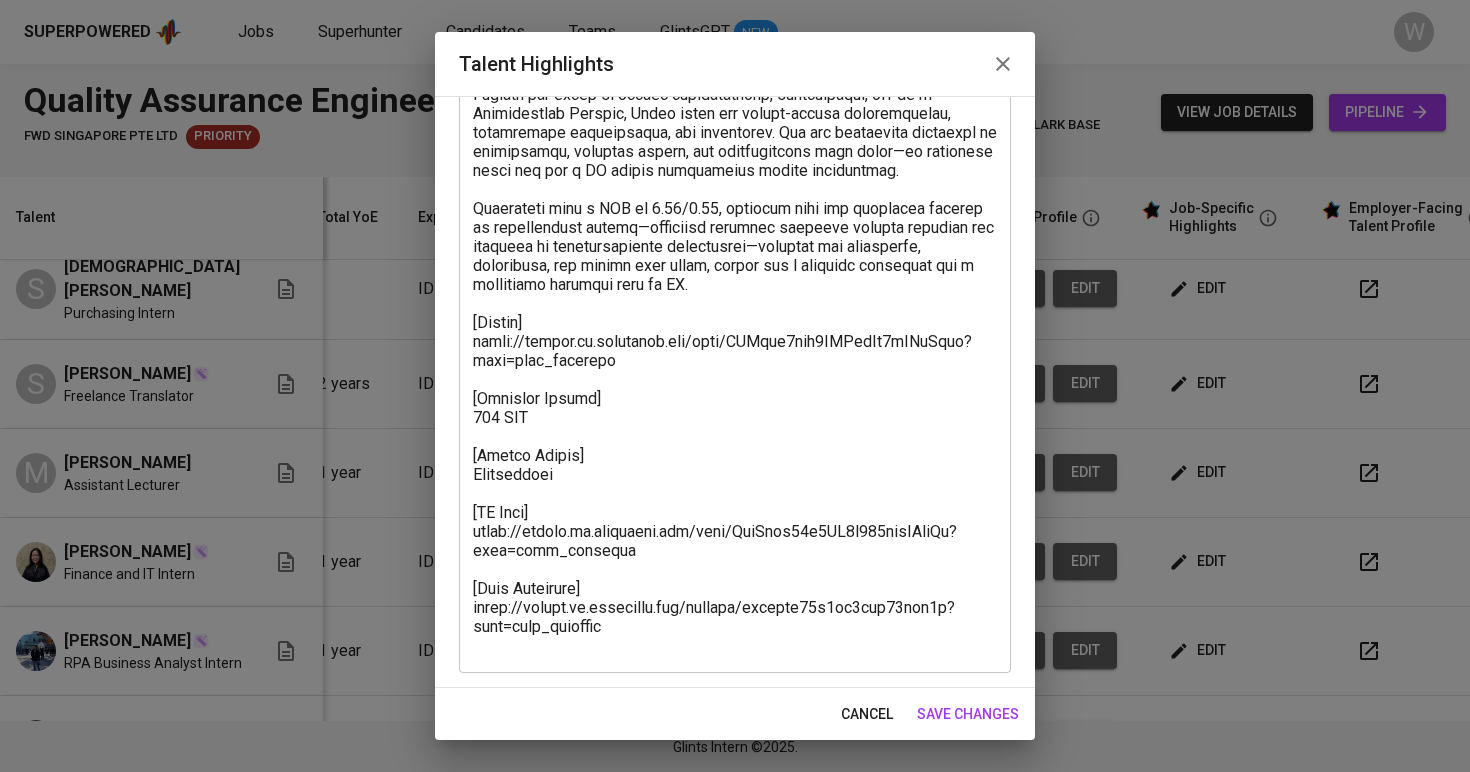 click at bounding box center (735, 161) 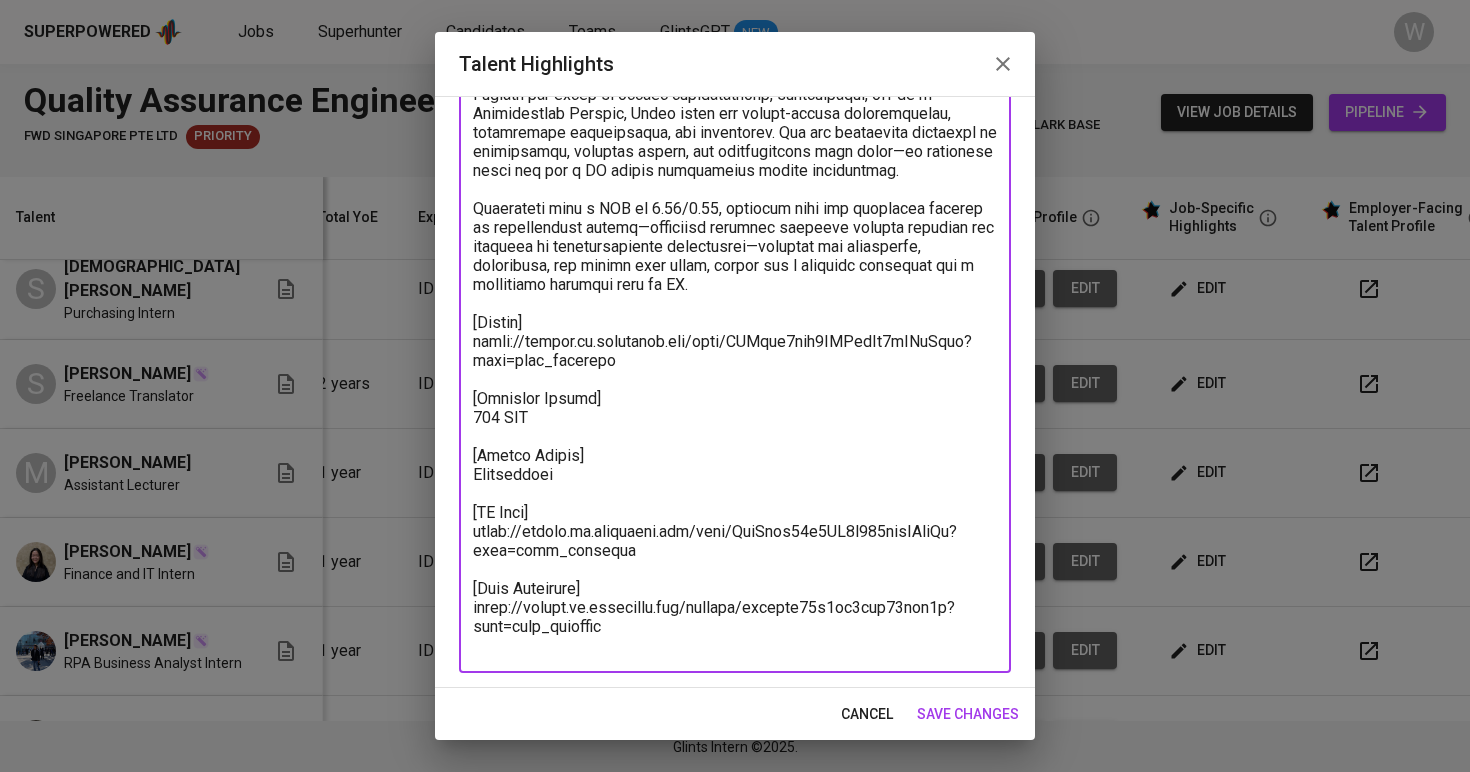 drag, startPoint x: 614, startPoint y: 548, endPoint x: 467, endPoint y: 508, distance: 152.345 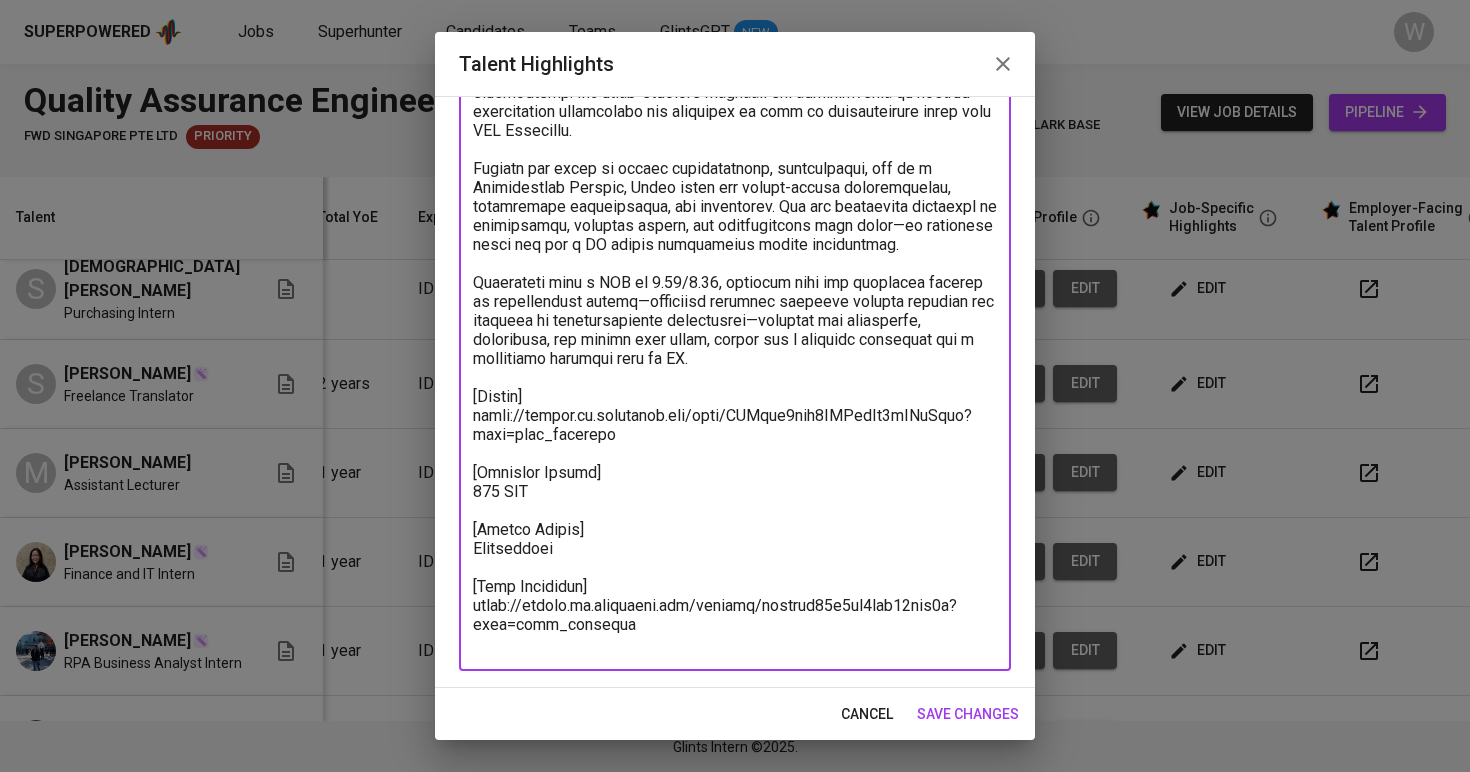 scroll, scrollTop: 487, scrollLeft: 0, axis: vertical 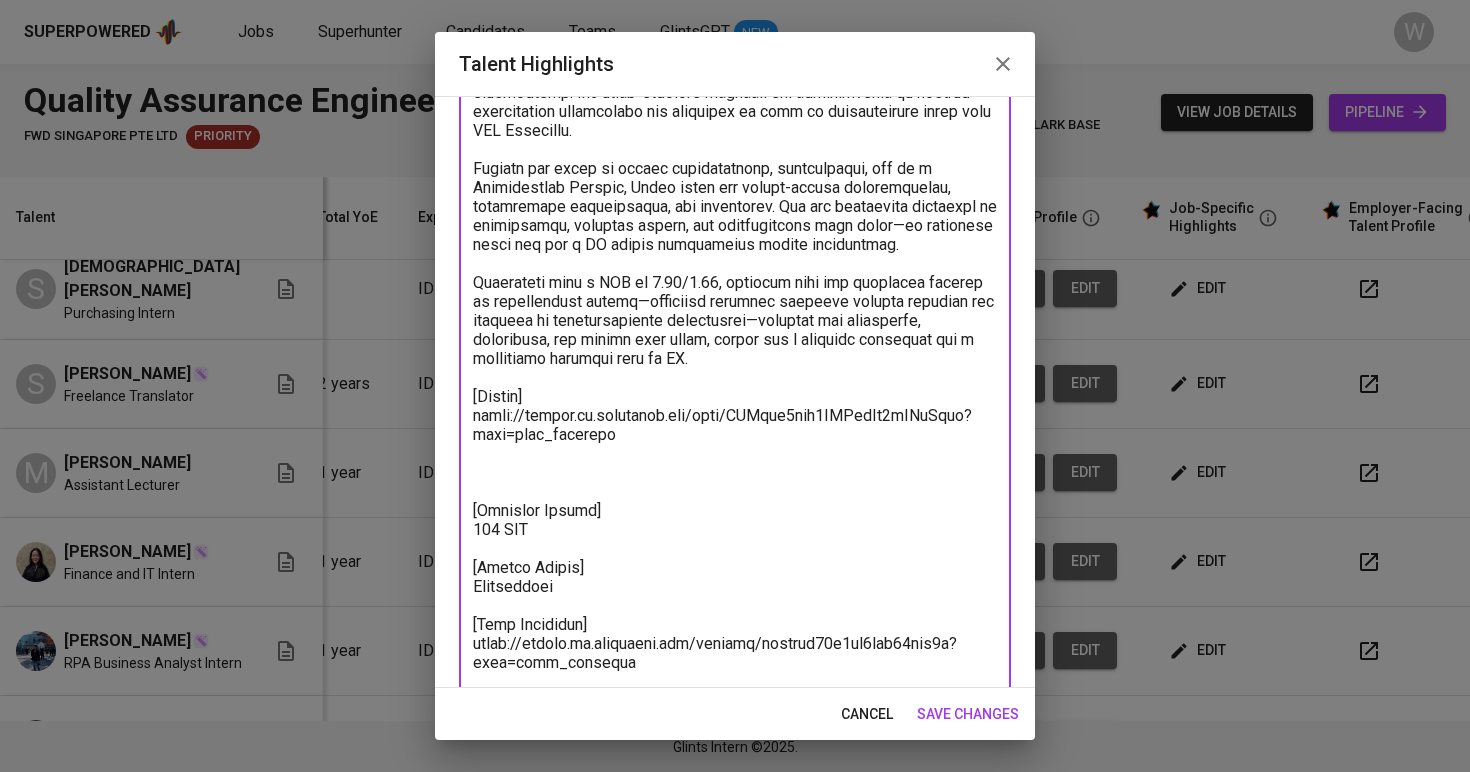 paste on "[EF Test]
[URL][DOMAIN_NAME]" 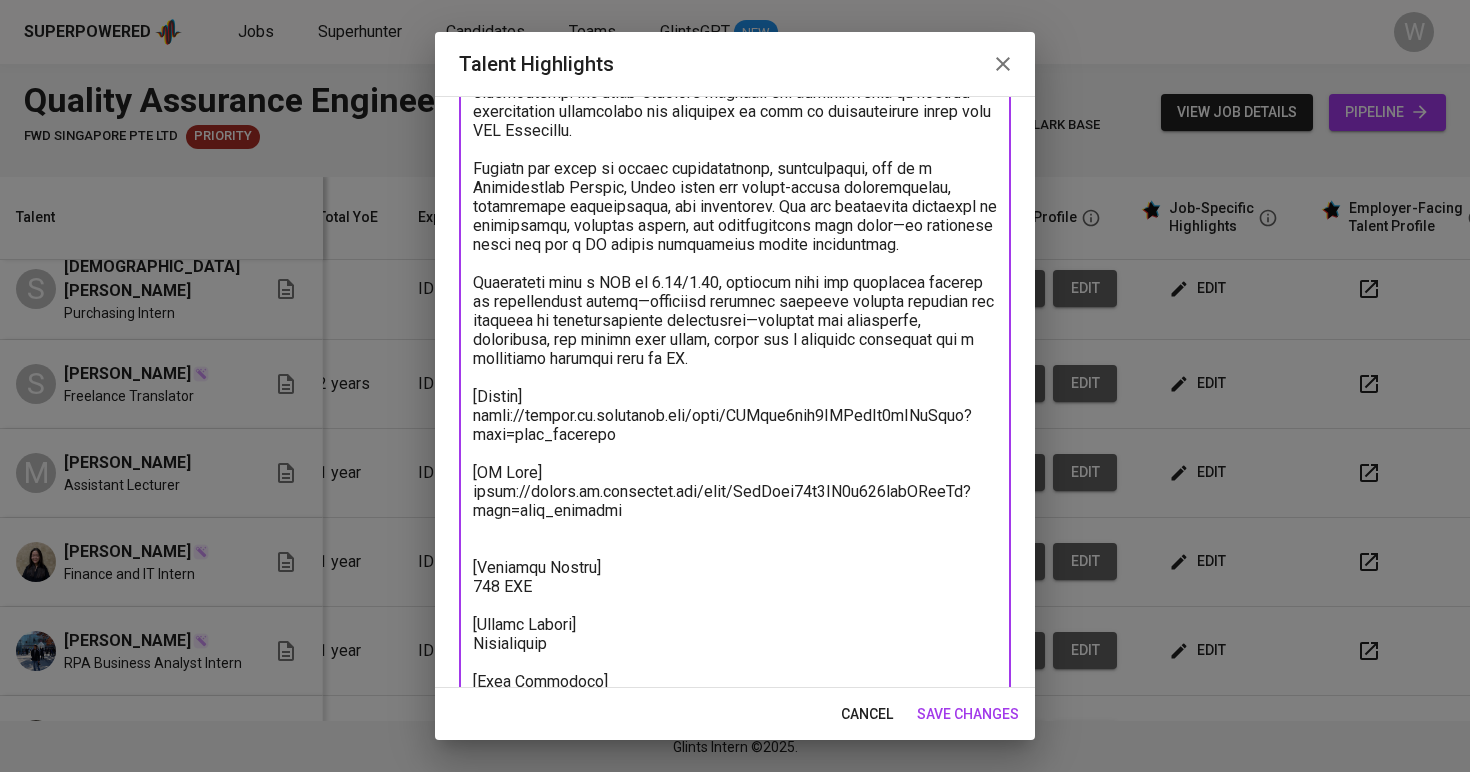 scroll, scrollTop: 519, scrollLeft: 0, axis: vertical 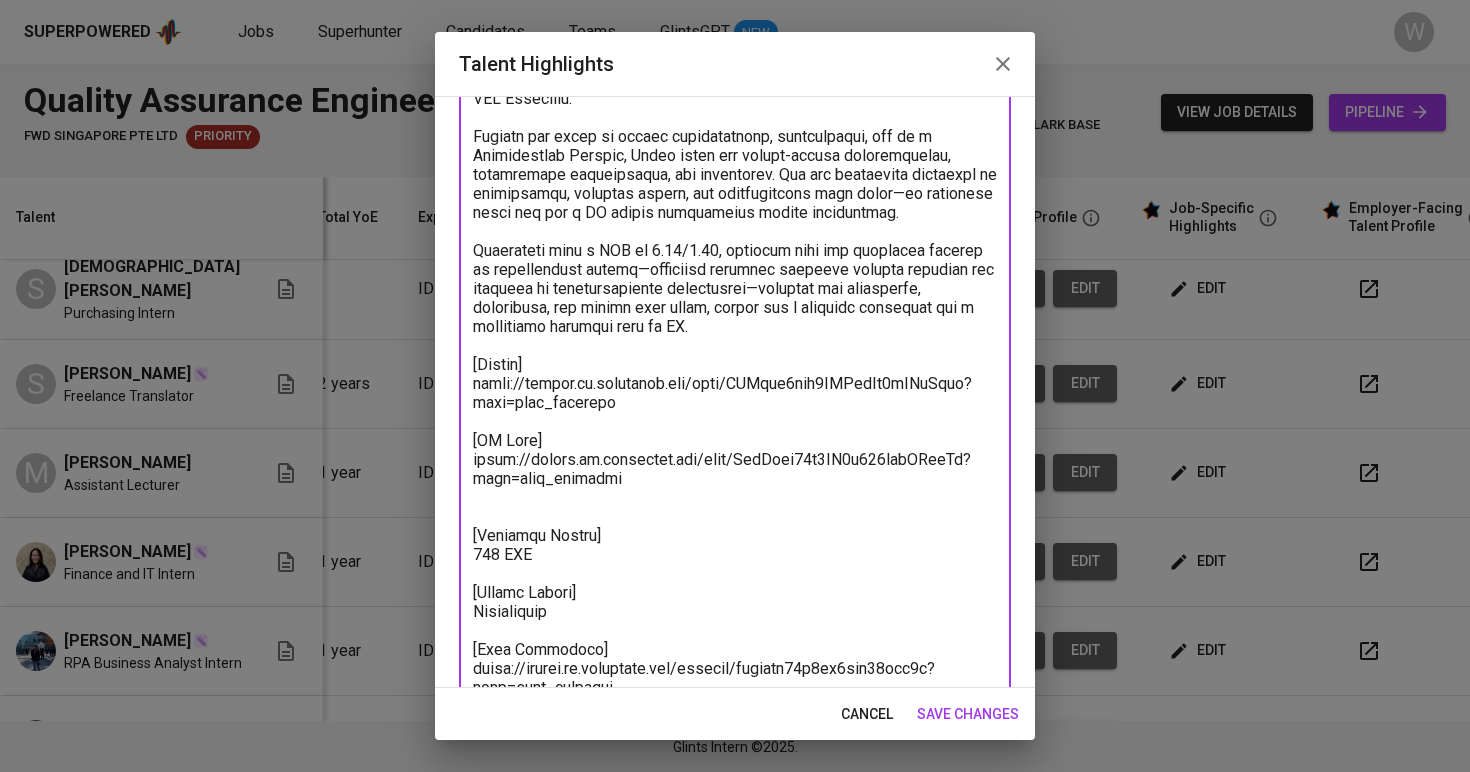type on "[Highlight Career]
Sanya has hands-on experience as a Purchasing Intern at a Singaporean company, where she worked with SAP systems, verified purchase requisition prices against quotation and master cost data, and maintained various procurement and reporting documents. These tasks required rigorous attention to detail, accuracy, and process adherence—all of which are core skills in software testing.
Despite her non-technical background, Sanya showed clear initiative and research in understanding the role. She articulated the difference between manual and automation testing, described test cases, and emphasized the tester’s collaboration with developers to ensure product quality. This shows her genuine interest and proactive learning, which is key for entry-level testers.
Sanya has participated in multiple student mobility programs in Singapore, Malaysia, the UK, and the Philippines, including a 6-month study at University College London under the prestigious IISMA scholarship. Her cross-cultural exposure..." 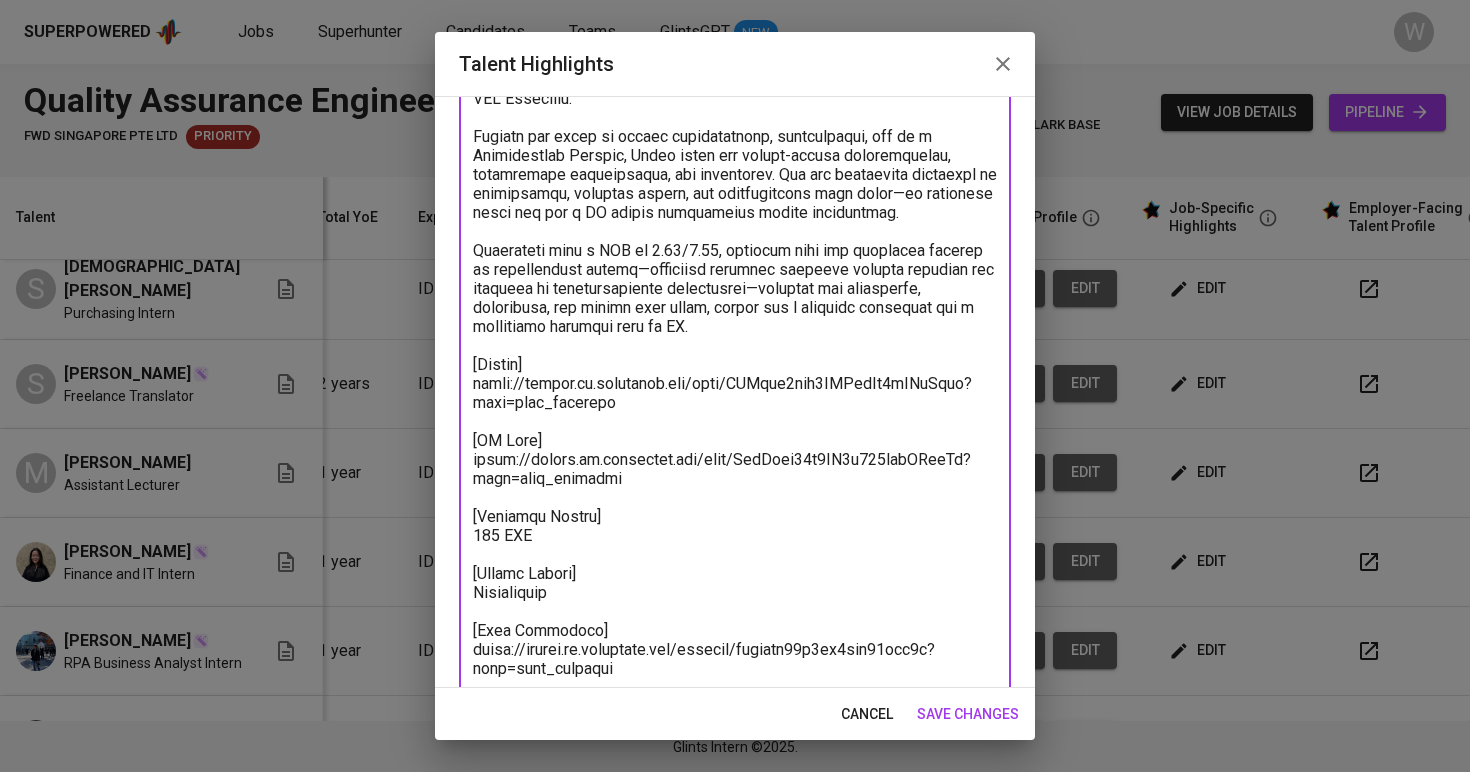 click on "save changes" at bounding box center (968, 714) 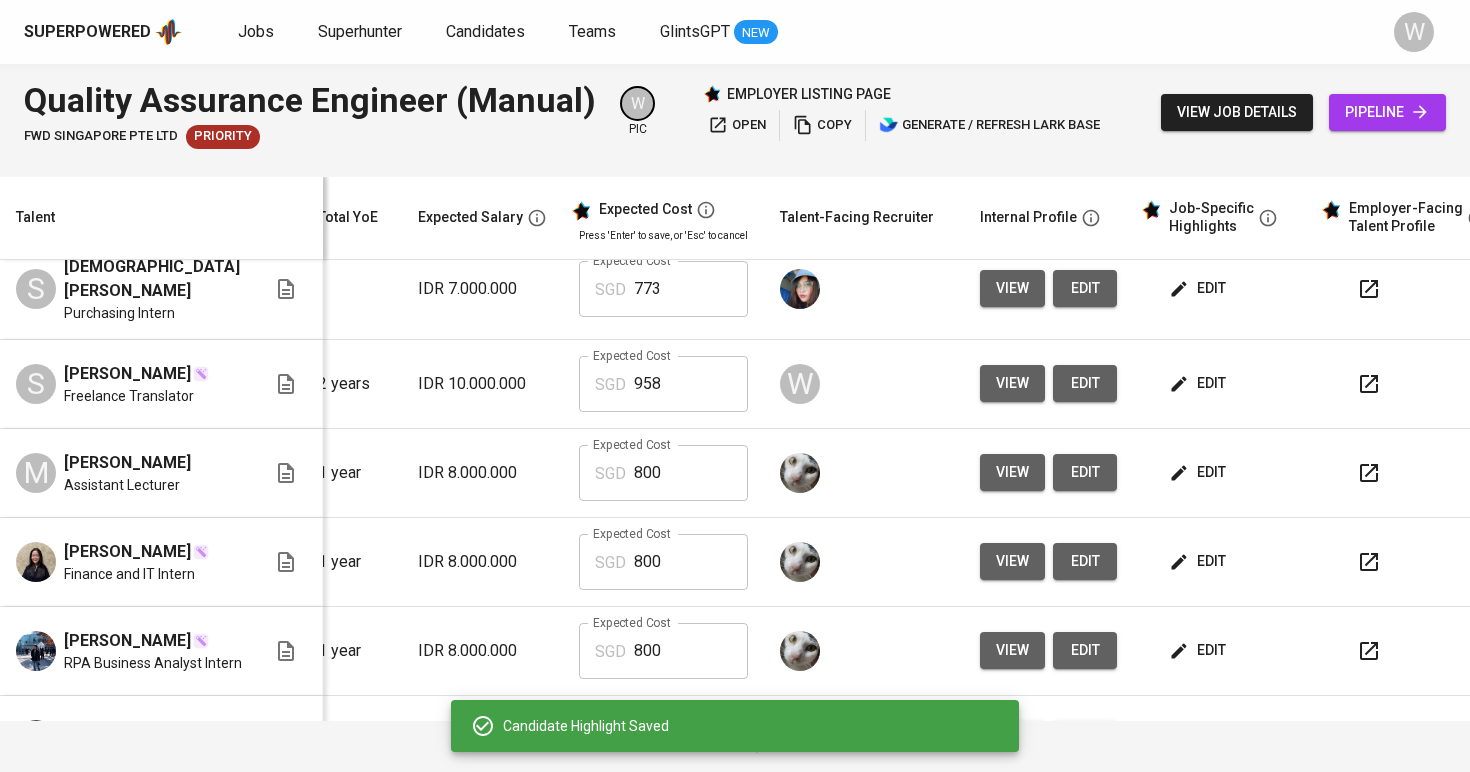 click on "Candidate Highlight Saved" at bounding box center (735, 726) 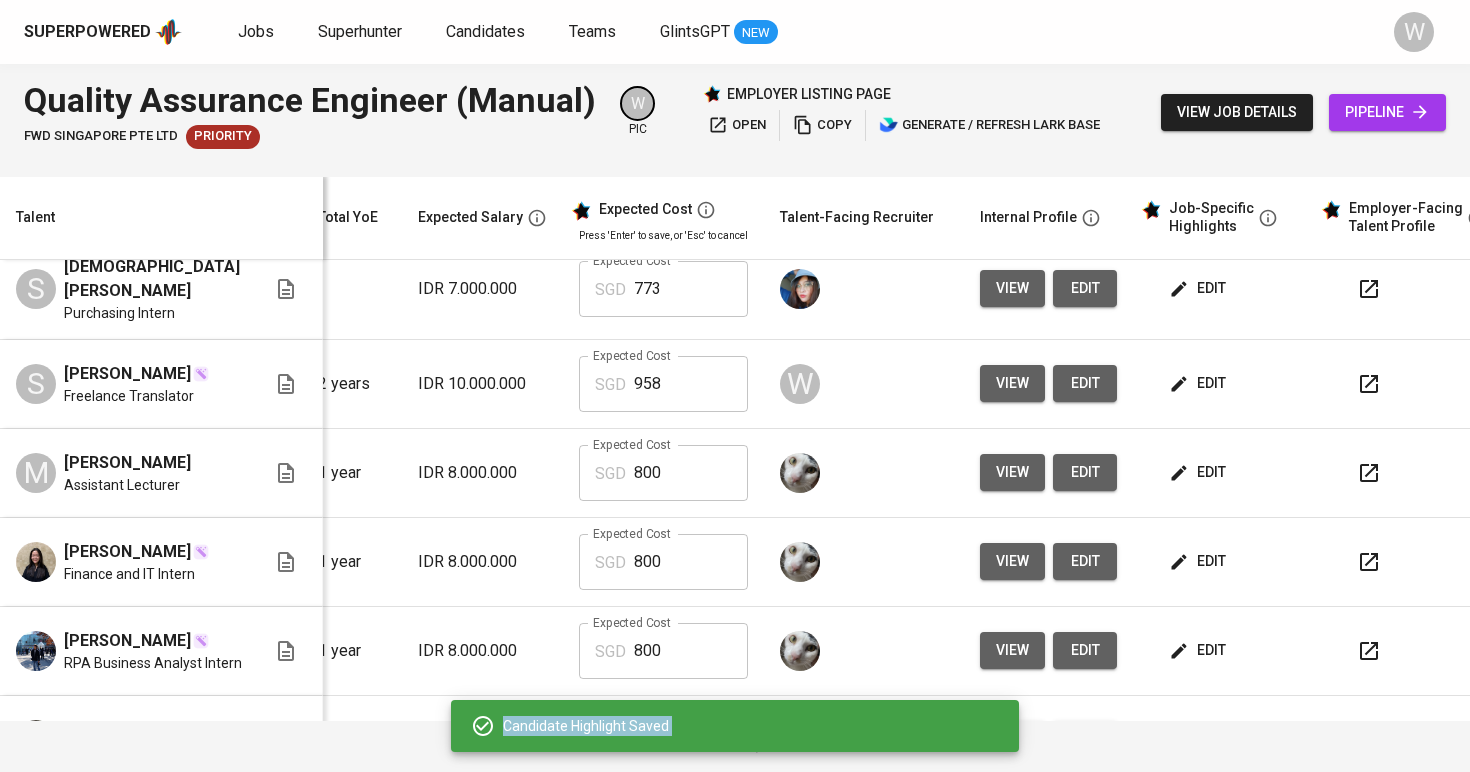 scroll, scrollTop: 207, scrollLeft: 44, axis: both 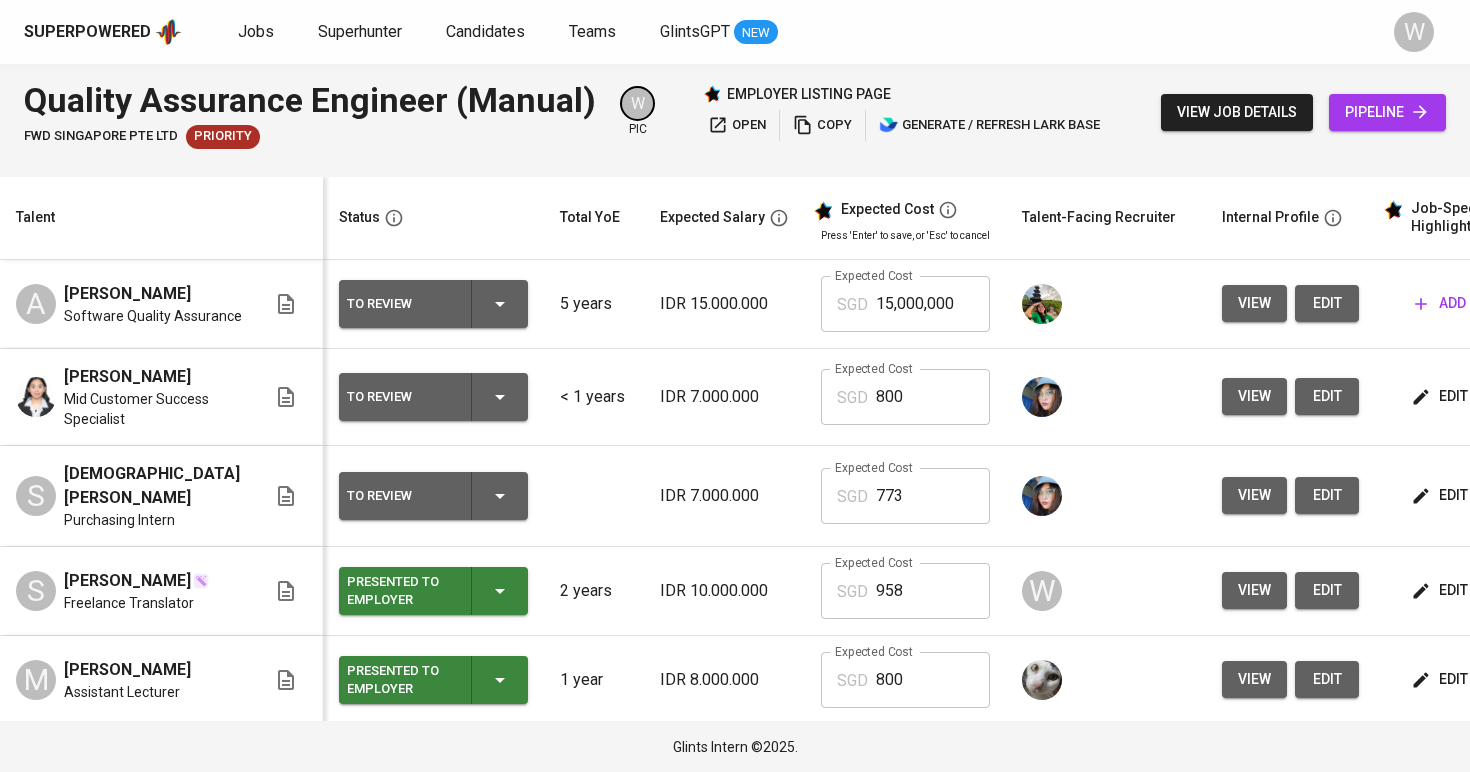 click on "< 1 years" at bounding box center (594, 397) 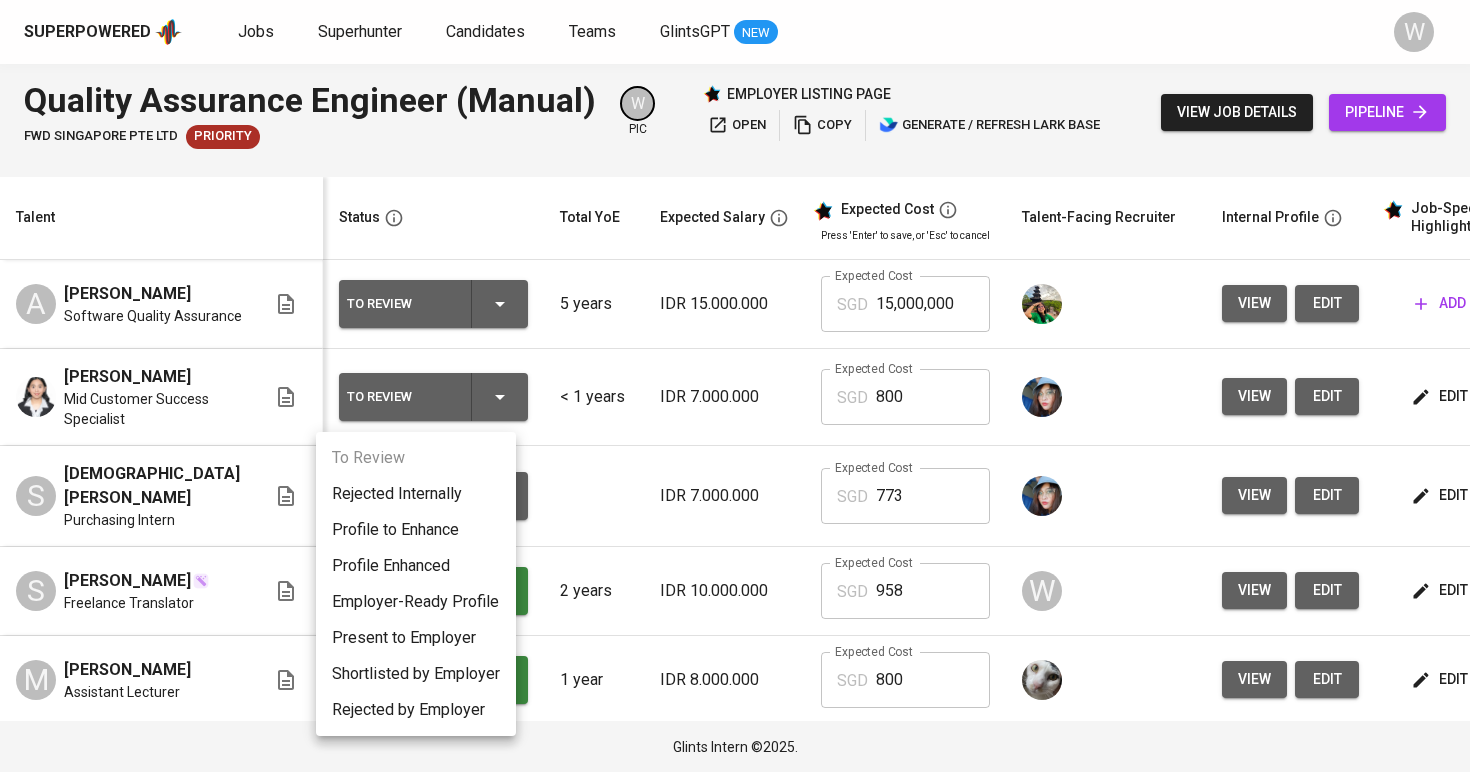 click on "Present to Employer" at bounding box center (416, 638) 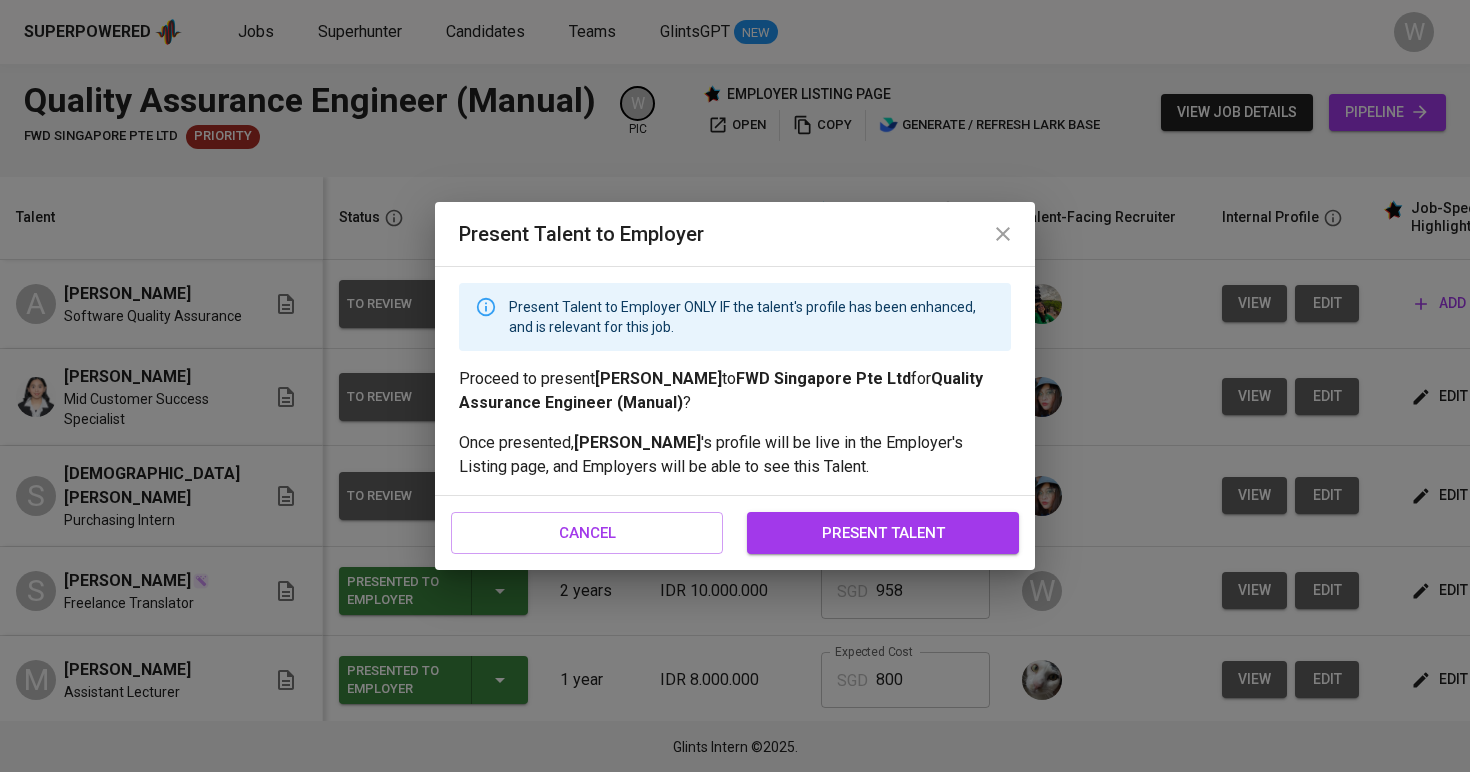 click on "present talent" at bounding box center [883, 533] 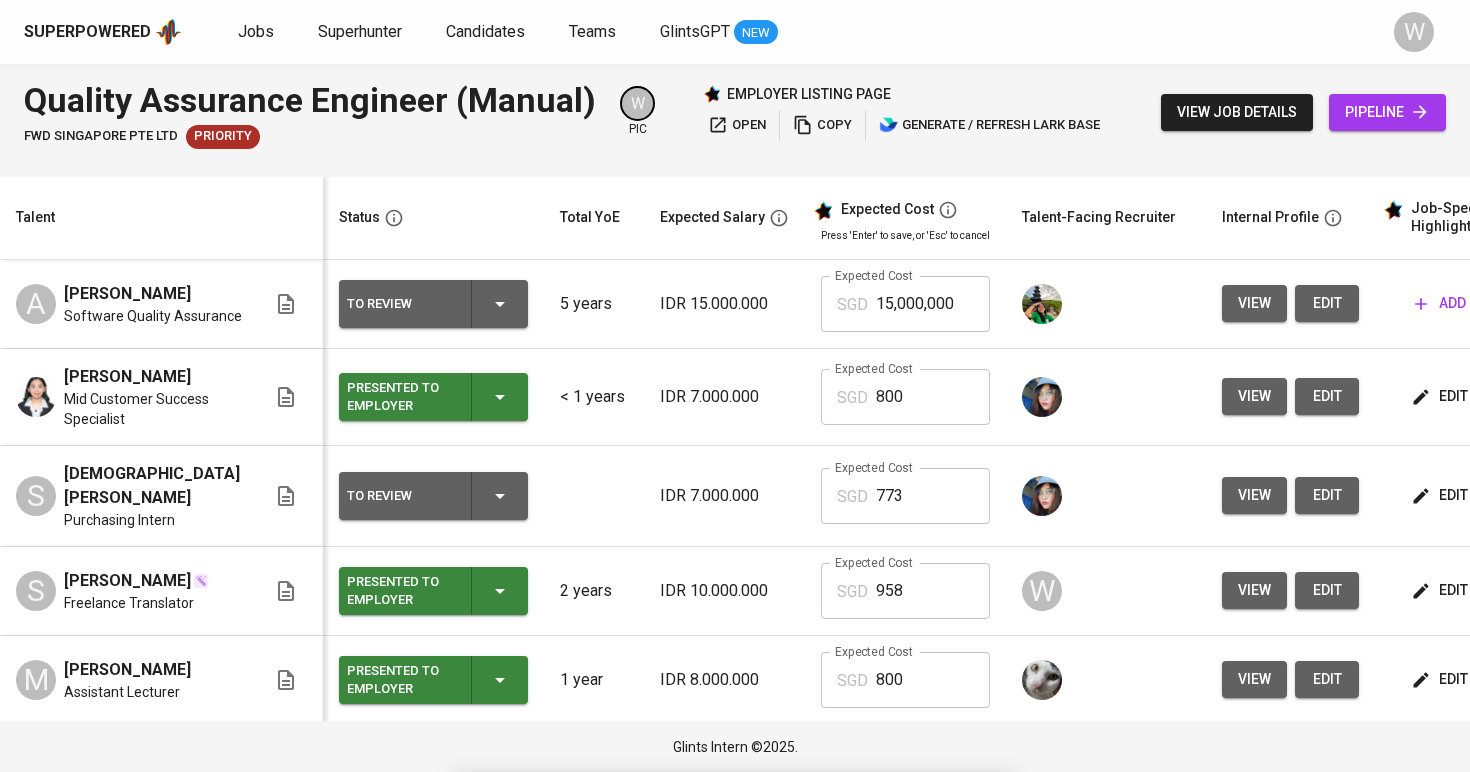 click on "To Review" at bounding box center [433, 496] 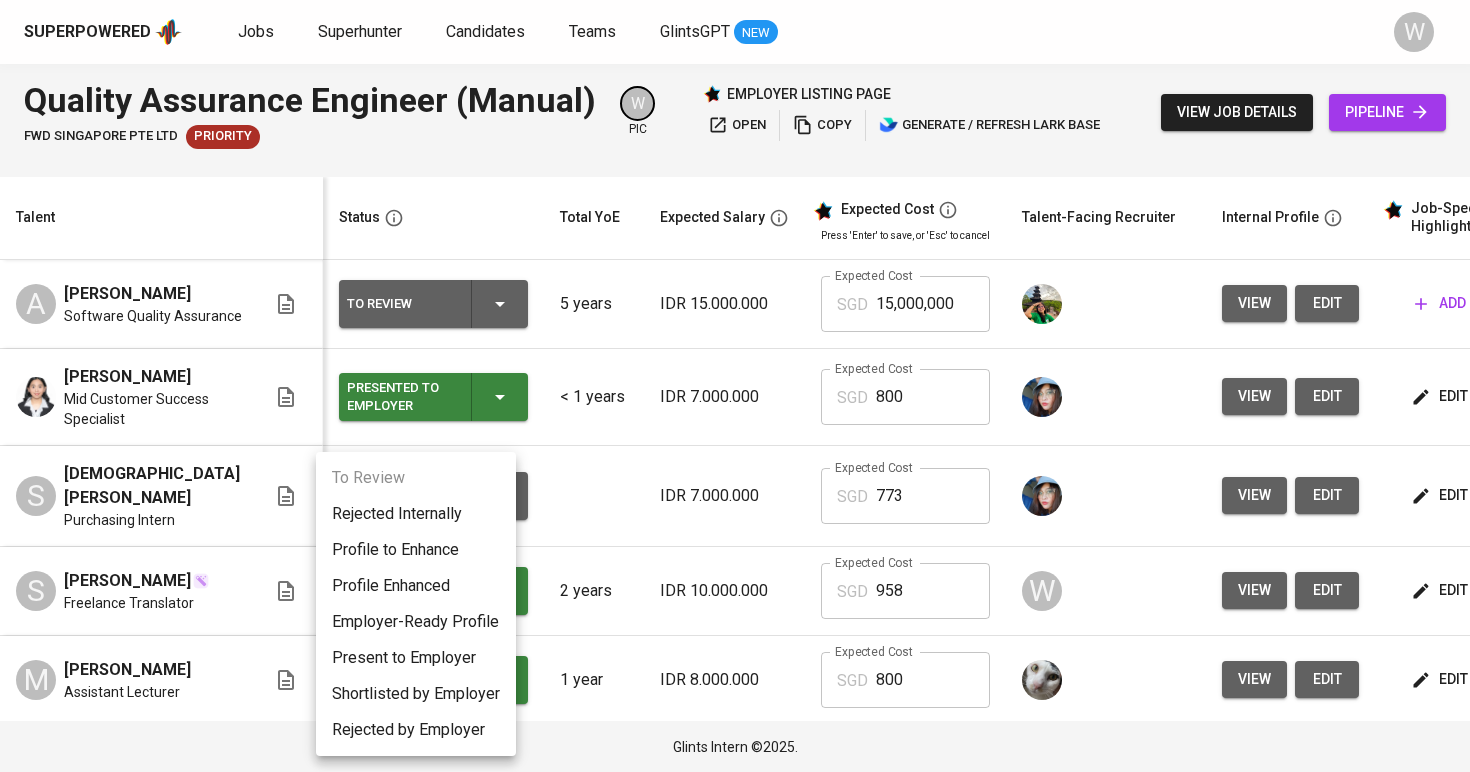 click on "Present to Employer" at bounding box center (416, 658) 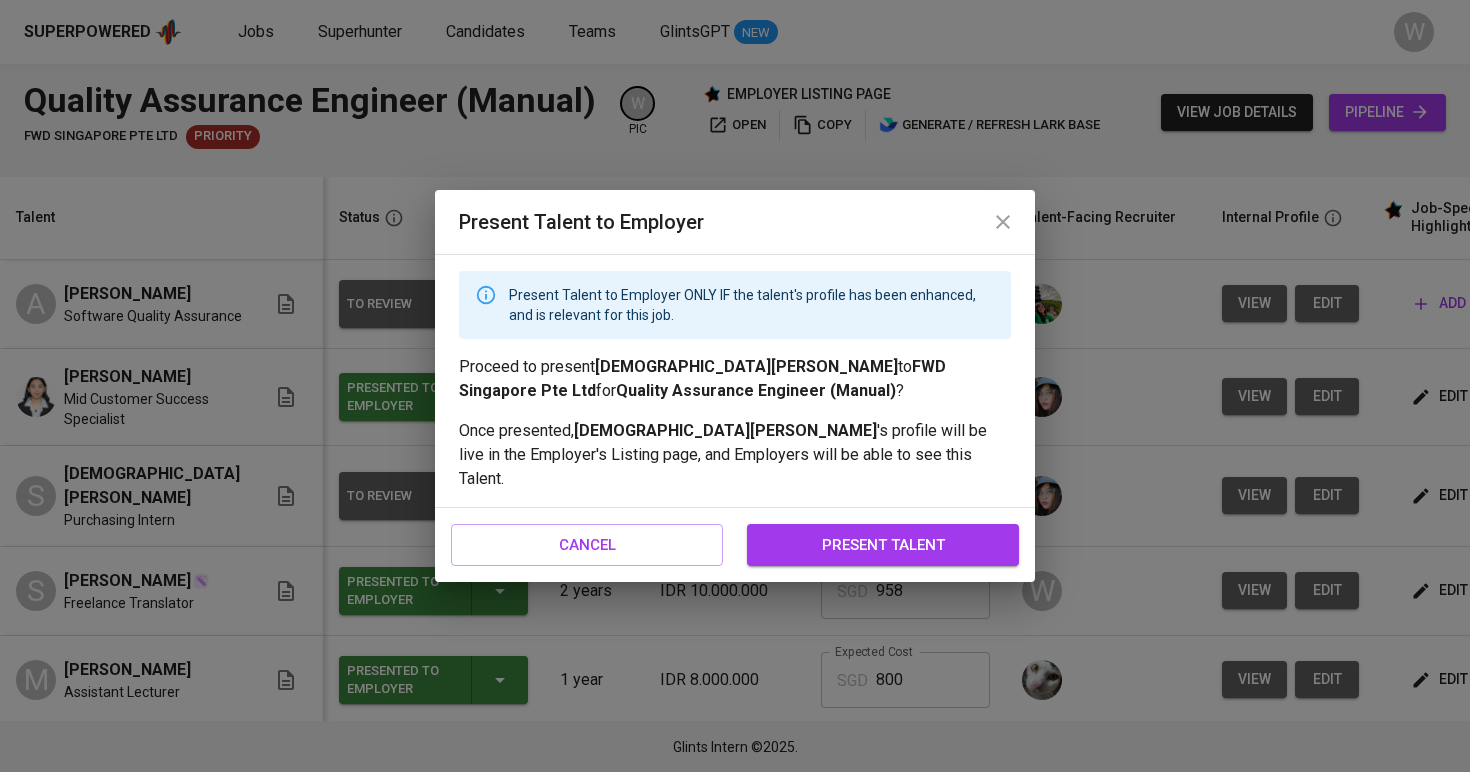 click on "present talent" at bounding box center (883, 545) 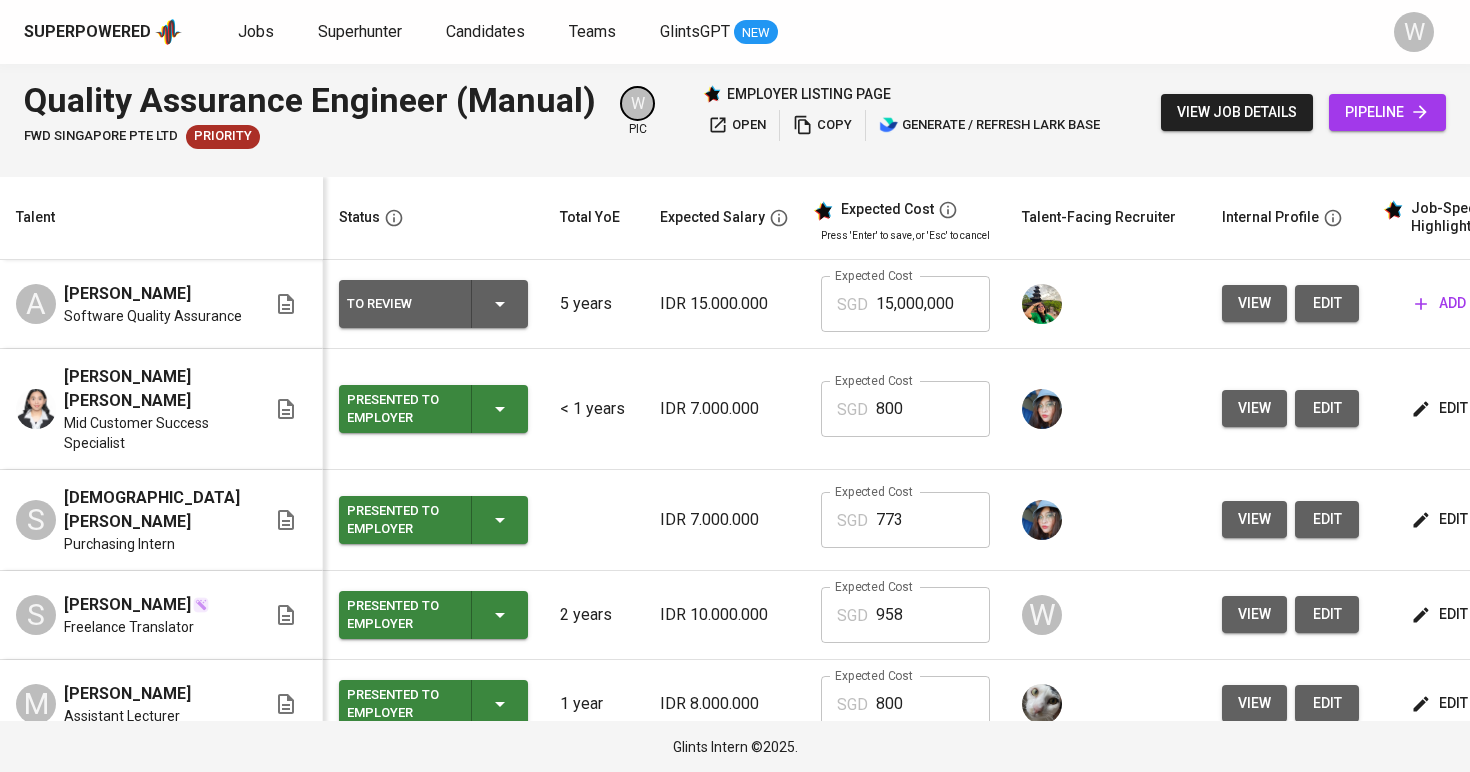 scroll, scrollTop: 0, scrollLeft: 0, axis: both 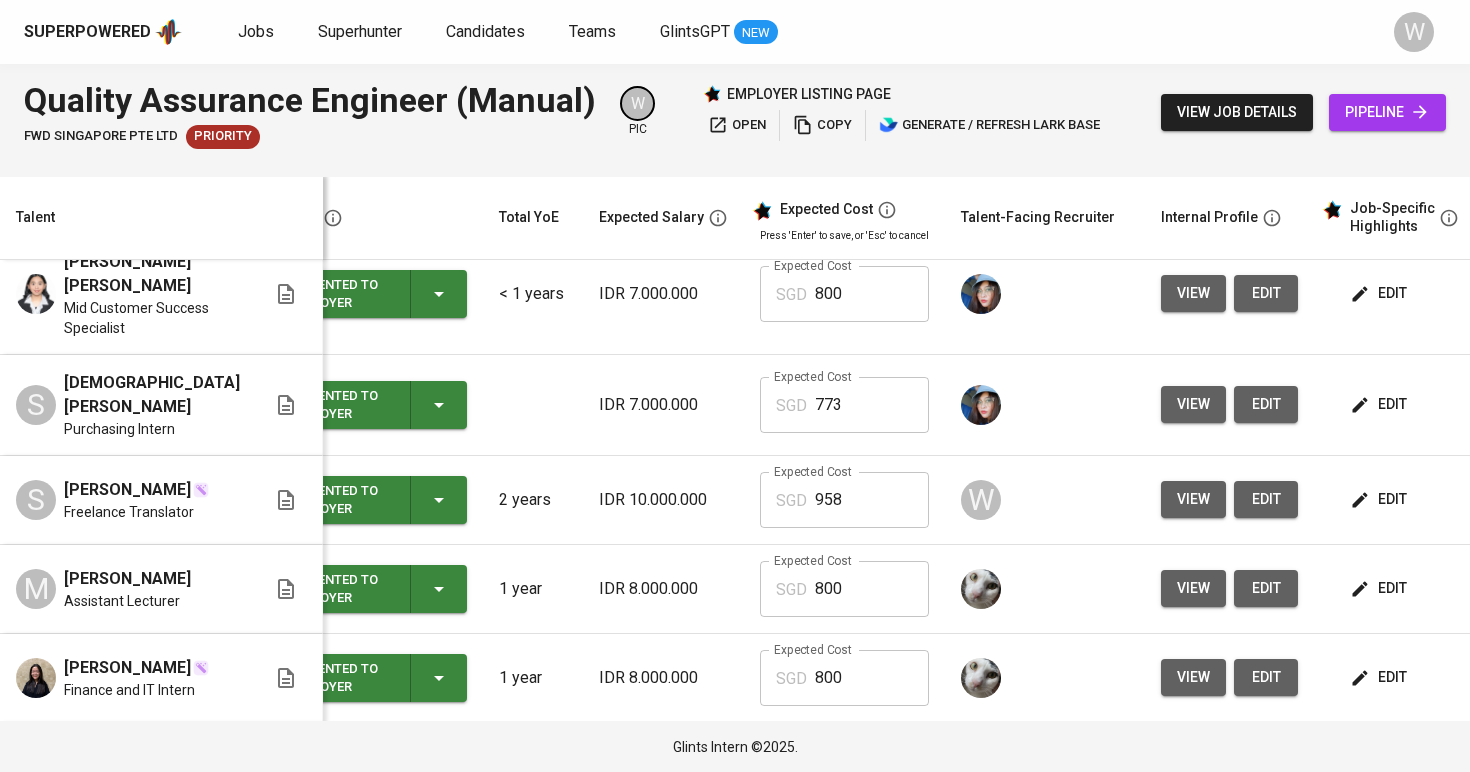 click 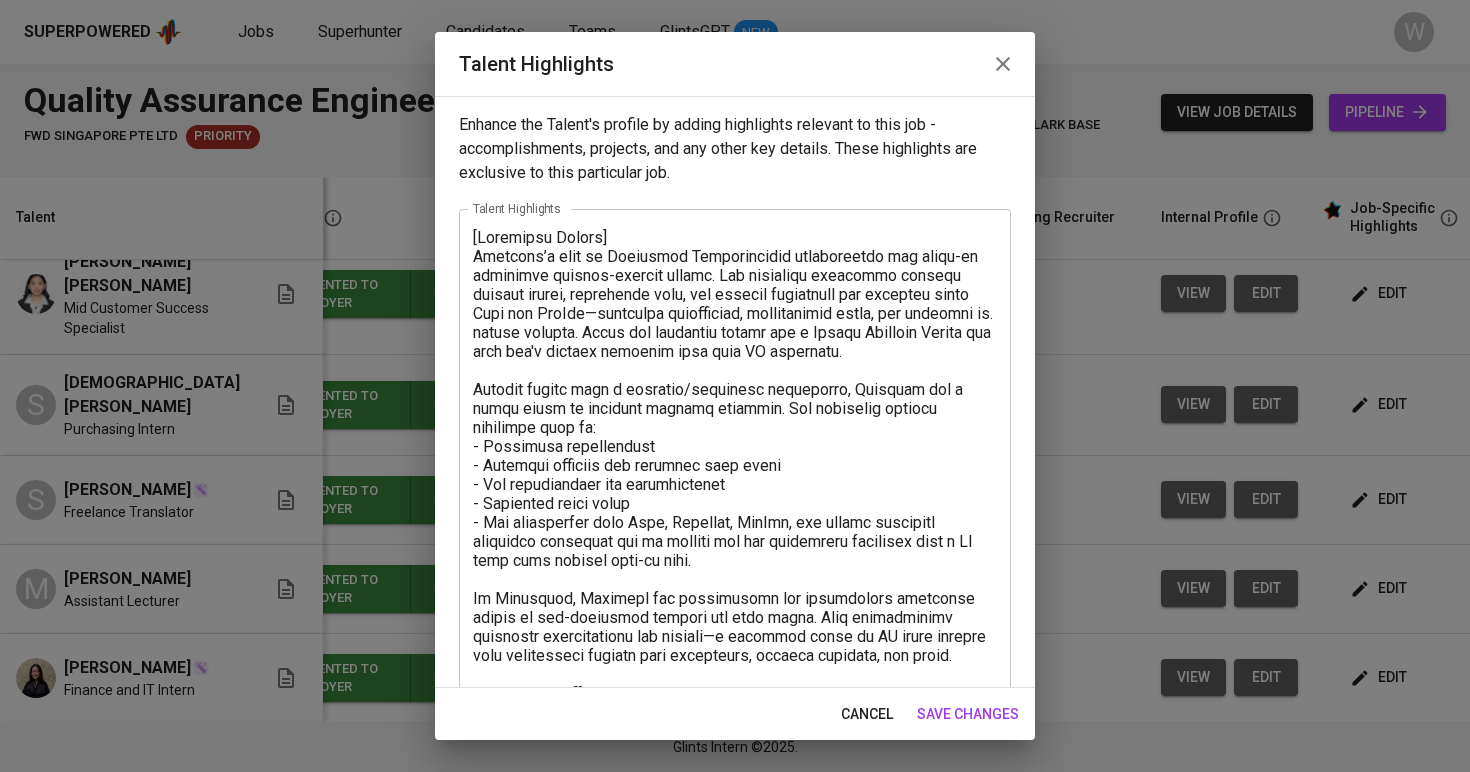 scroll, scrollTop: 355, scrollLeft: 0, axis: vertical 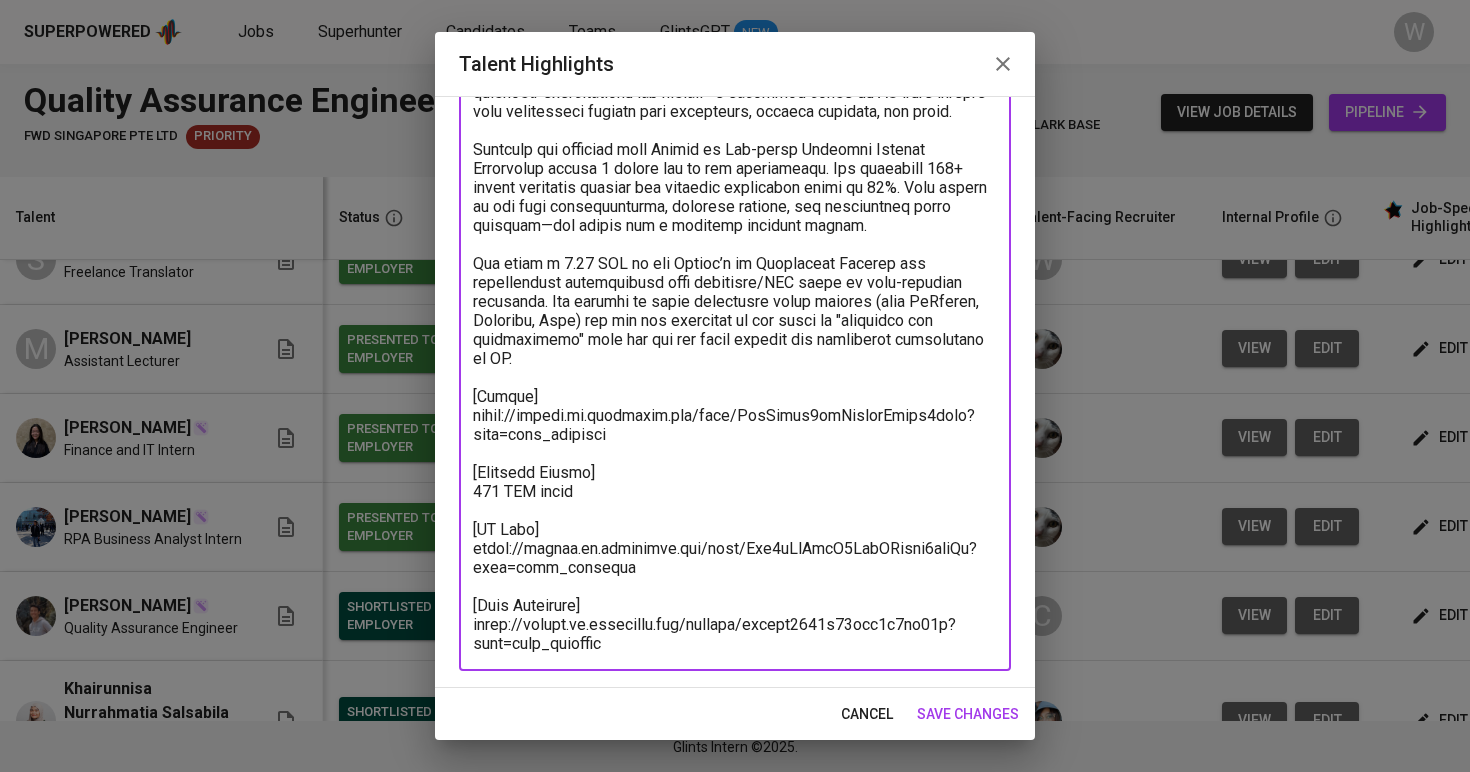 drag, startPoint x: 624, startPoint y: 436, endPoint x: 462, endPoint y: 417, distance: 163.1104 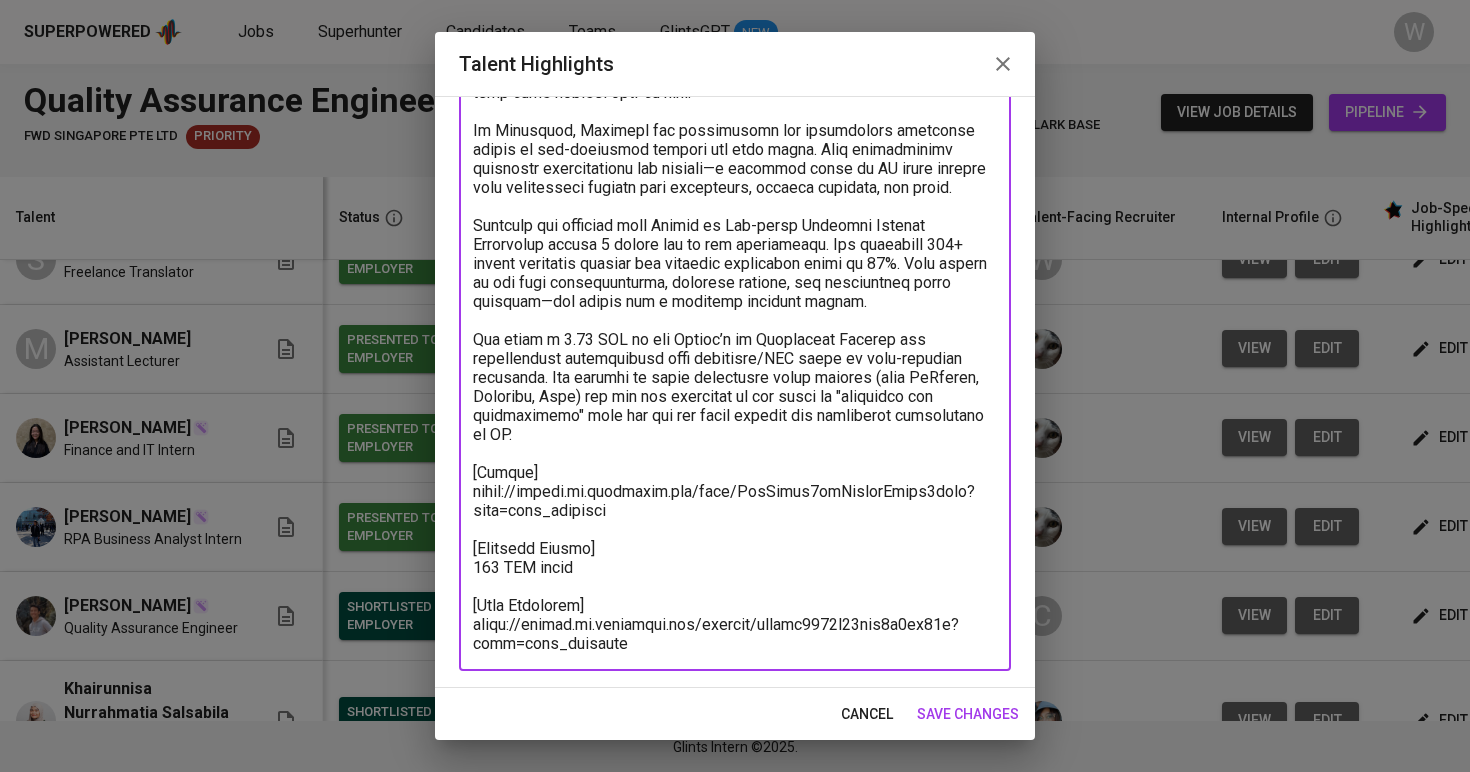 scroll, scrollTop: 468, scrollLeft: 0, axis: vertical 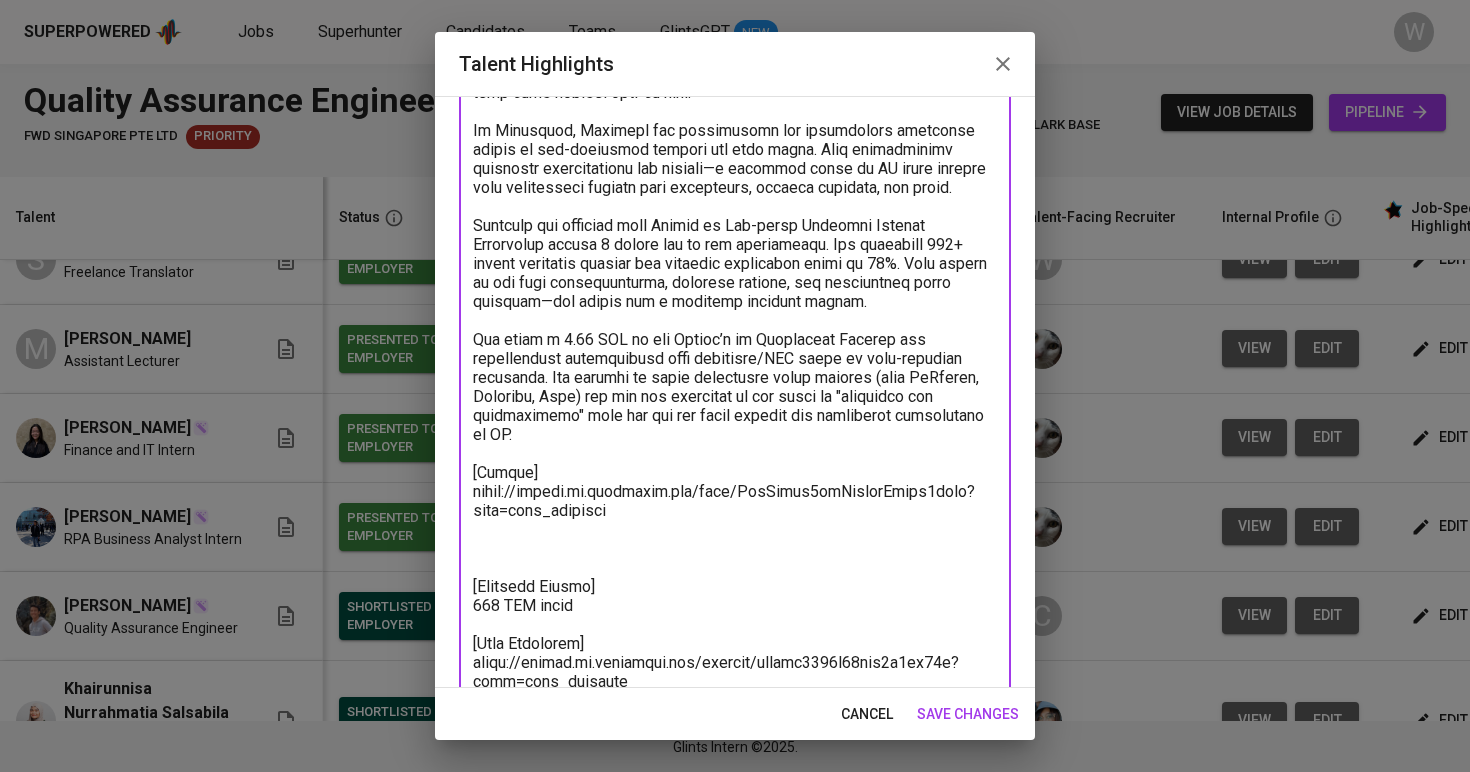paste on "[EF Test]
https://glints.sg.larksuite.com/file/Sxi2bFsAwoT7UcxWInnlg2algPg?from=from_copylink" 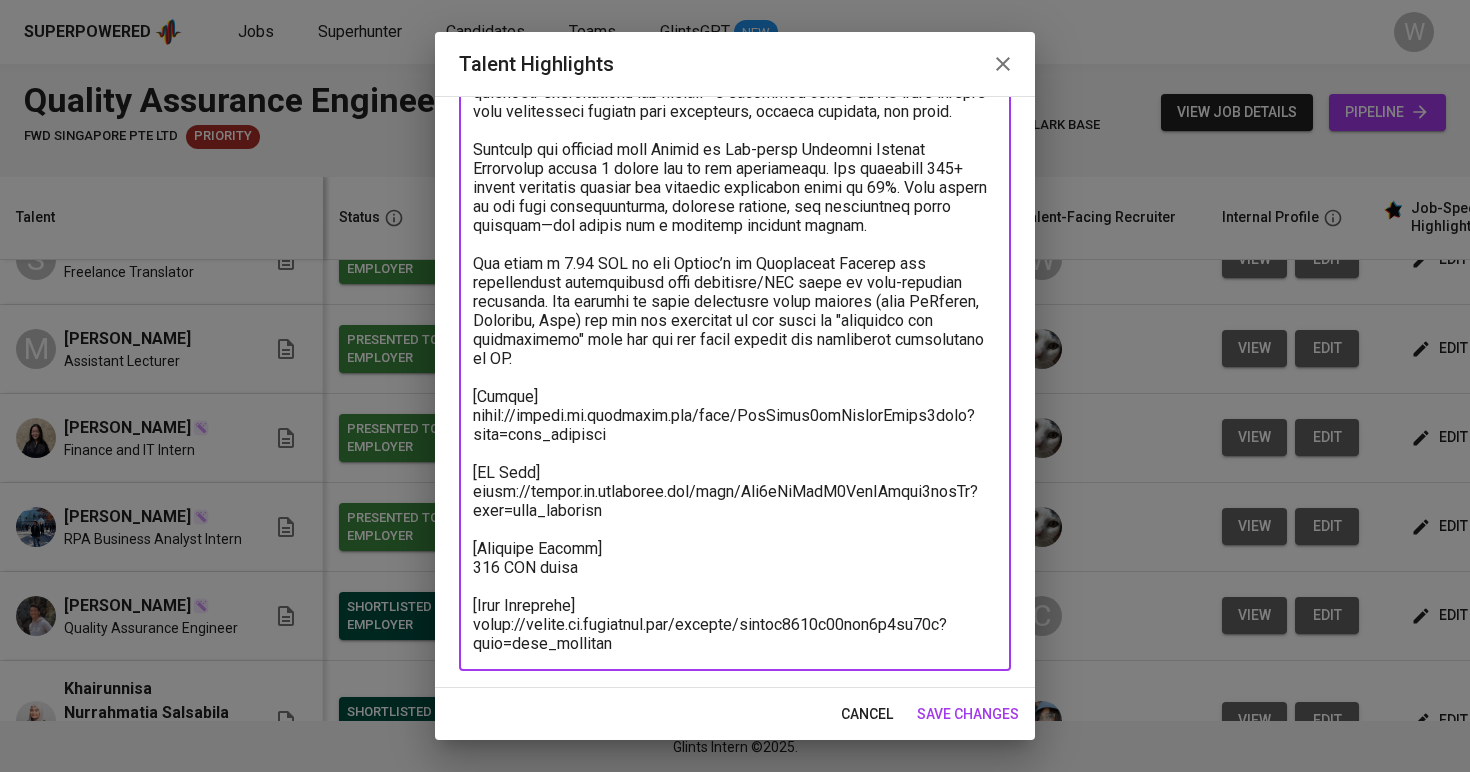 scroll, scrollTop: 544, scrollLeft: 0, axis: vertical 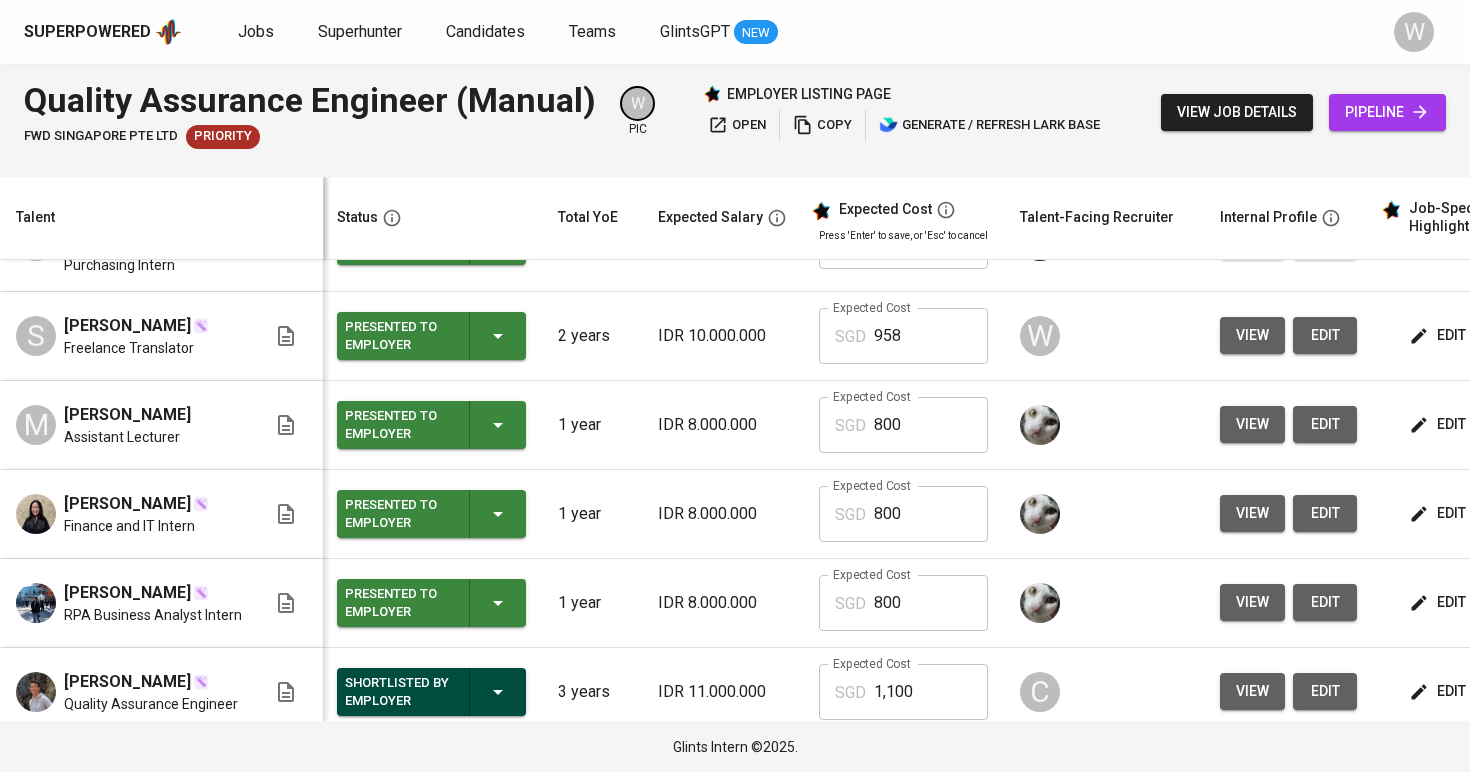 click on "open" at bounding box center (737, 125) 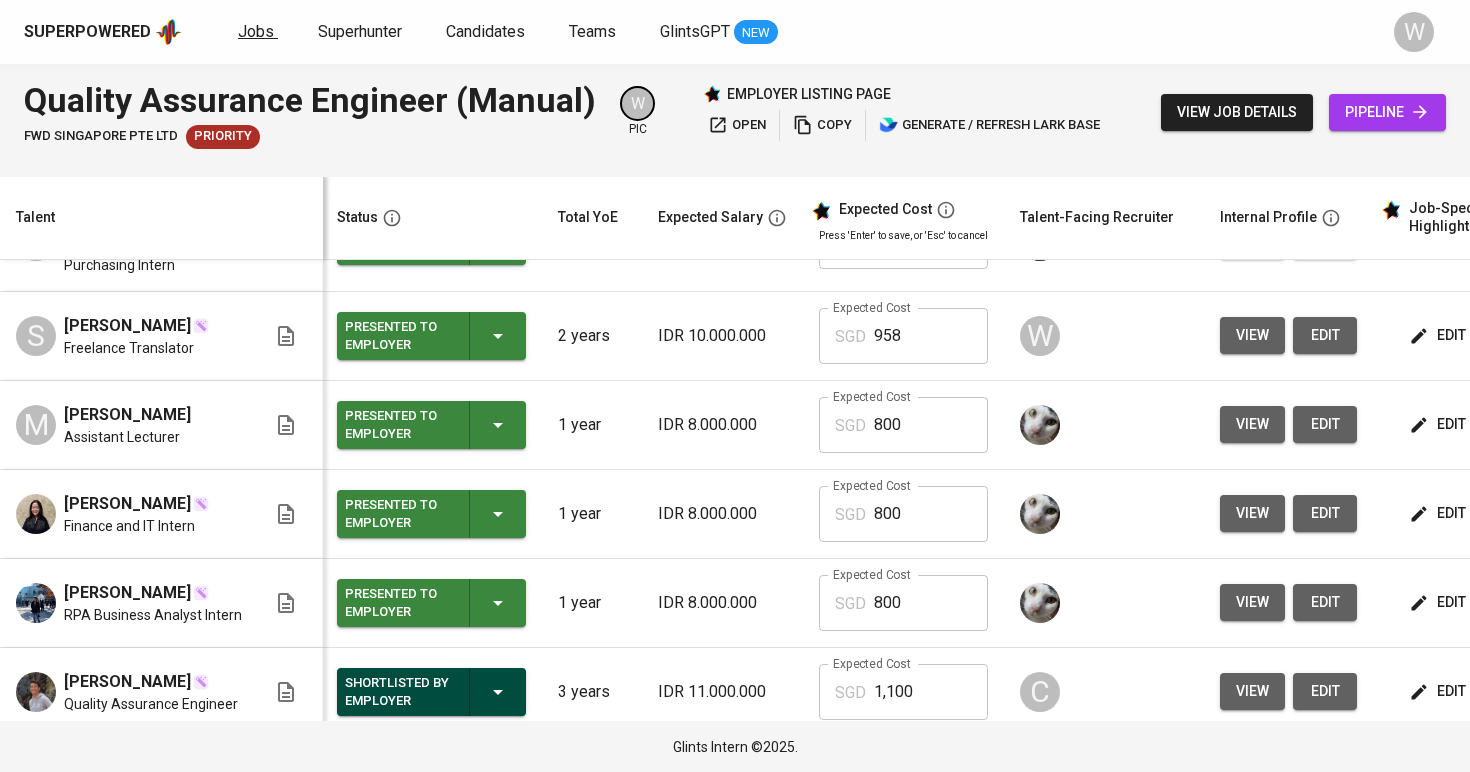 click on "Jobs" at bounding box center (256, 31) 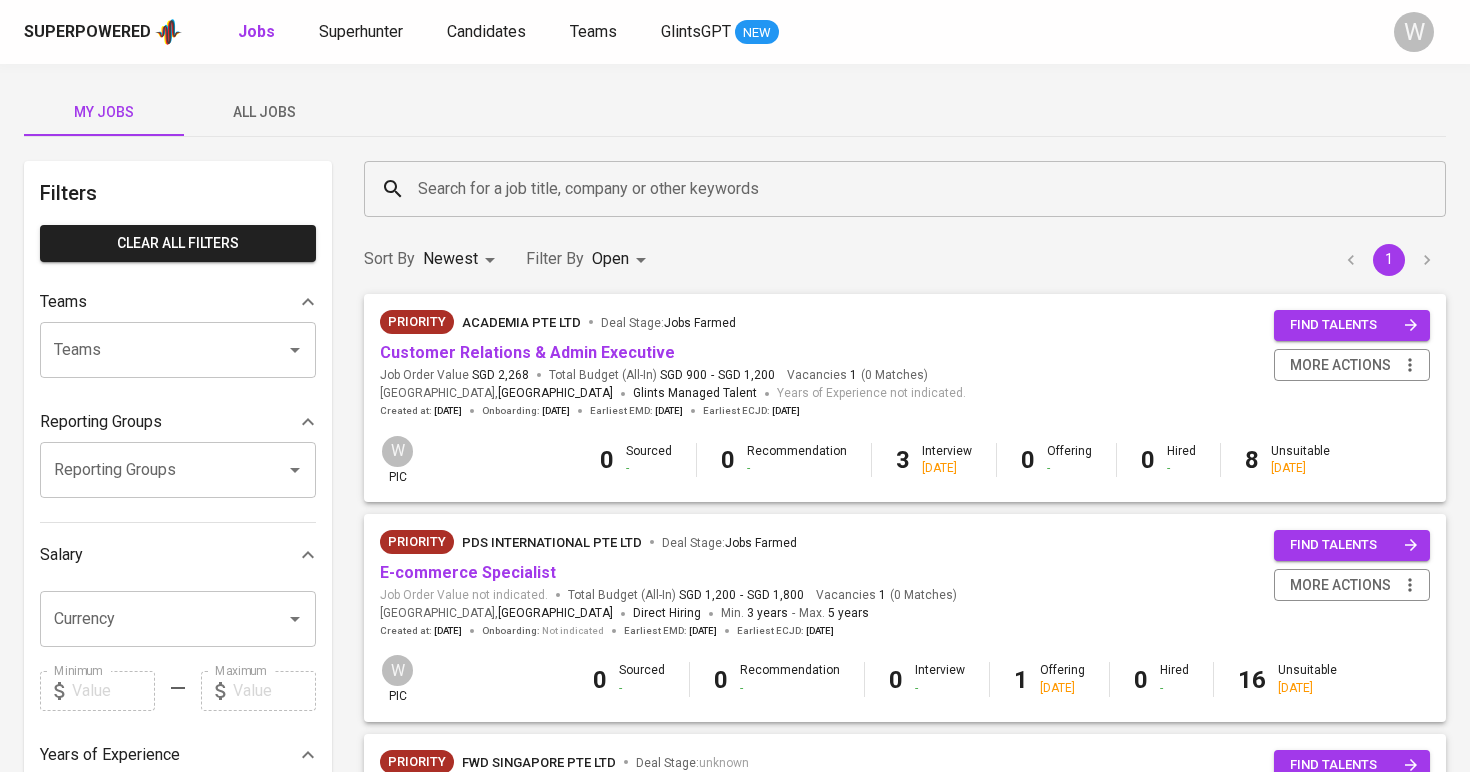 scroll, scrollTop: 0, scrollLeft: 0, axis: both 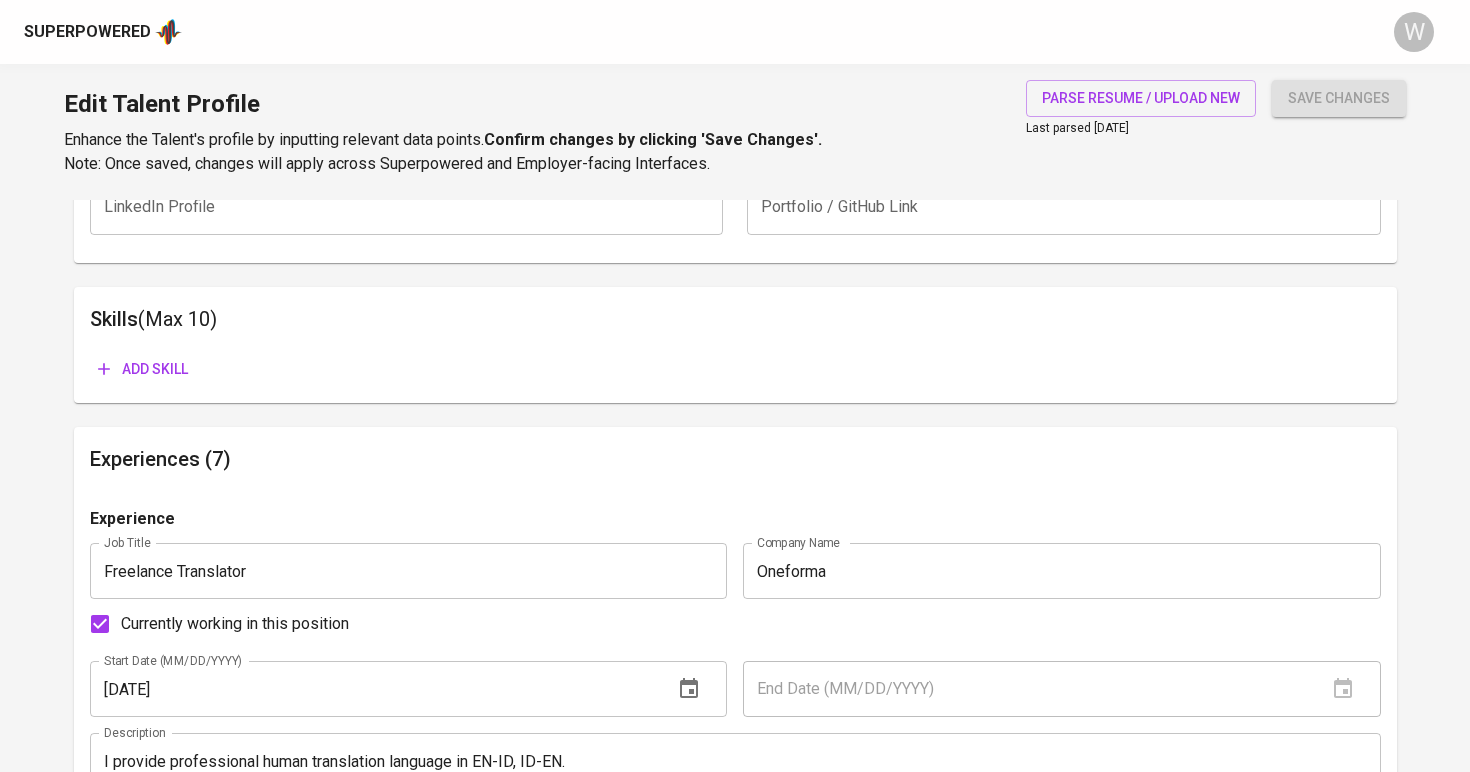 click on "Add skill" at bounding box center [143, 369] 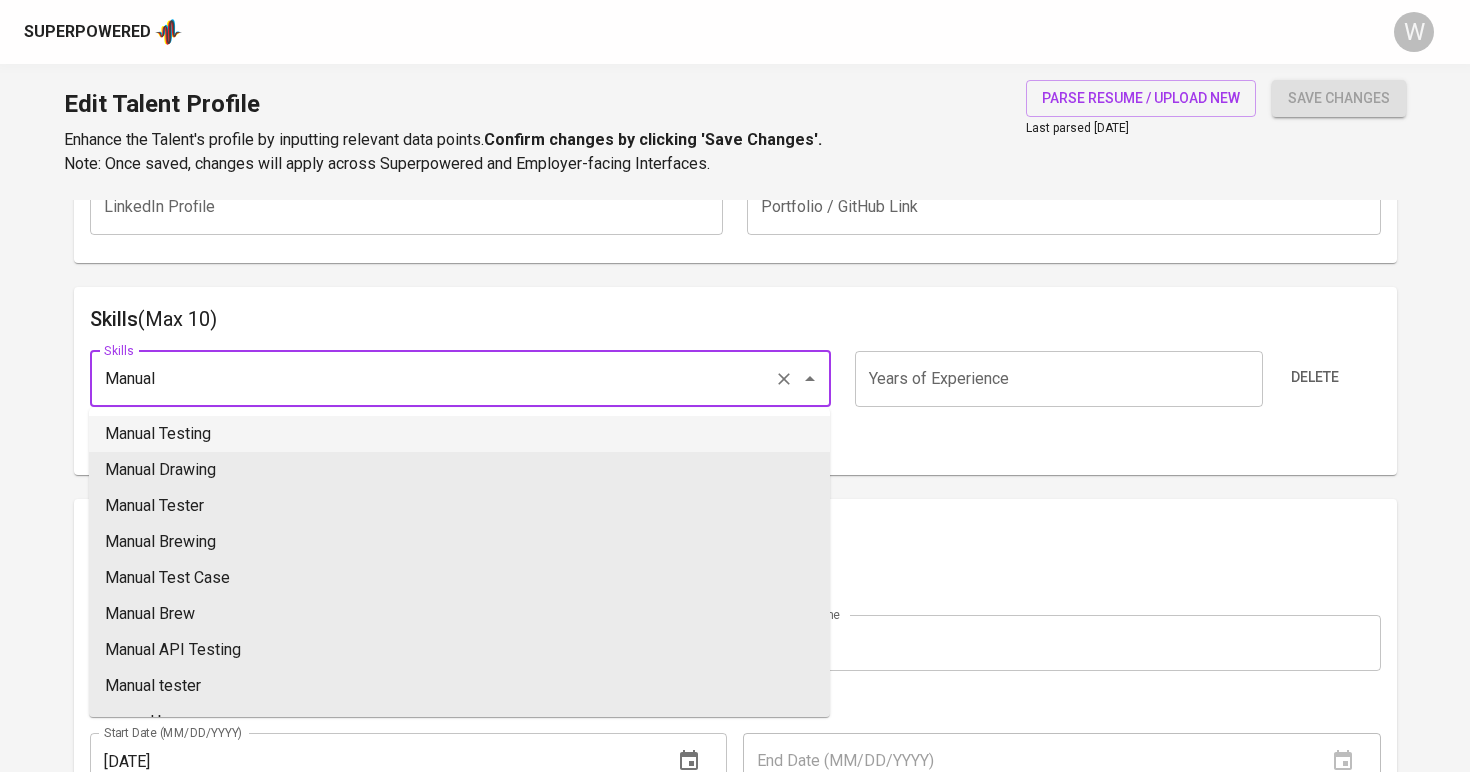 click on "Manual Testing" at bounding box center [459, 434] 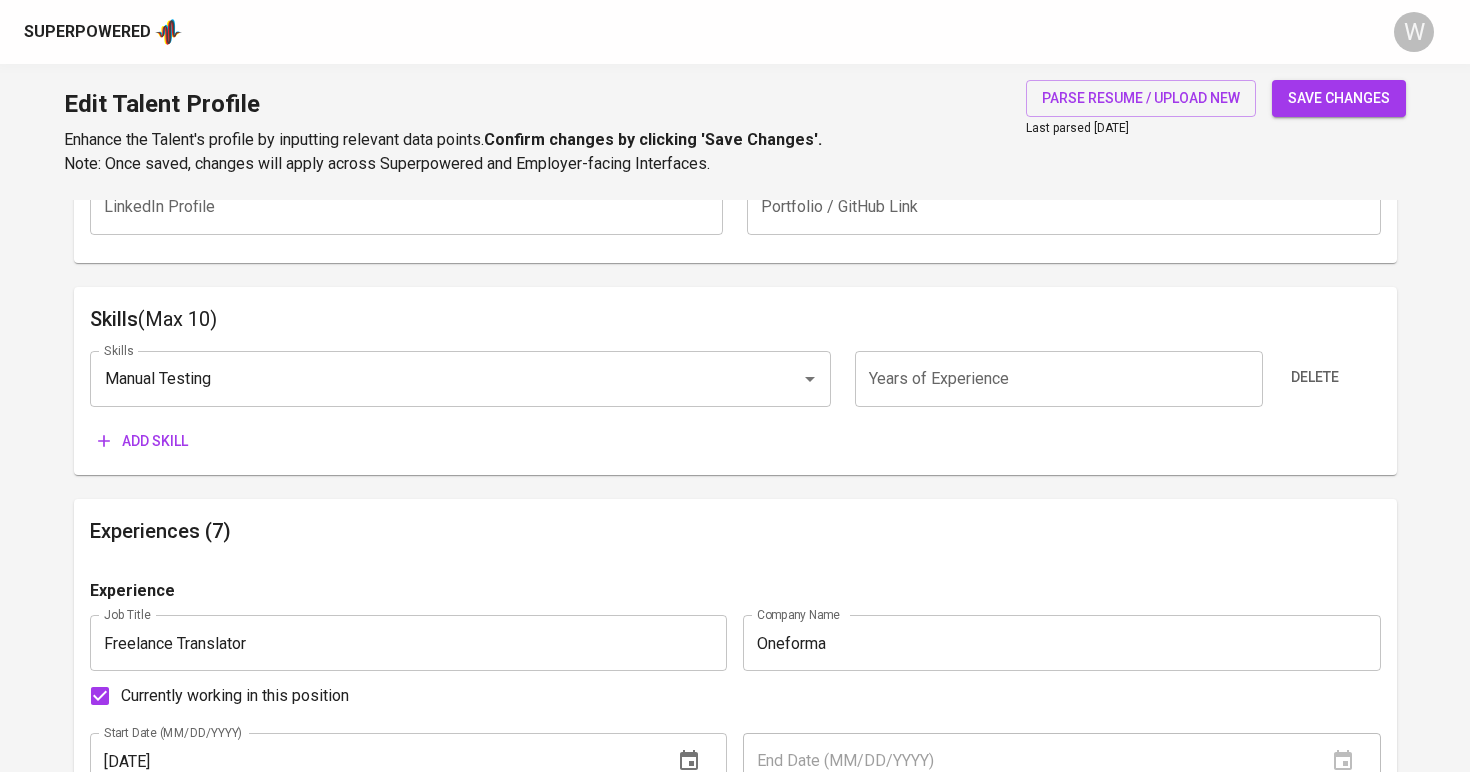 click on "Add skill" at bounding box center [143, 441] 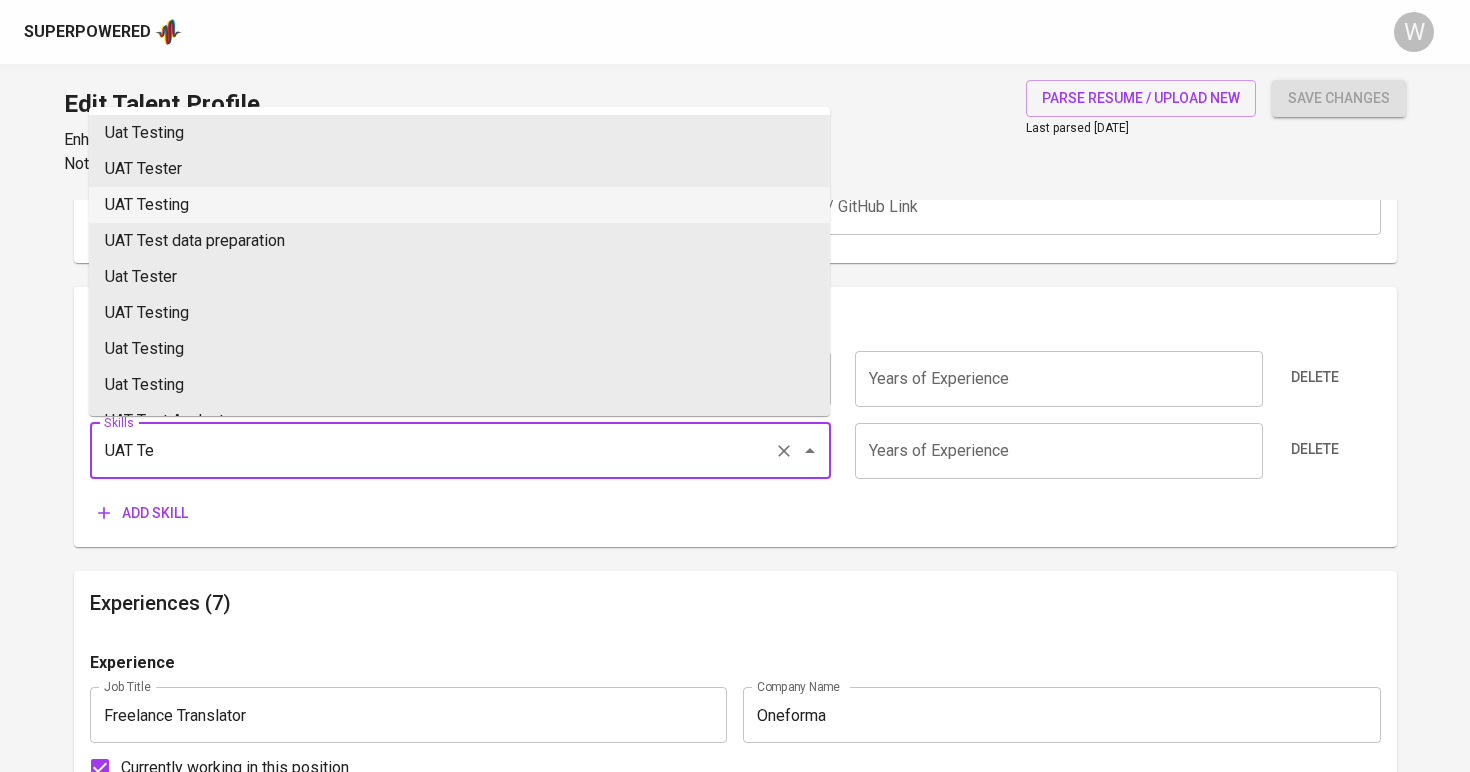 click on "UAT Testing" at bounding box center [459, 205] 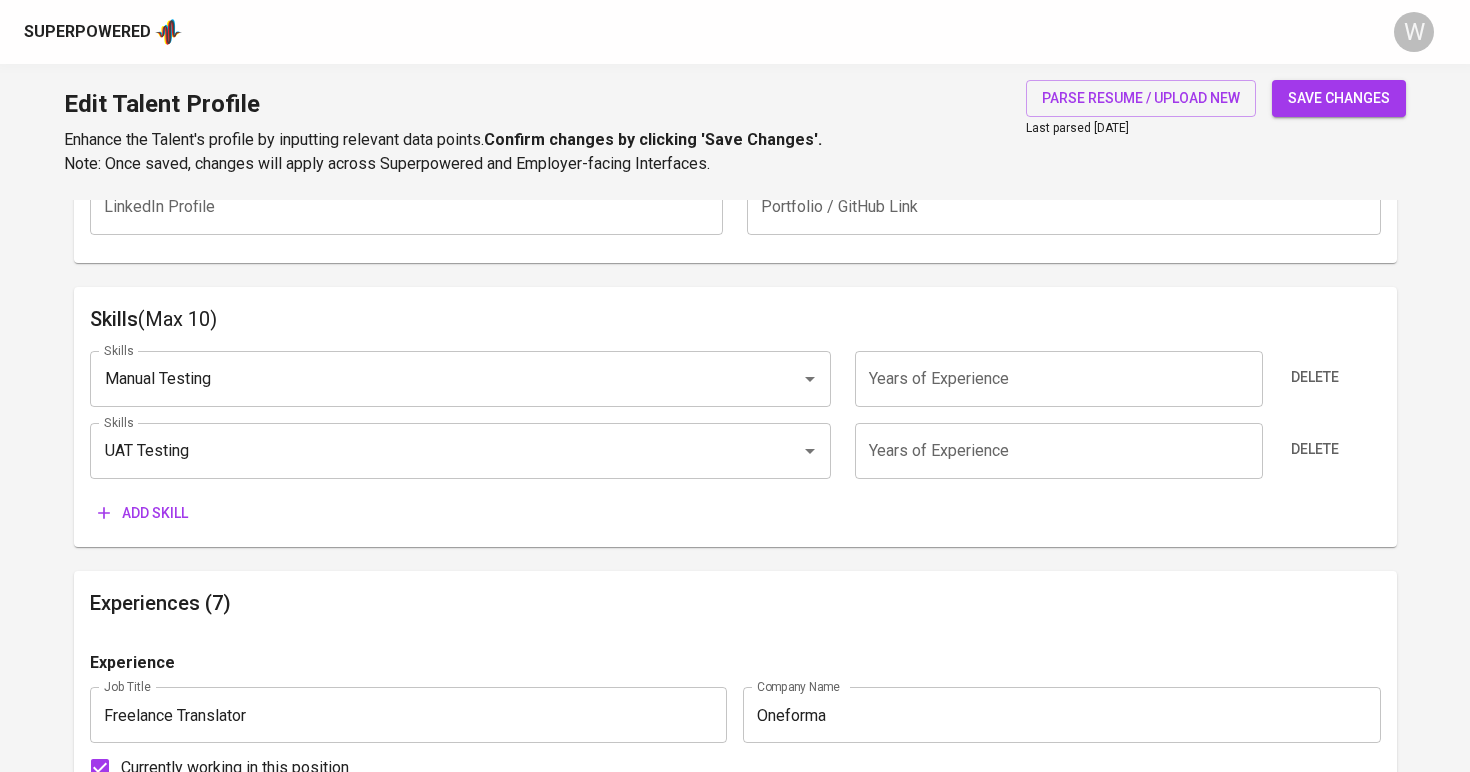 click on "Add skill" at bounding box center [143, 513] 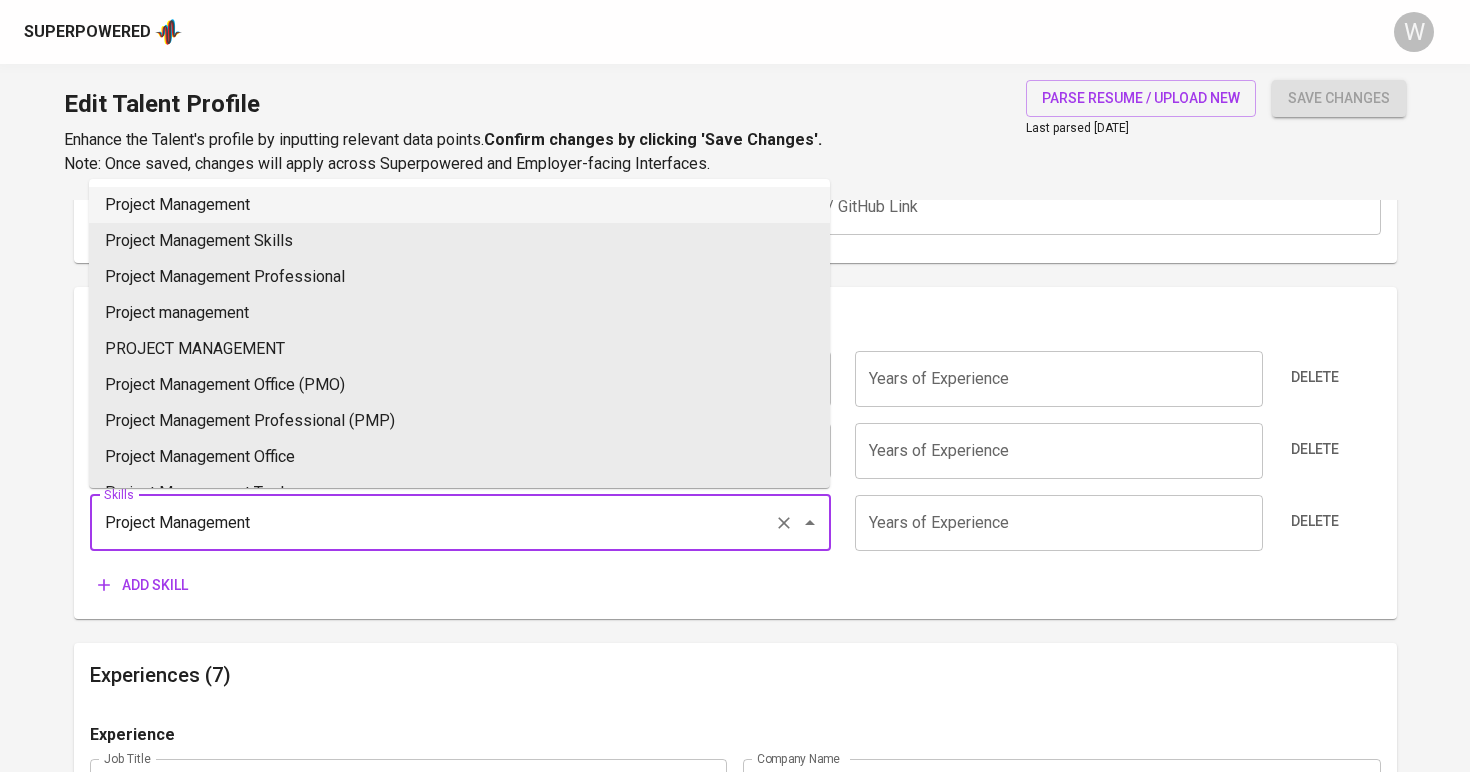click on "Project Management" at bounding box center (459, 205) 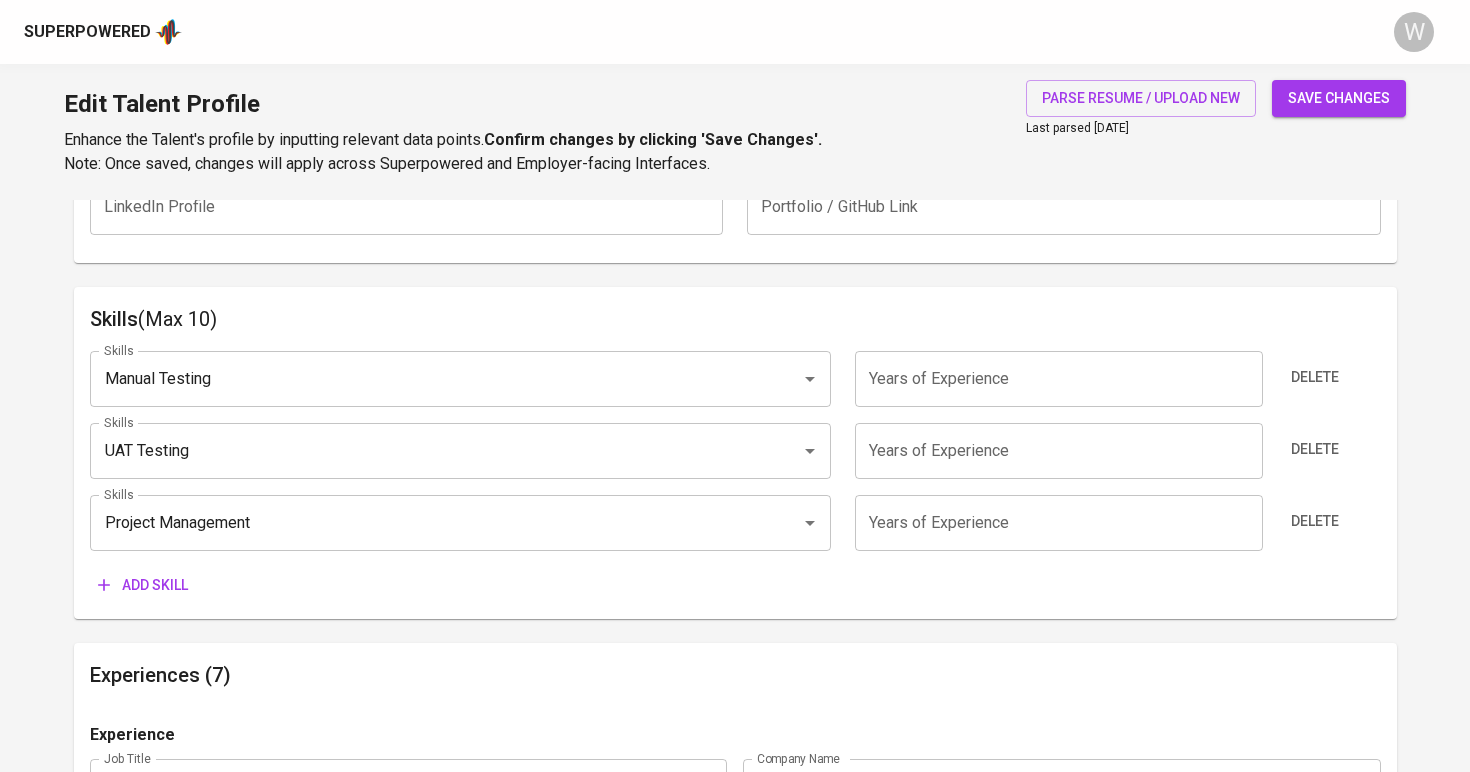 click on "Add skill" at bounding box center (143, 585) 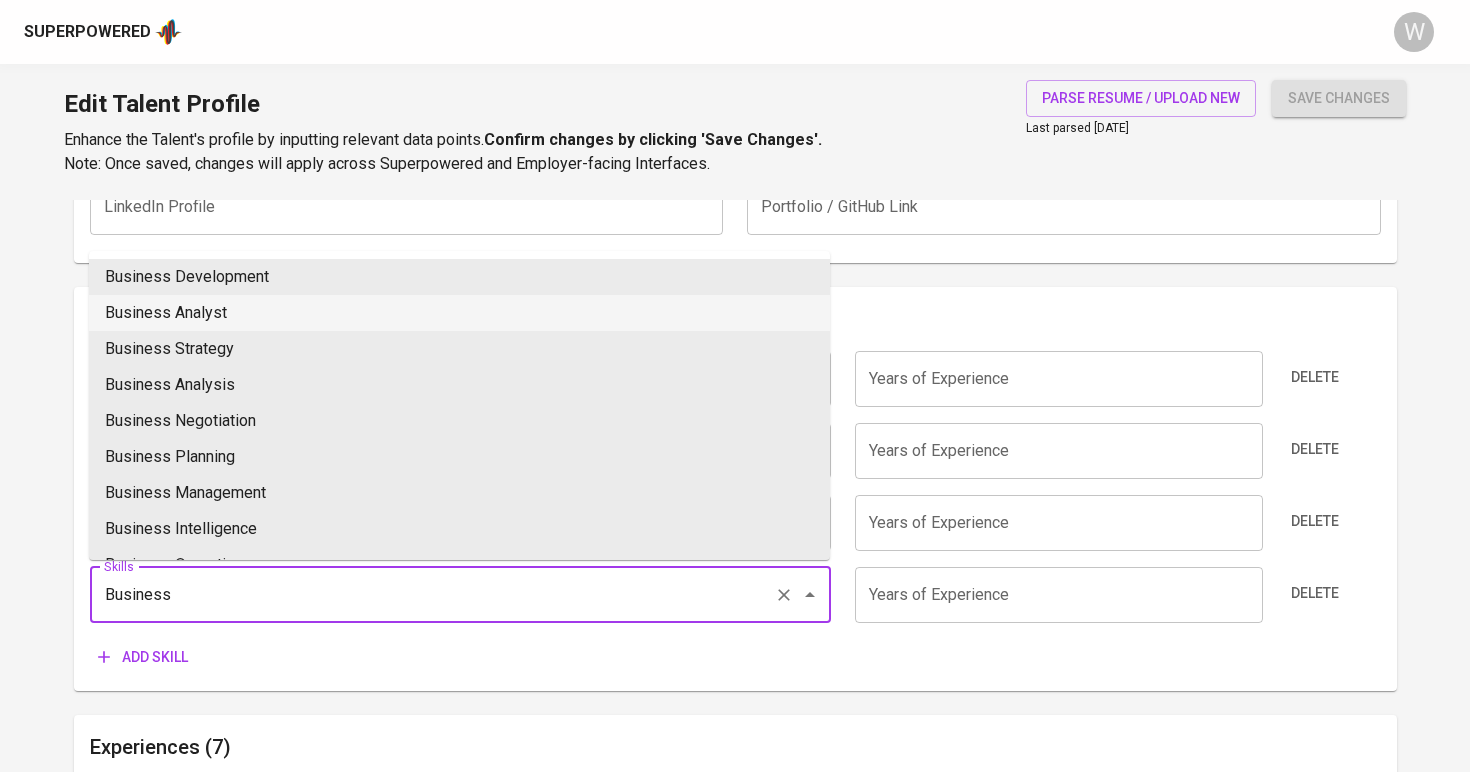 click on "Business Analyst" at bounding box center (459, 313) 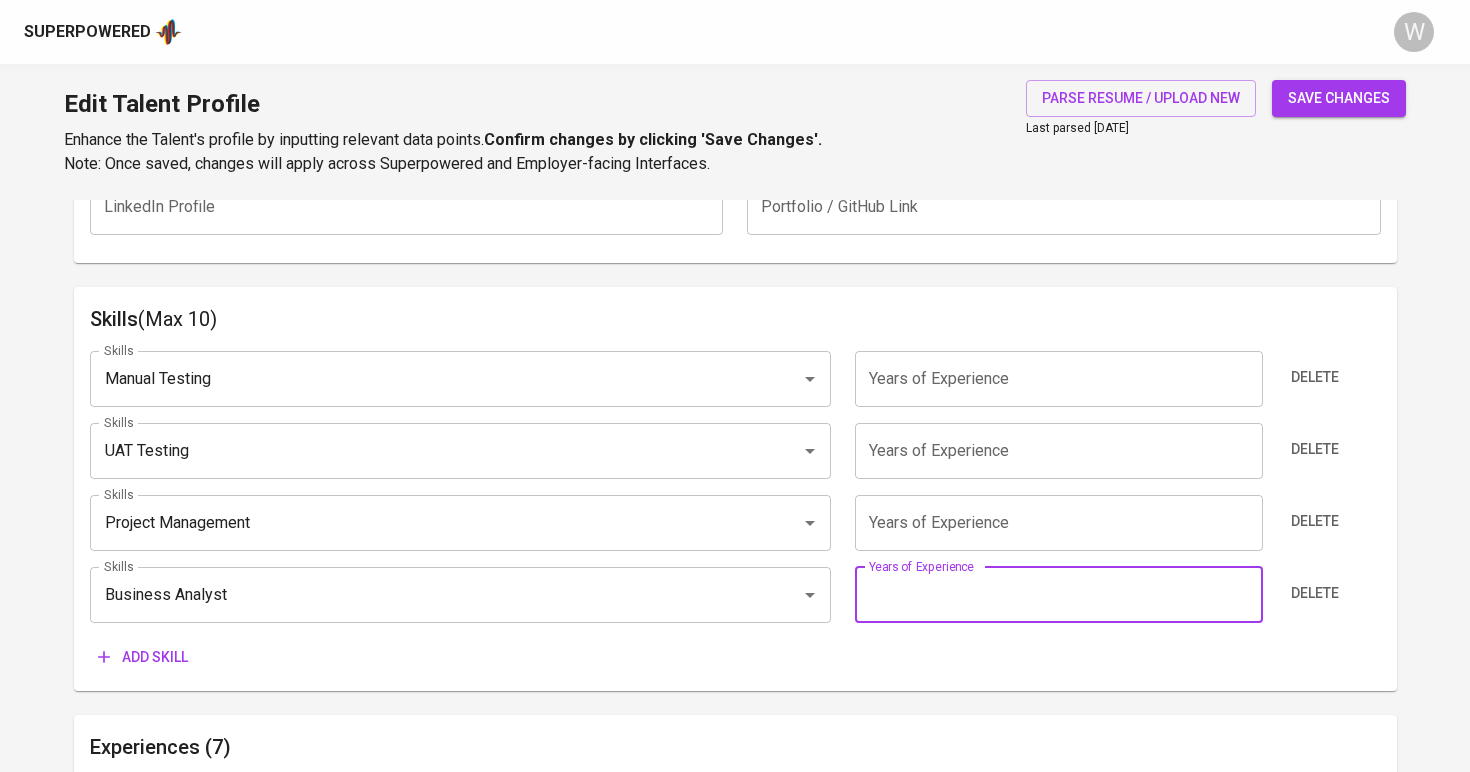 click at bounding box center [1059, 595] 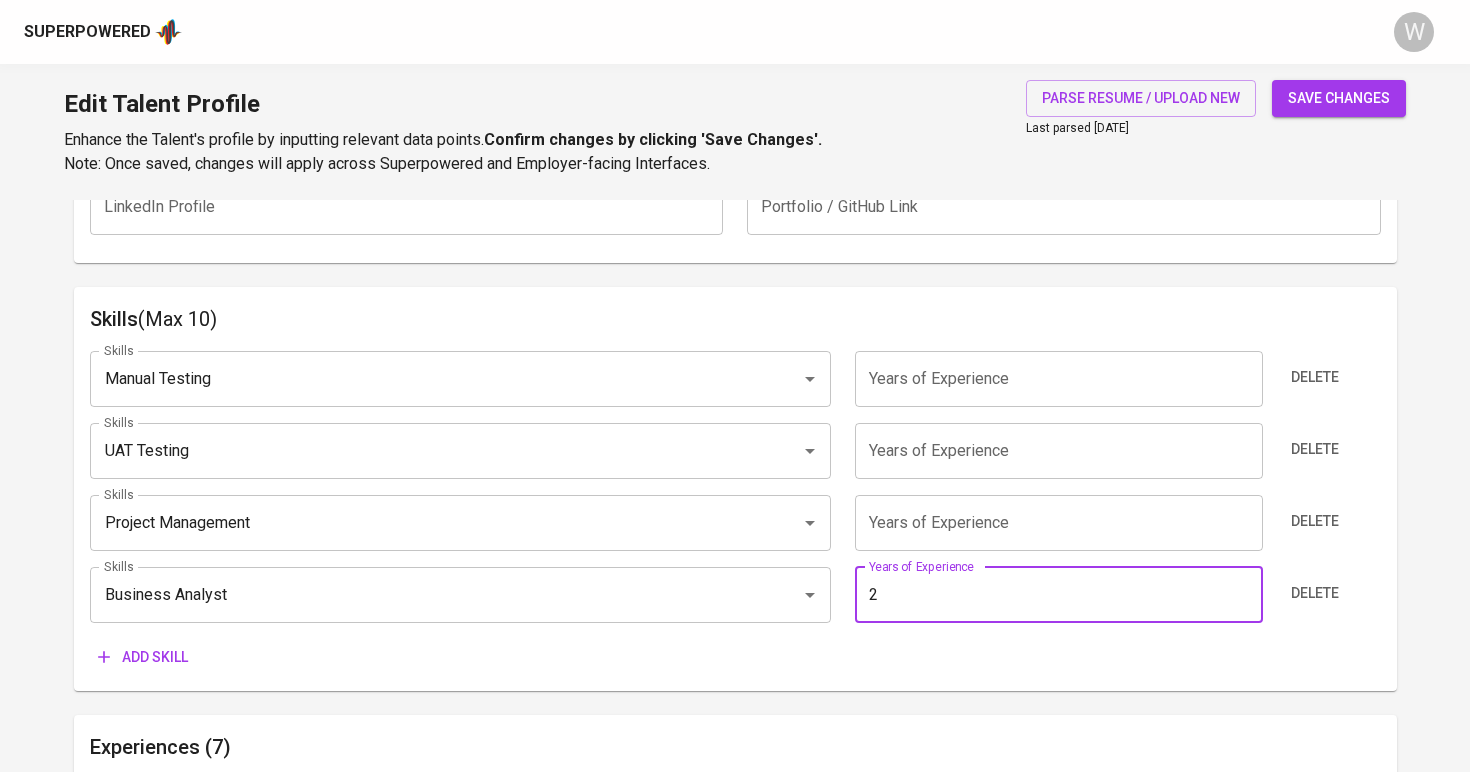type on "2" 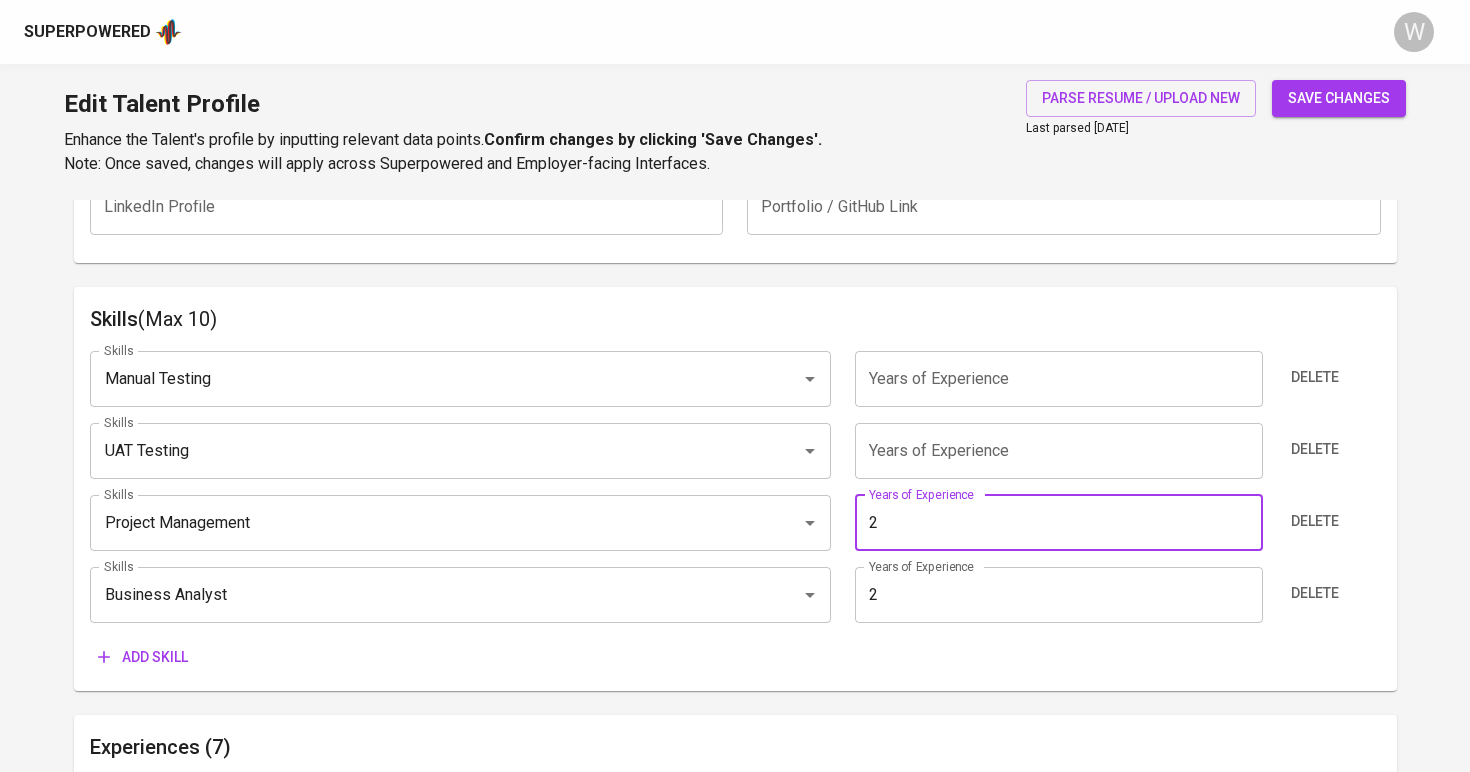 type on "2" 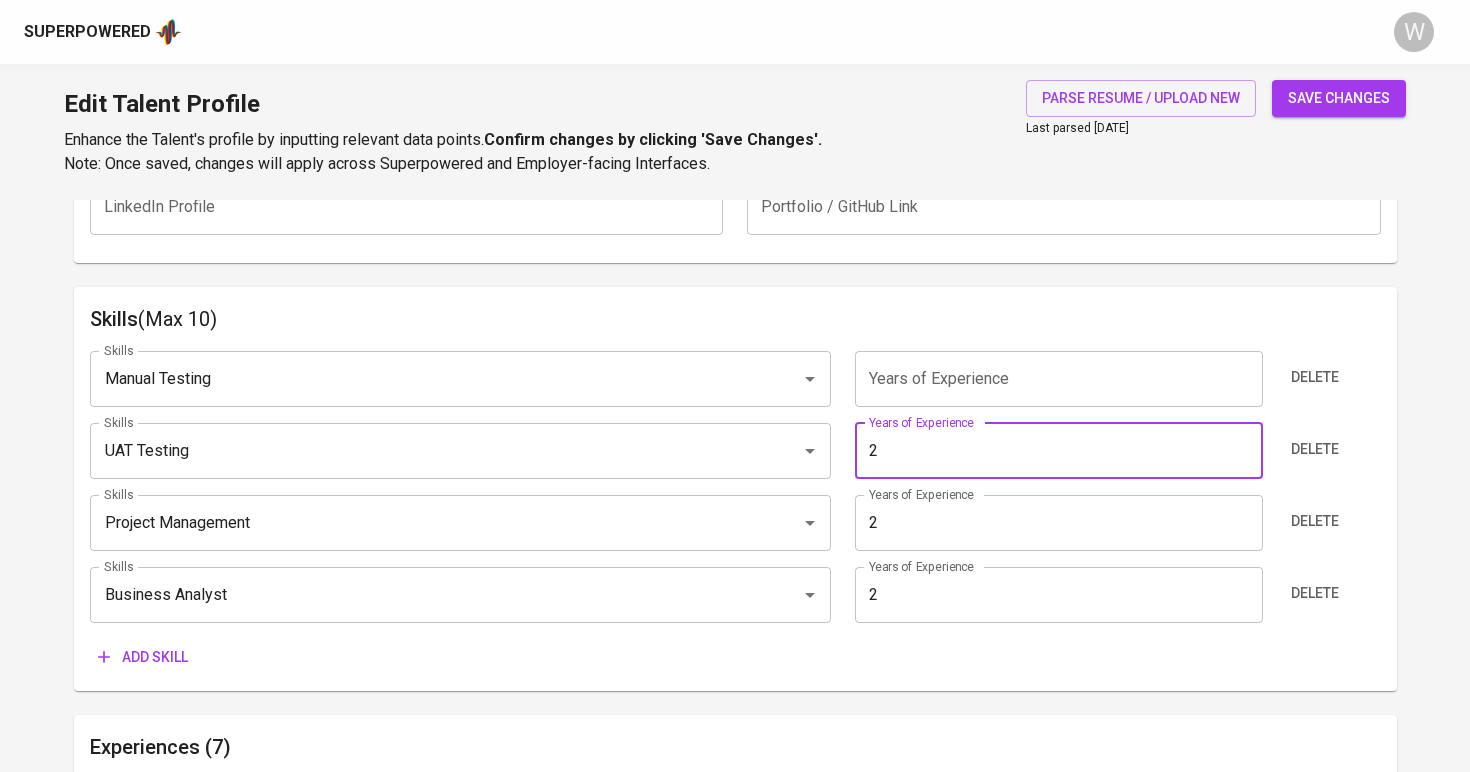 type on "2" 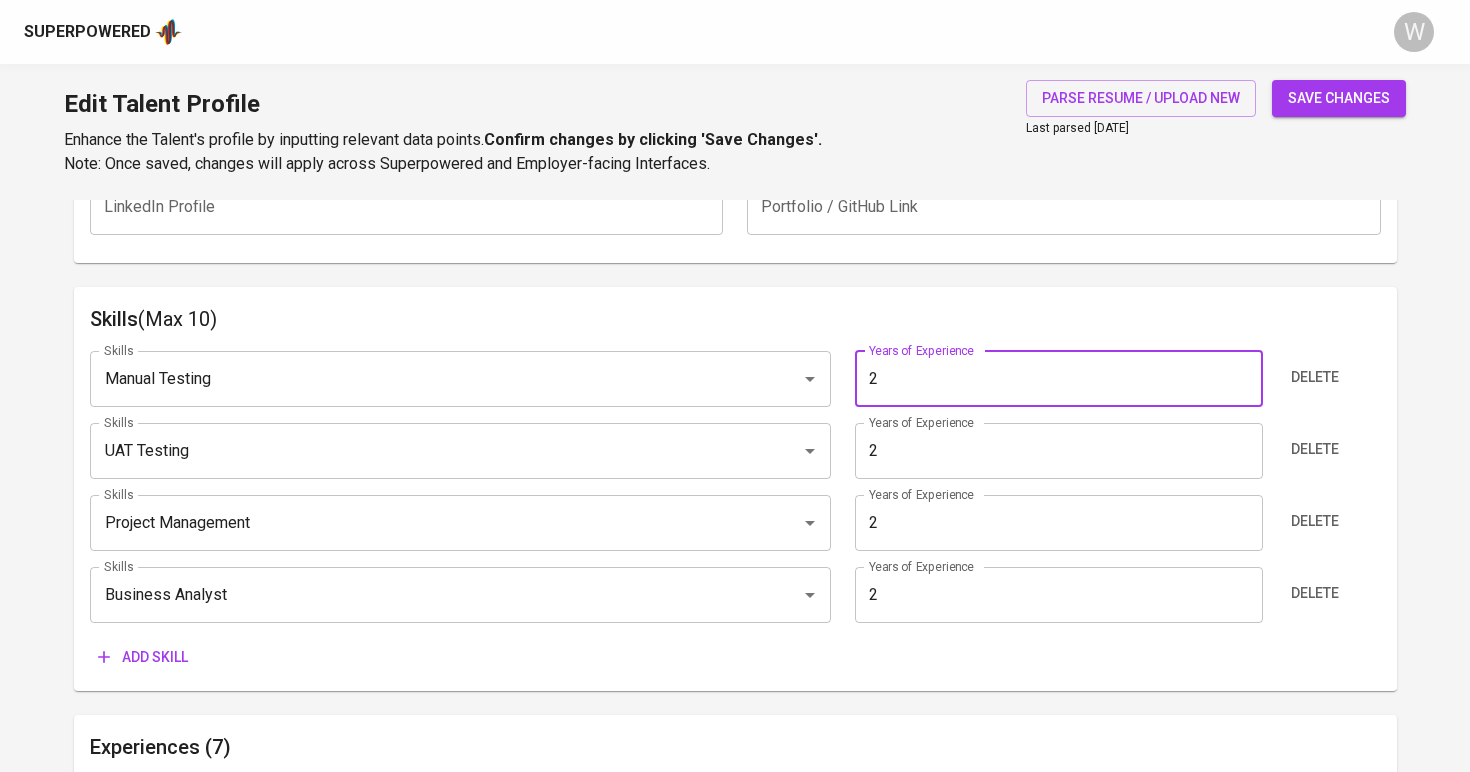 type on "2" 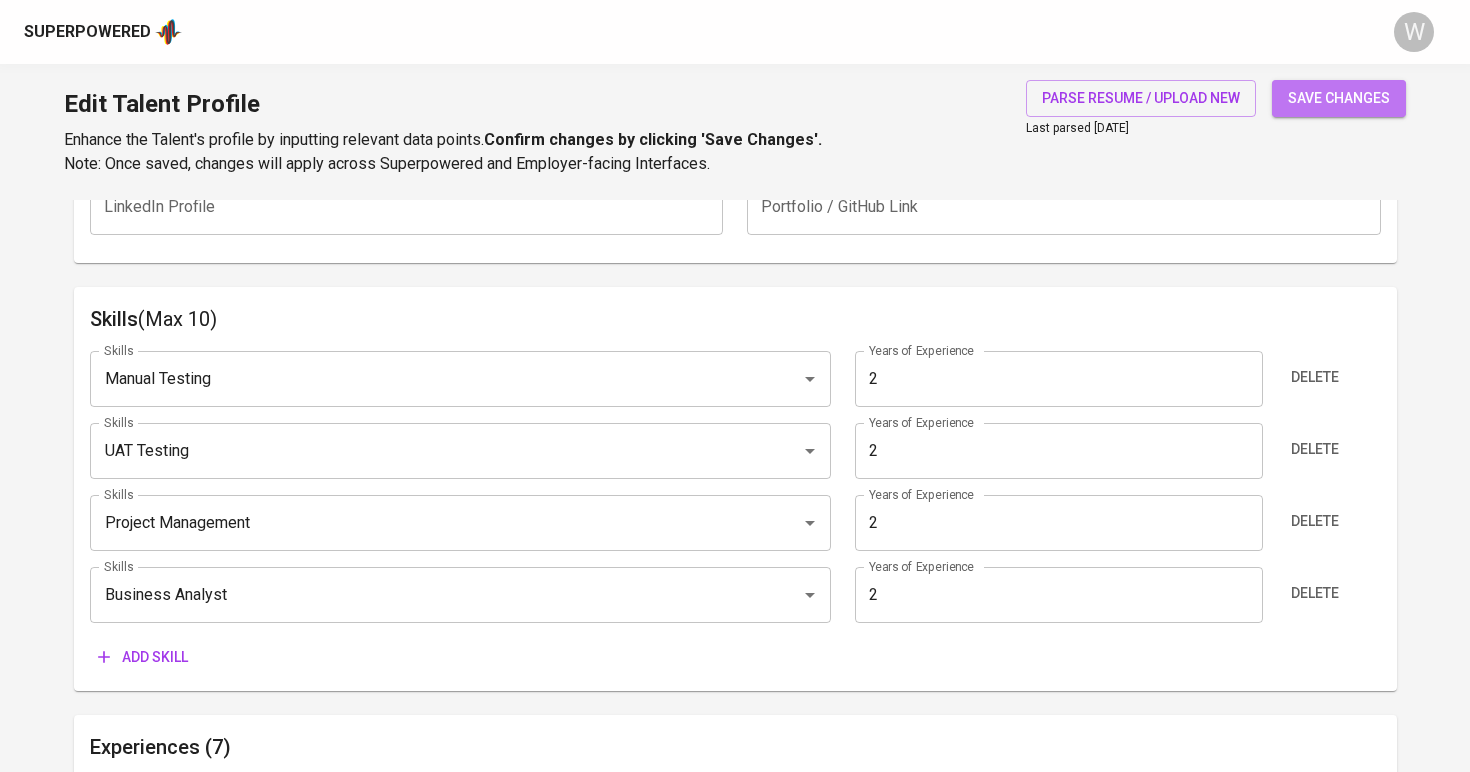 click on "save changes" at bounding box center (1339, 98) 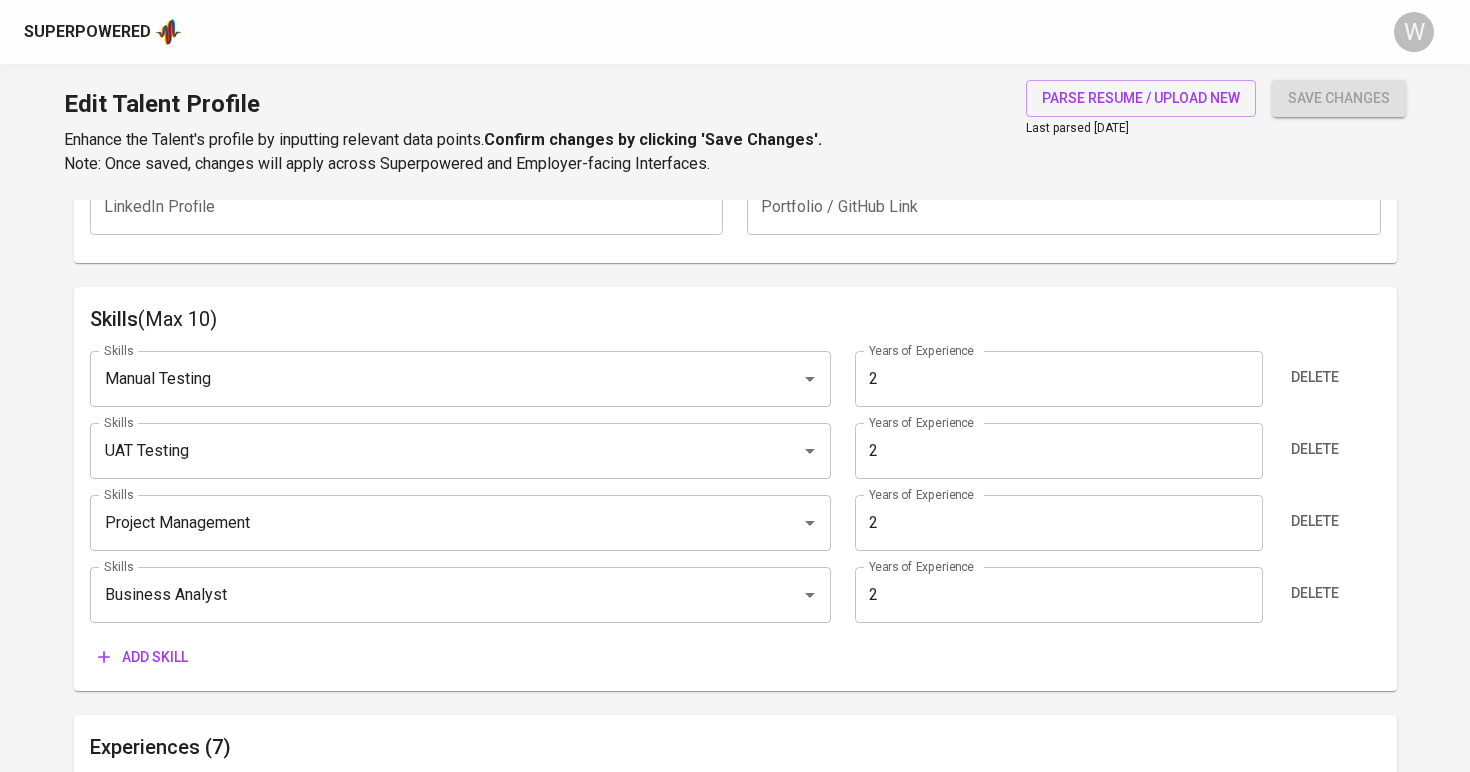type on "Business Analysis" 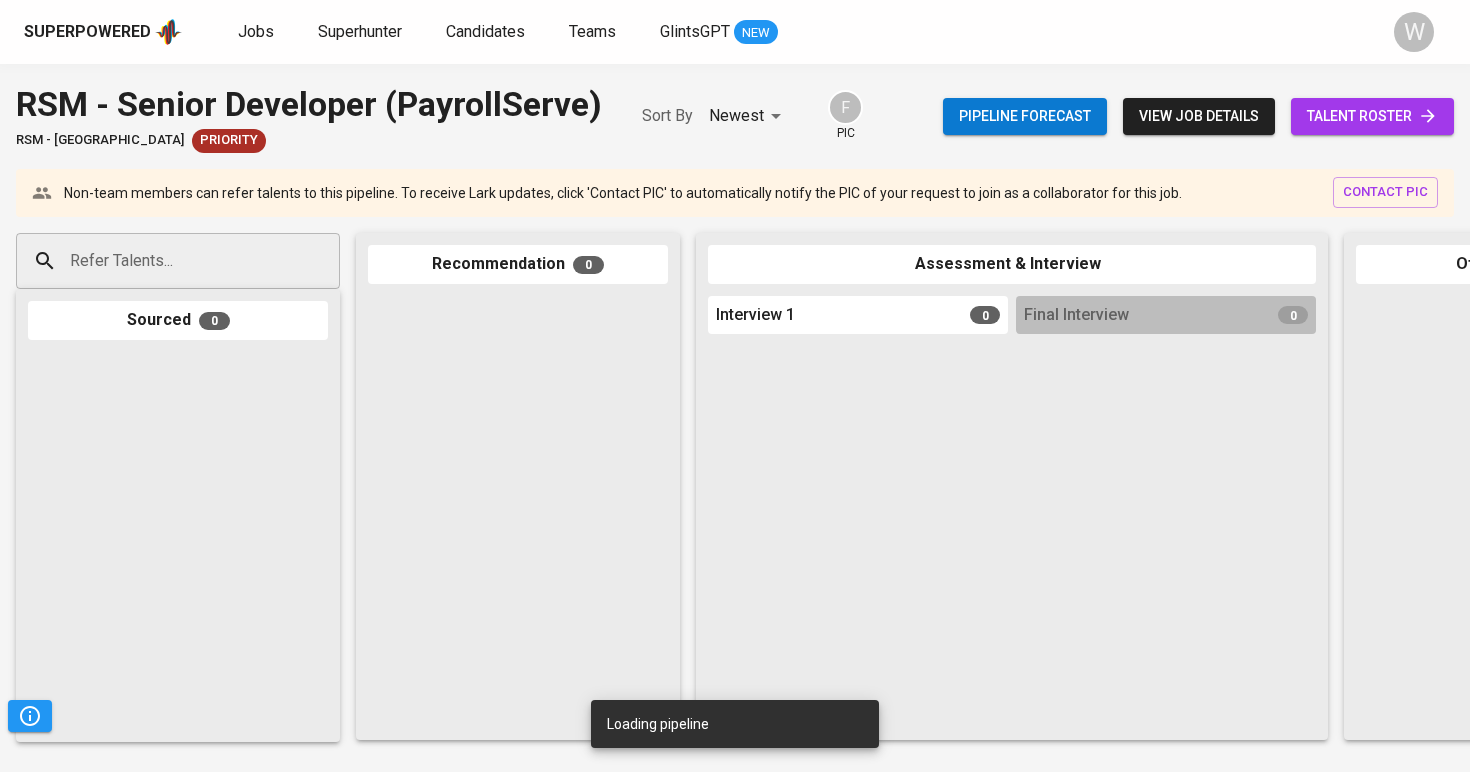 scroll, scrollTop: 0, scrollLeft: 0, axis: both 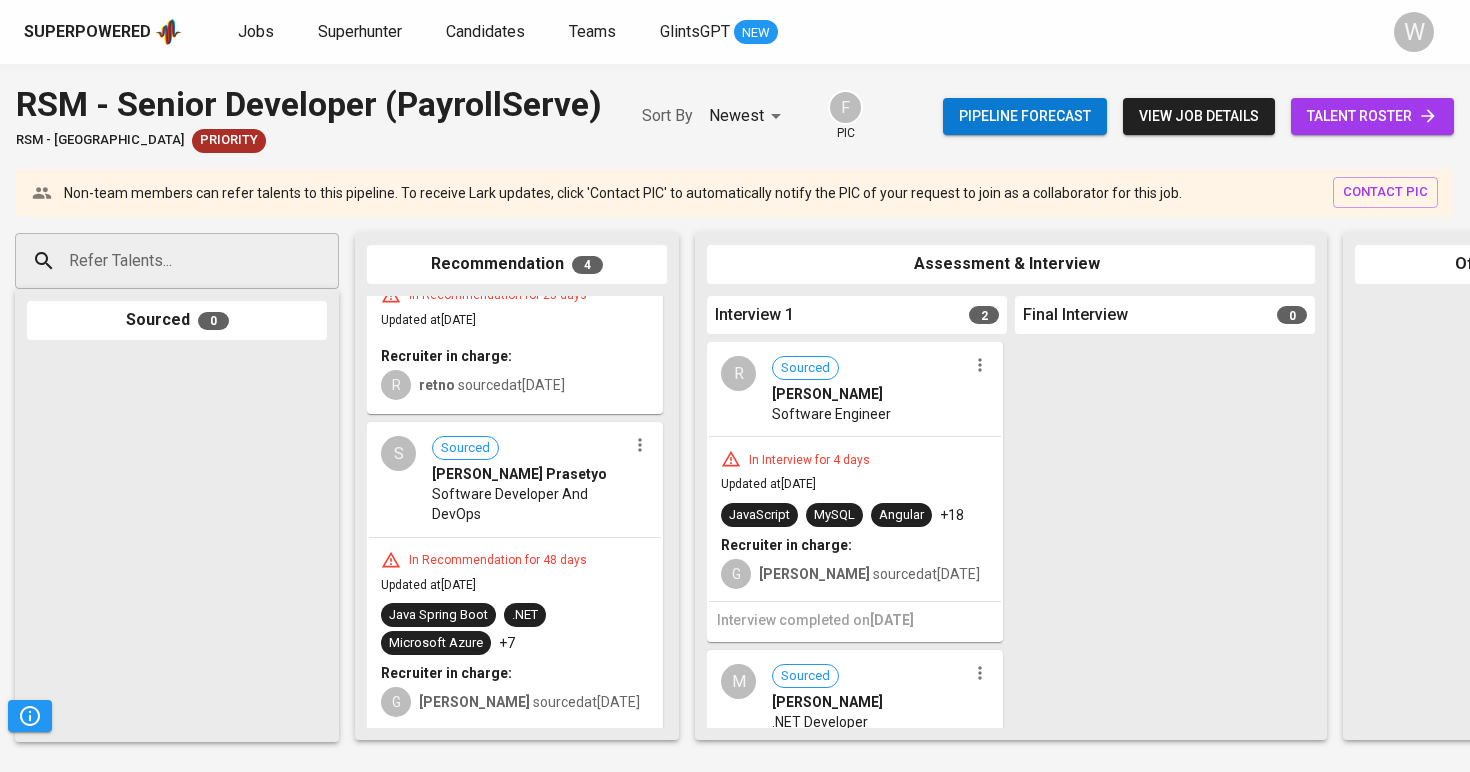 click on "talent roster" at bounding box center [1372, 116] 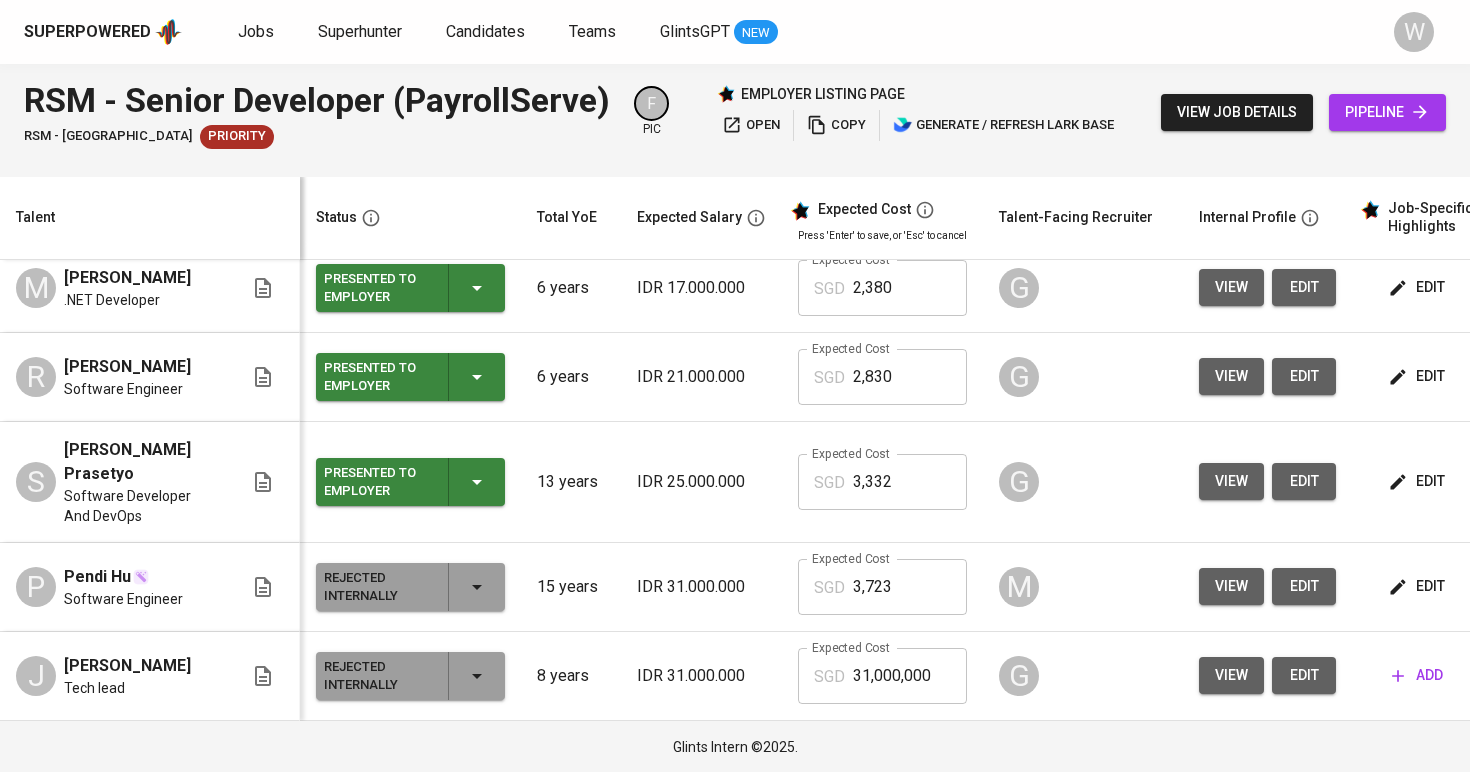 scroll, scrollTop: 408, scrollLeft: 0, axis: vertical 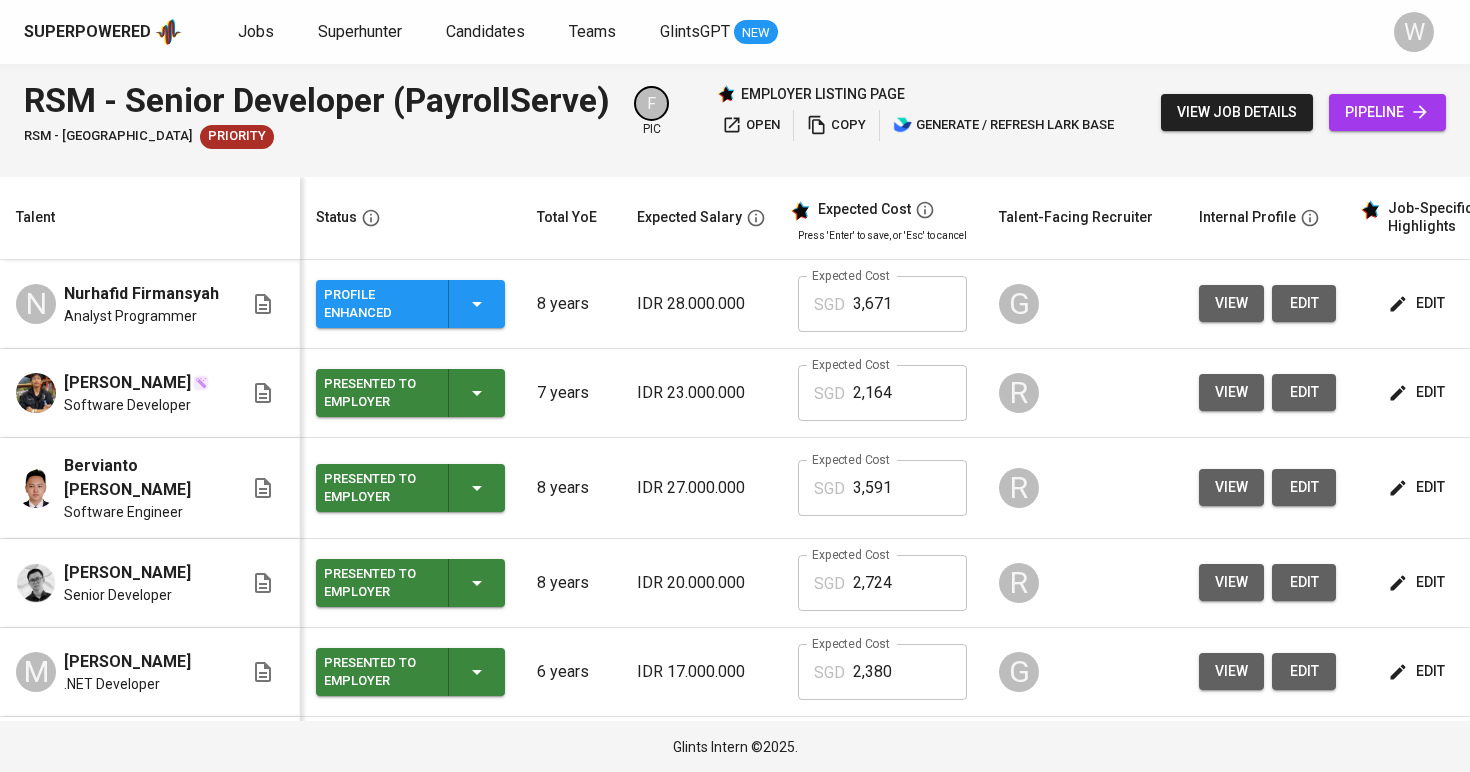 click on "view job details" at bounding box center [1237, 112] 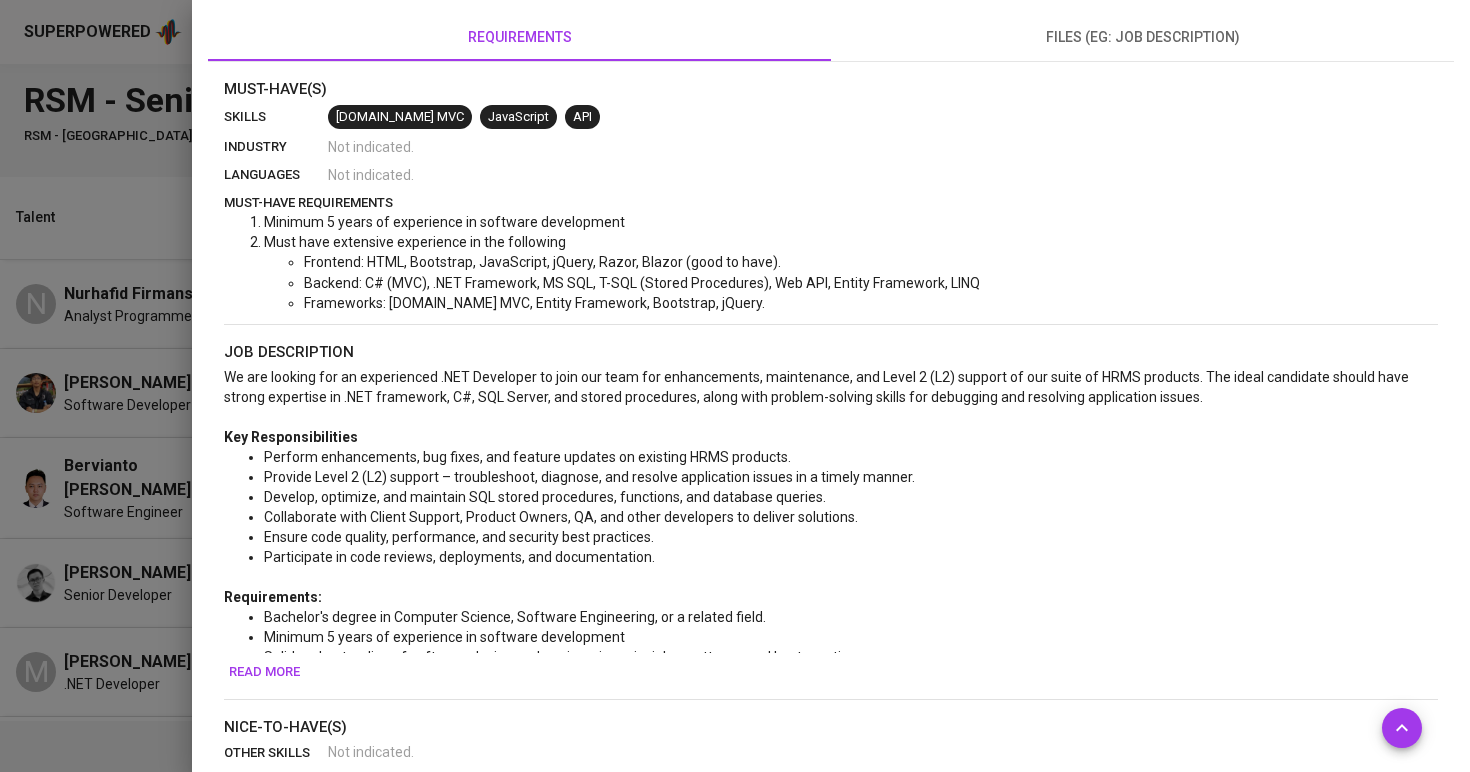 scroll, scrollTop: 653, scrollLeft: 0, axis: vertical 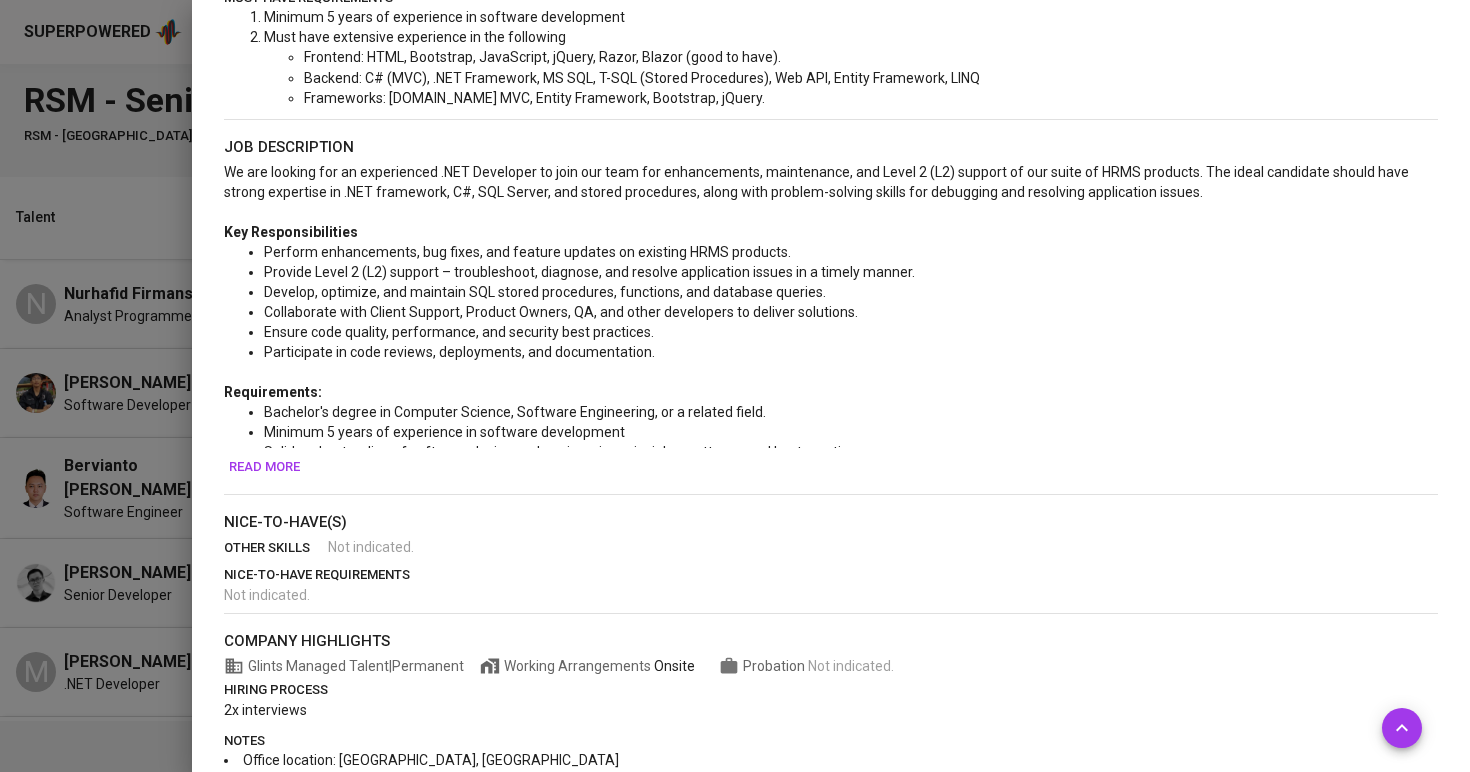 click on "Read more" at bounding box center [264, 467] 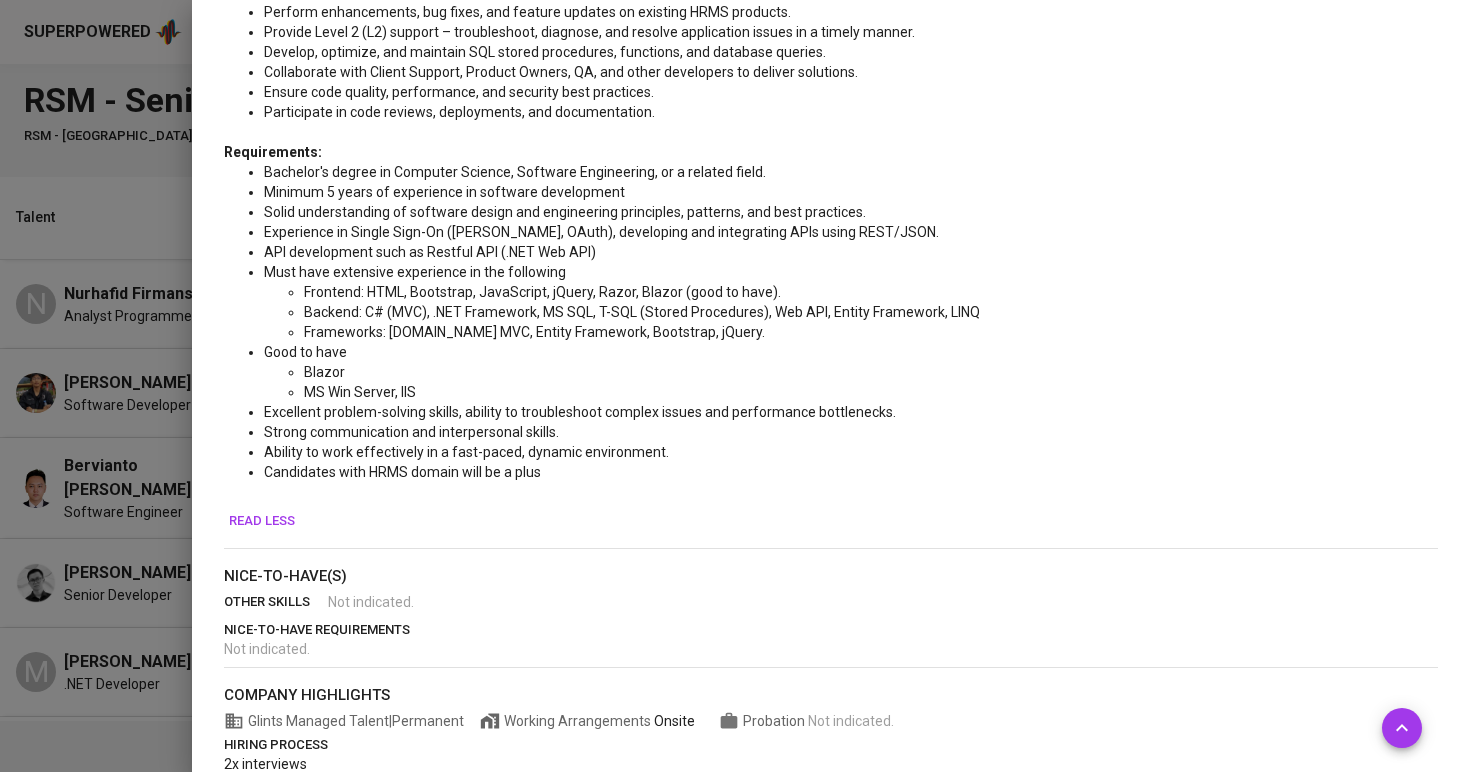 scroll, scrollTop: 1042, scrollLeft: 0, axis: vertical 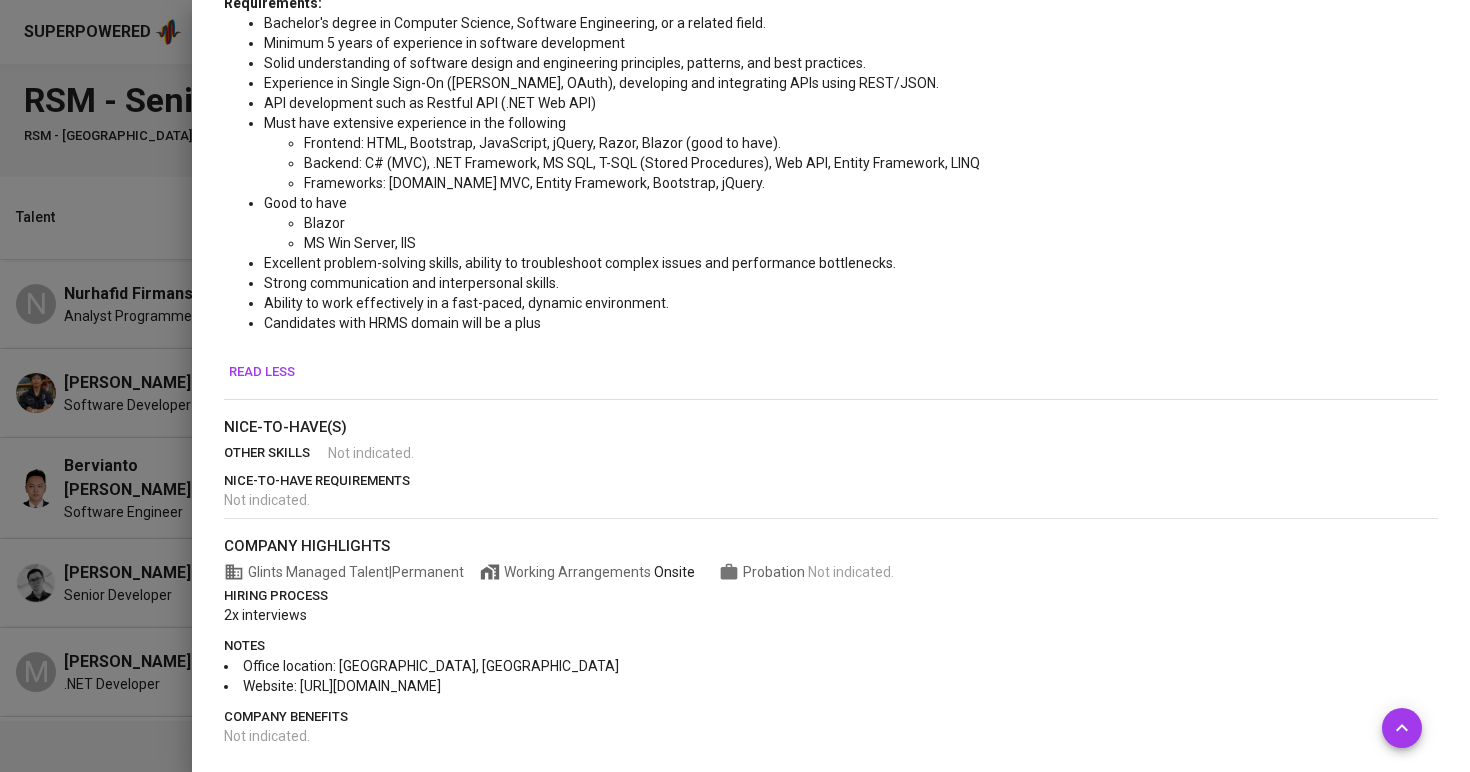 click on "hiring process" at bounding box center [831, 596] 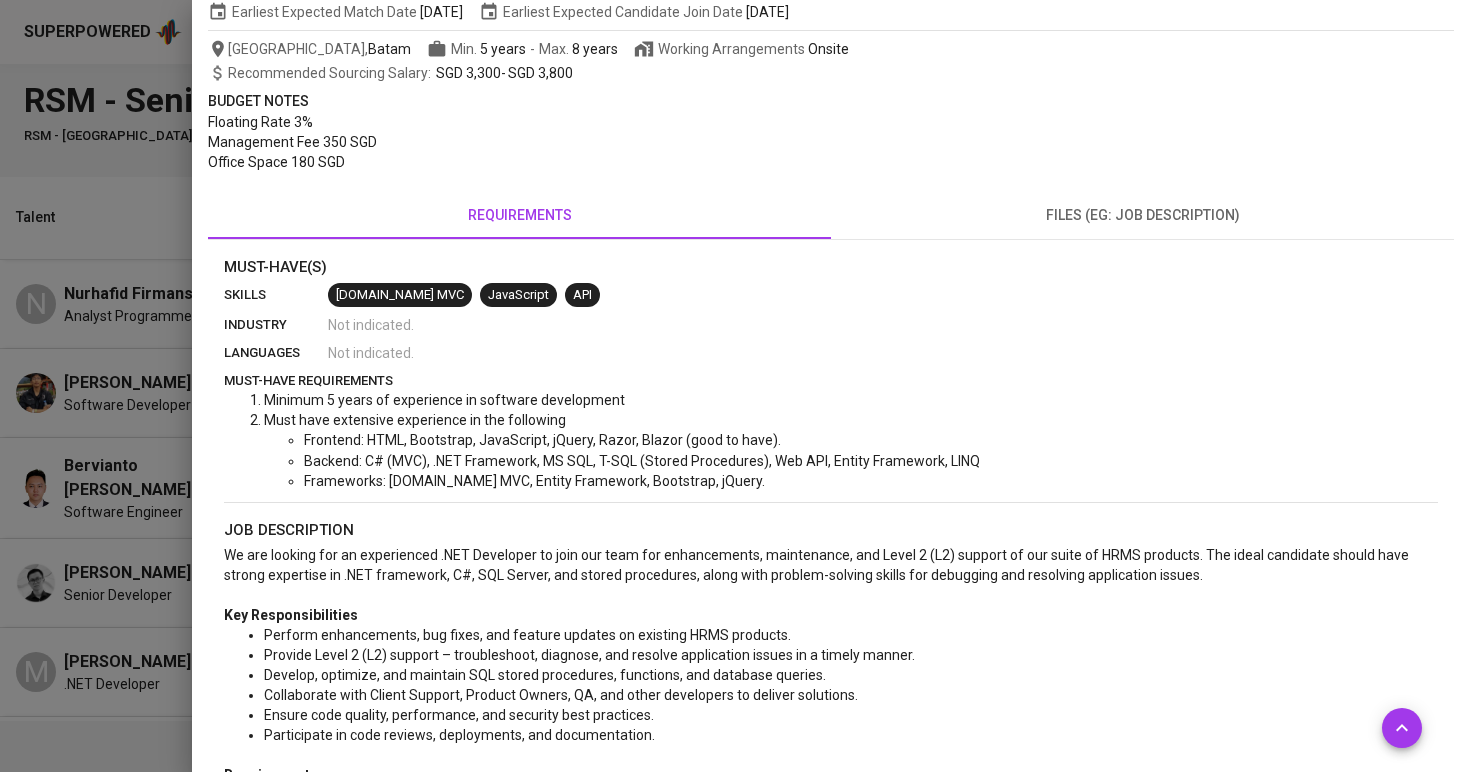 scroll, scrollTop: 313, scrollLeft: 0, axis: vertical 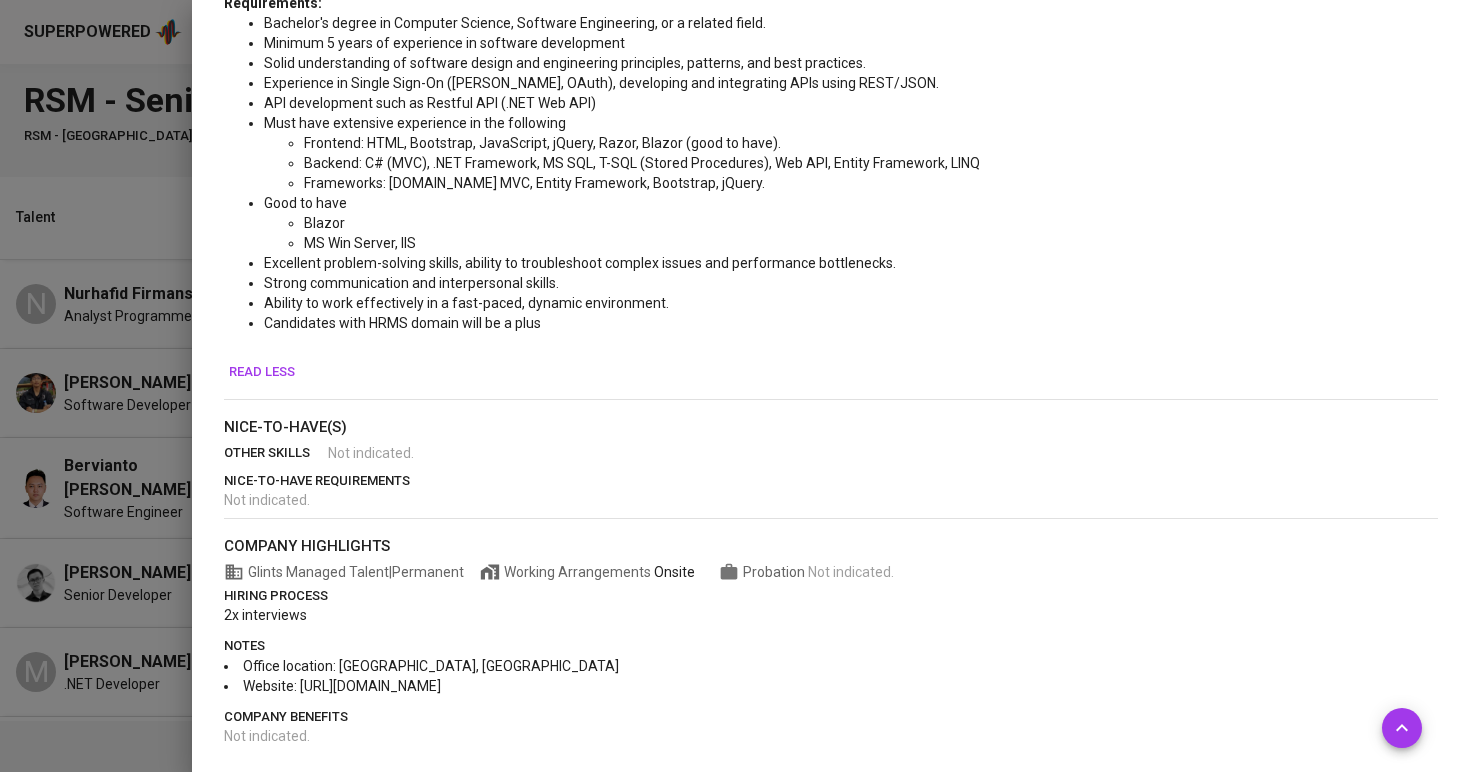 click at bounding box center (735, 386) 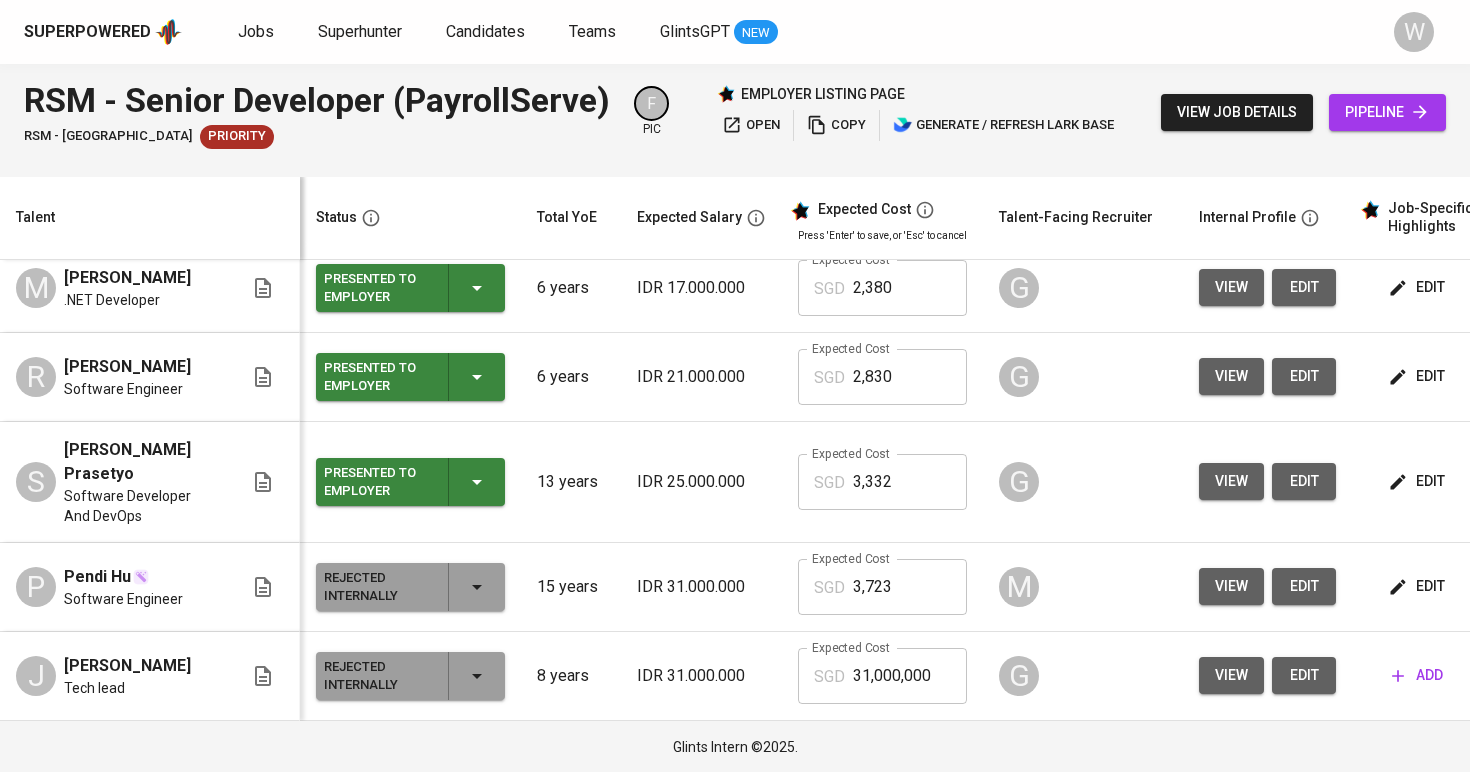 scroll, scrollTop: 408, scrollLeft: 0, axis: vertical 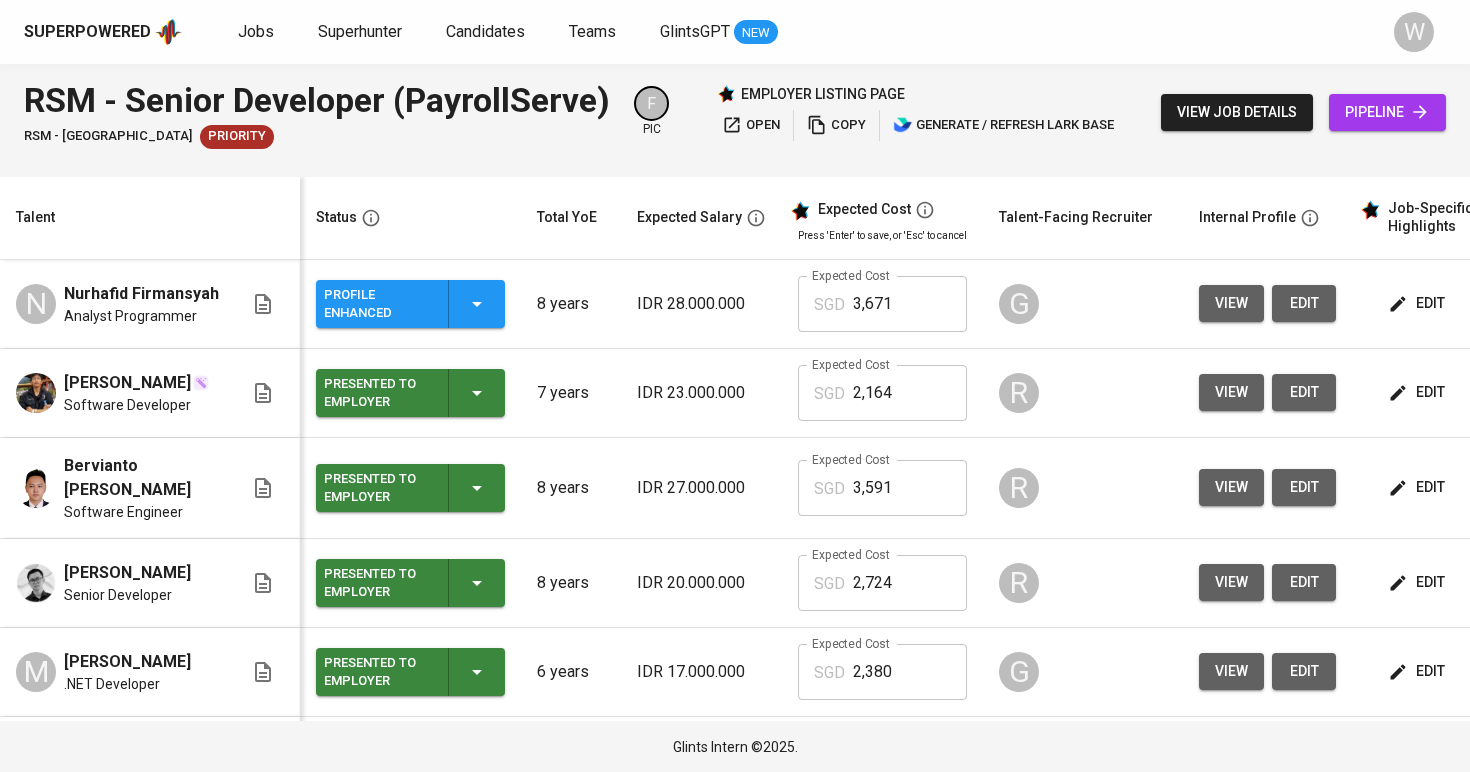 click on "view job details" at bounding box center (1237, 112) 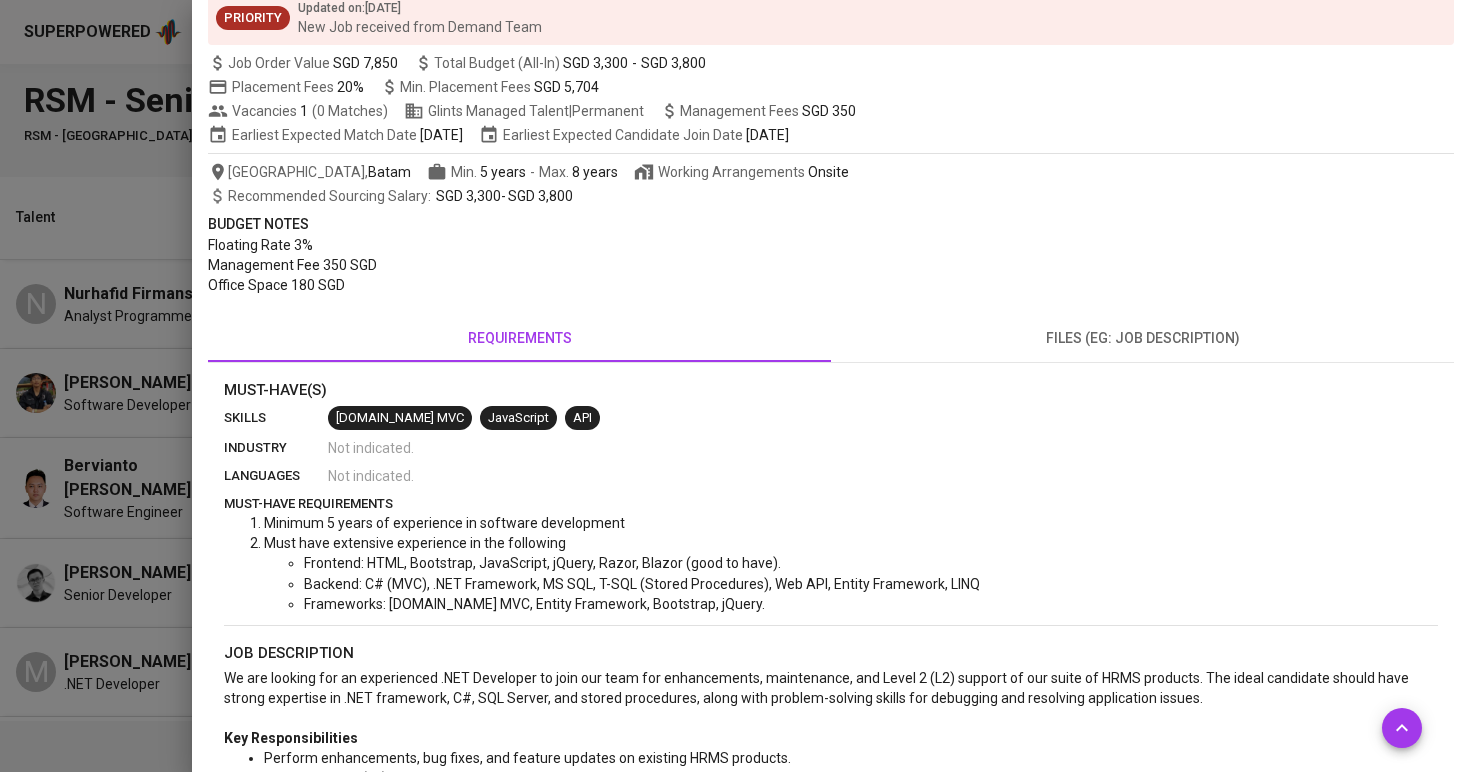 scroll, scrollTop: 149, scrollLeft: 0, axis: vertical 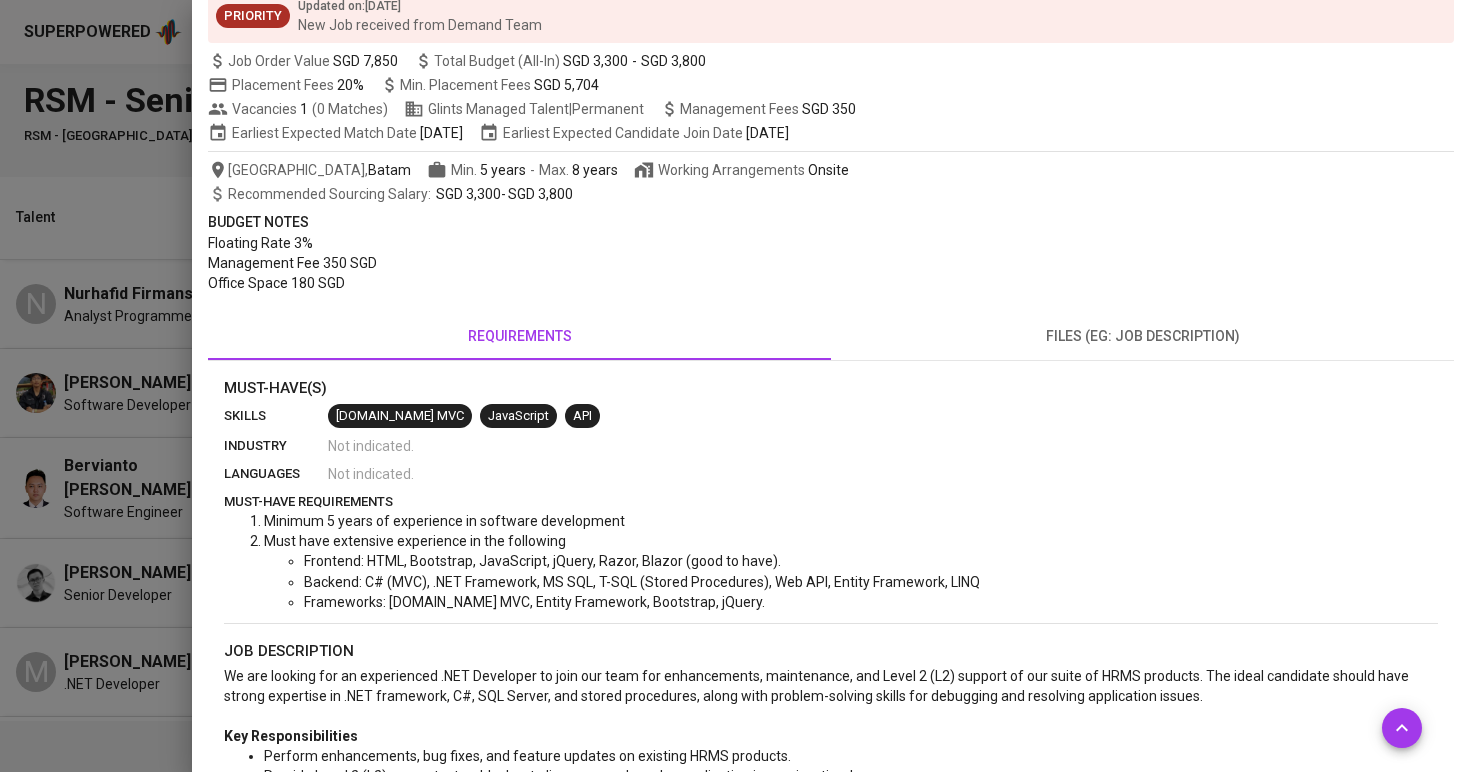 click at bounding box center (735, 386) 